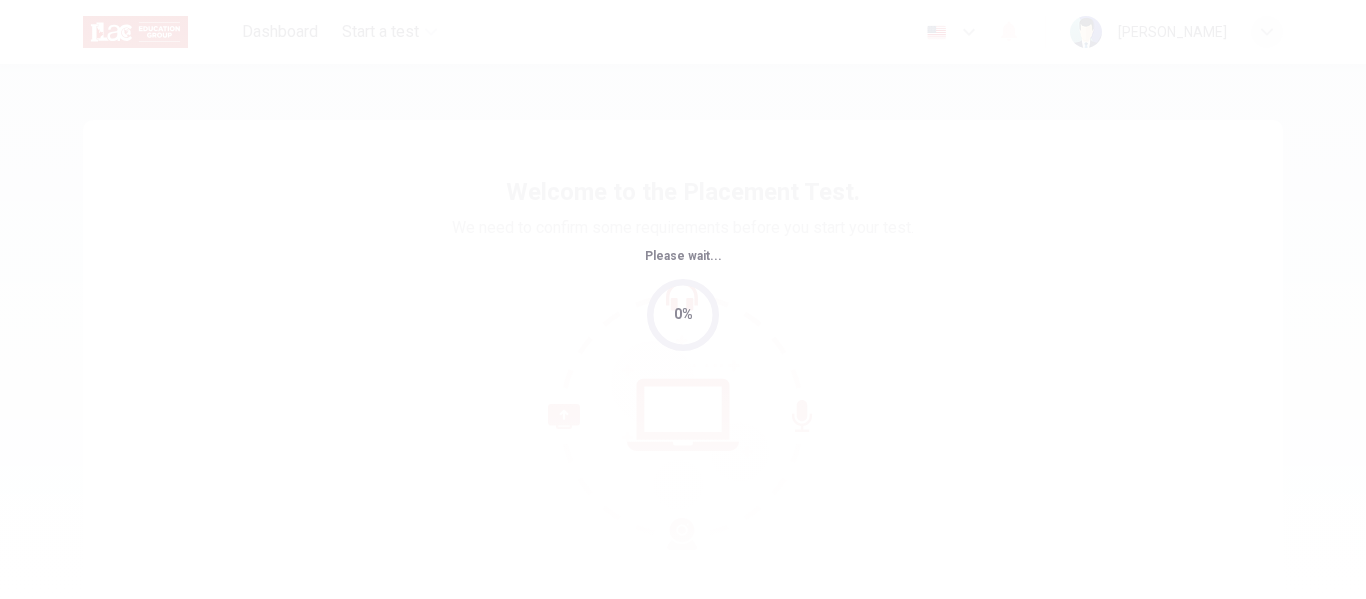scroll, scrollTop: 0, scrollLeft: 0, axis: both 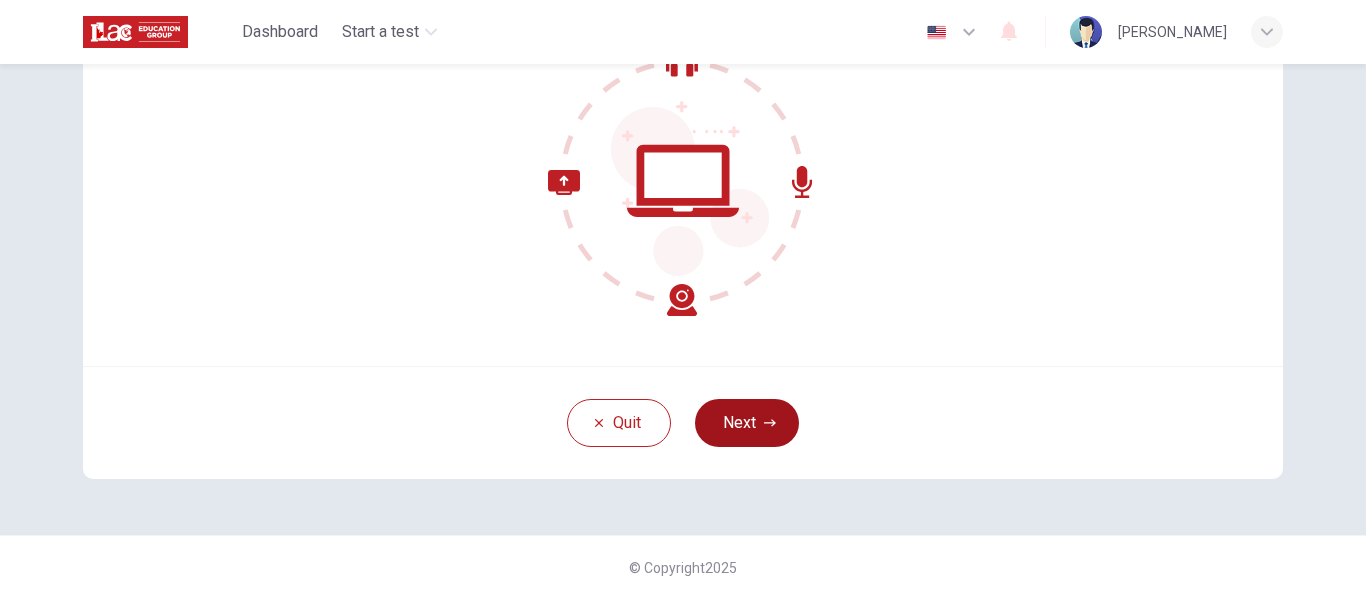 click on "Next" at bounding box center [747, 423] 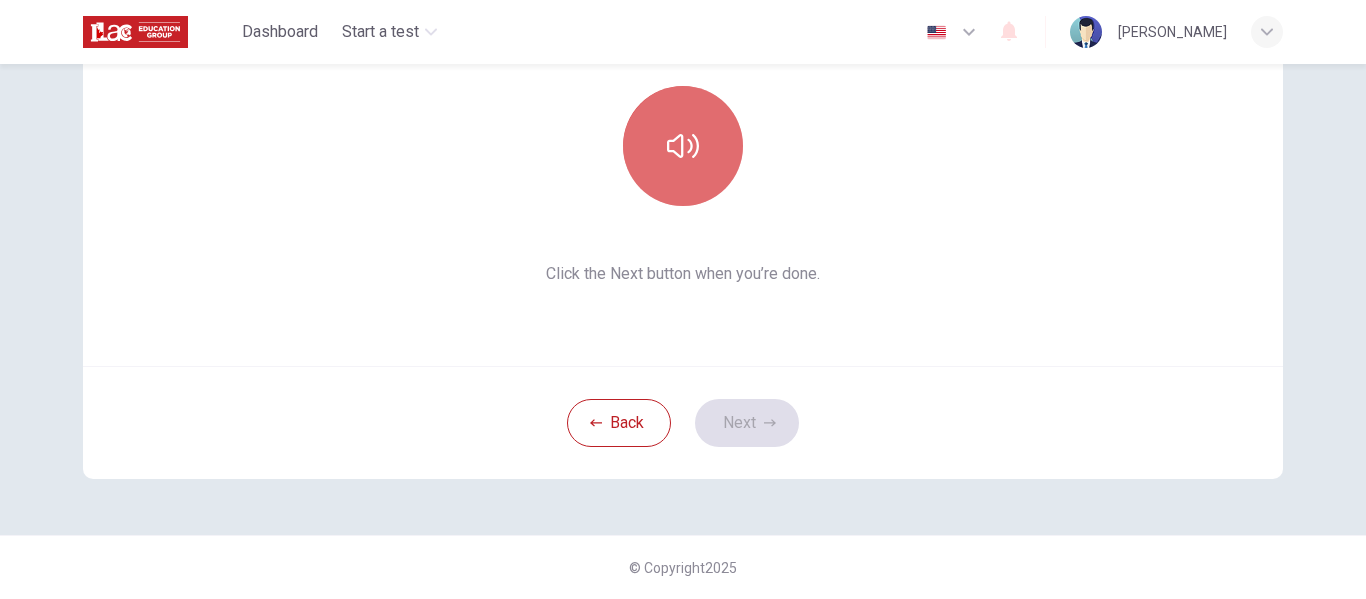 click 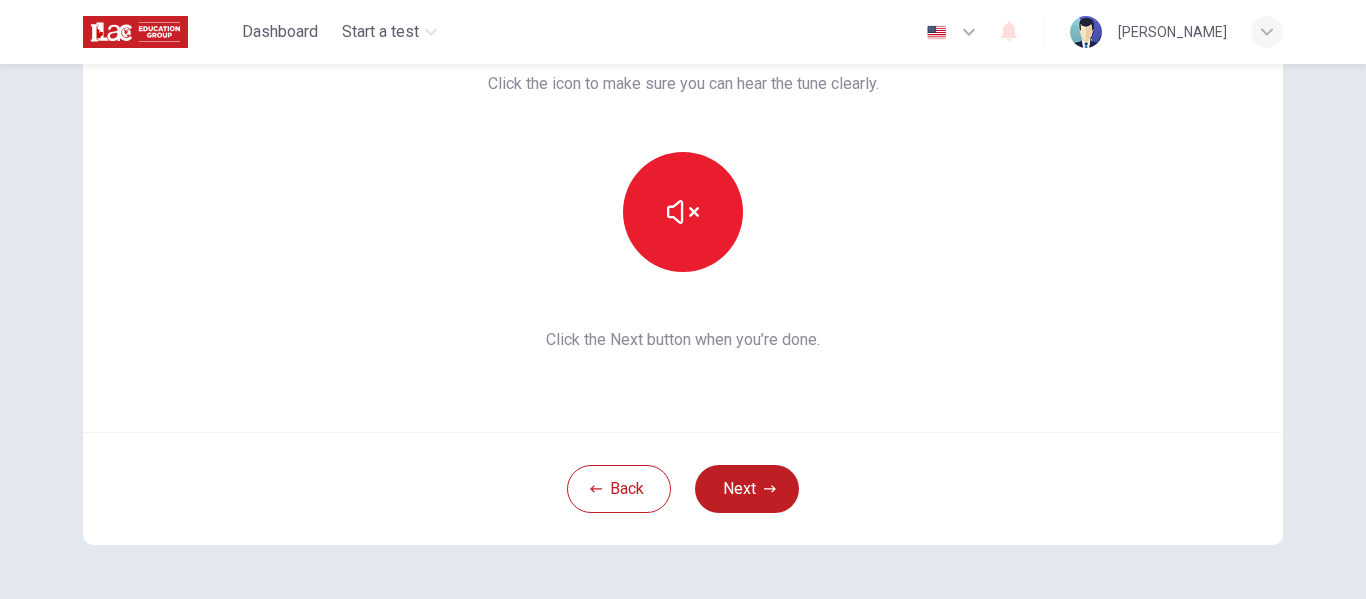 scroll, scrollTop: 234, scrollLeft: 0, axis: vertical 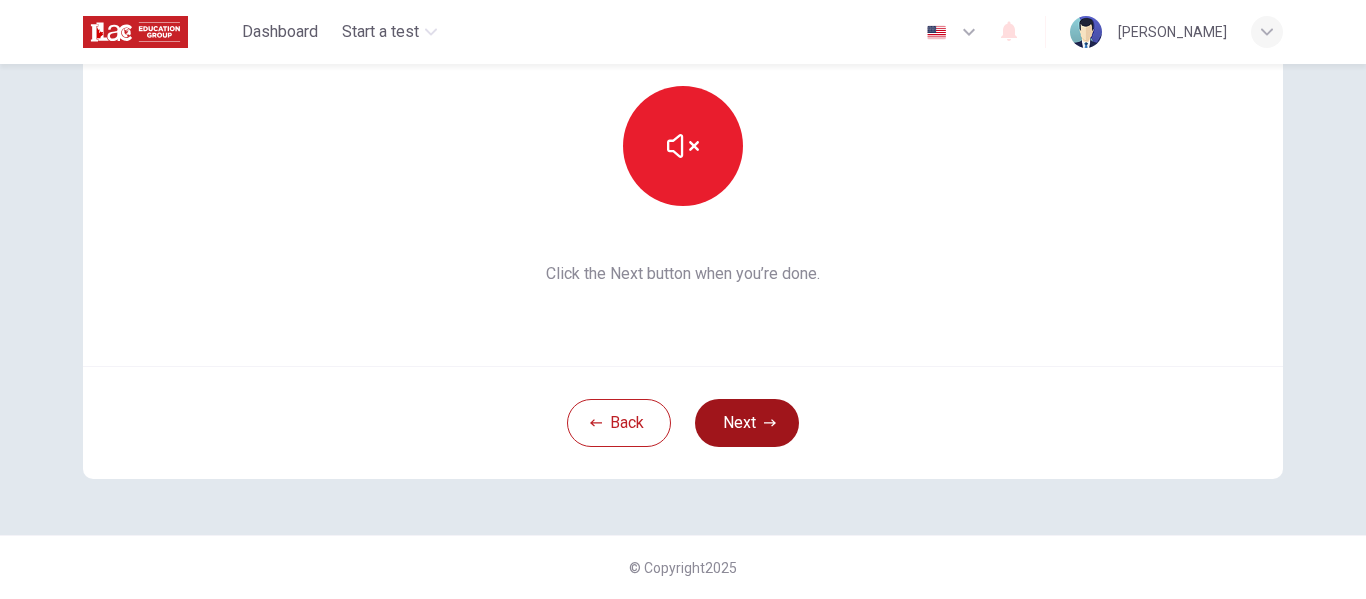 type 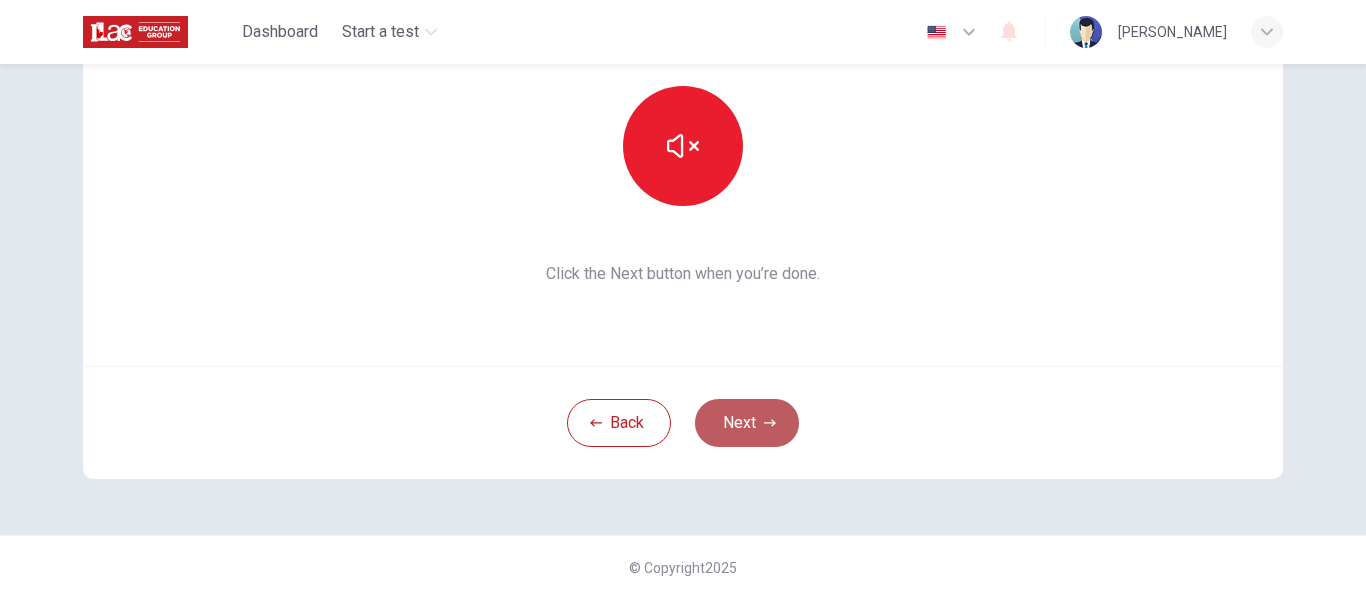 click 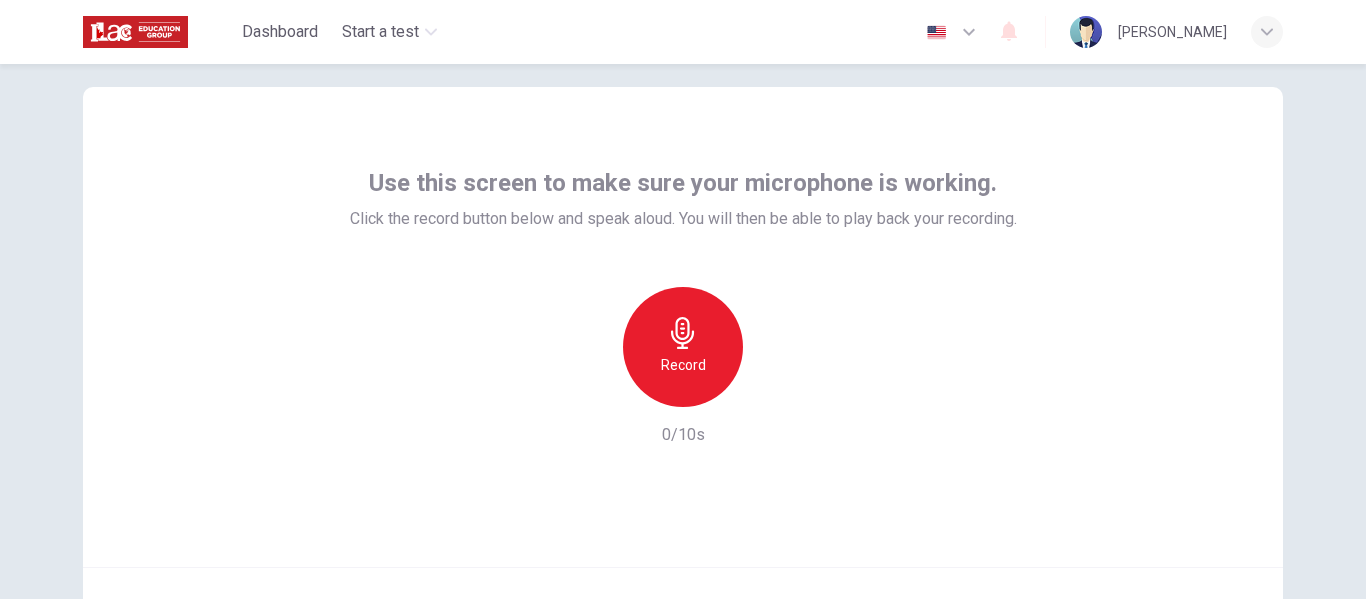 scroll, scrollTop: 0, scrollLeft: 0, axis: both 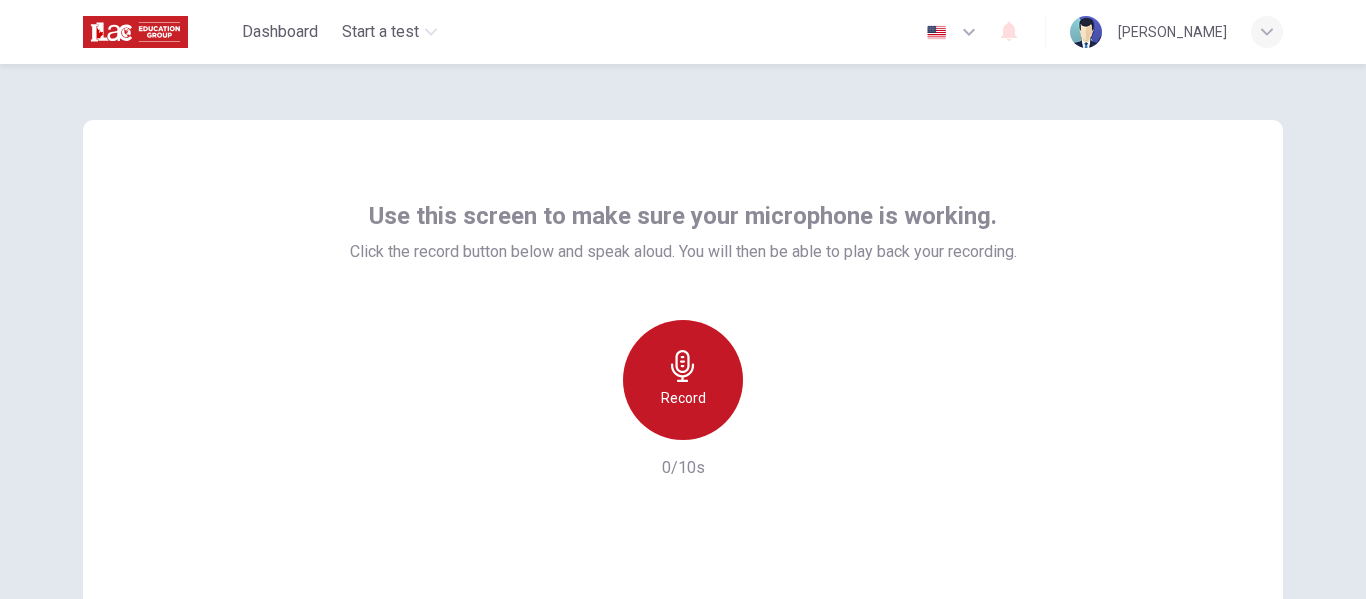 click 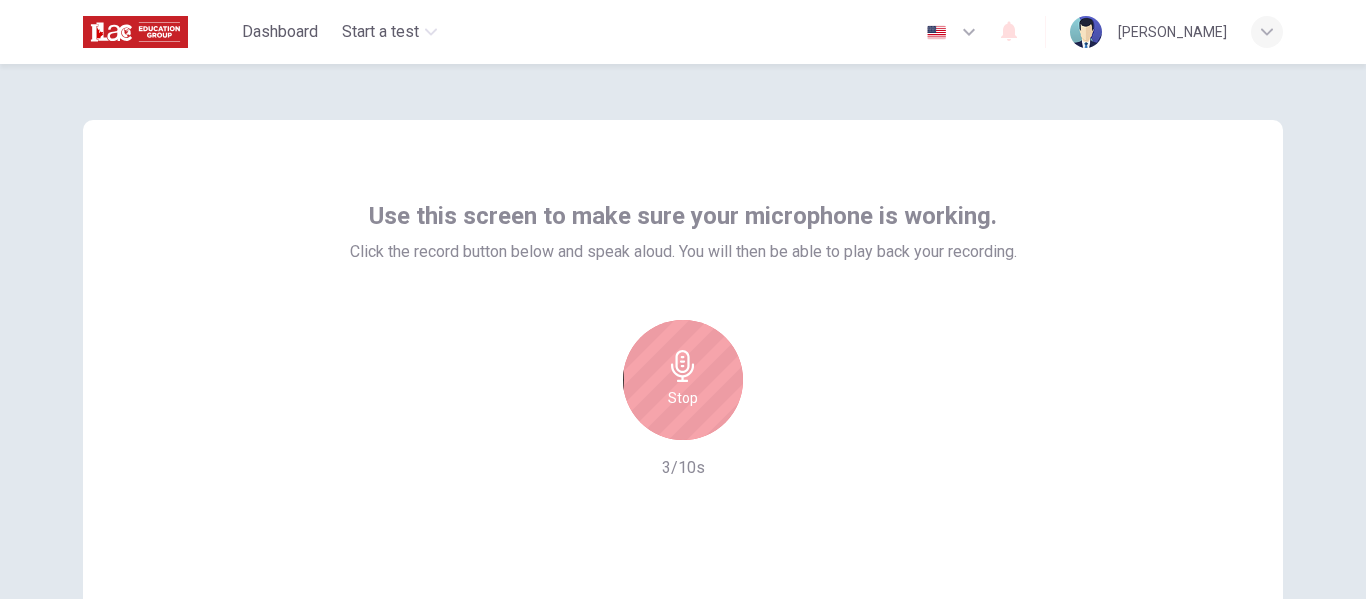 click 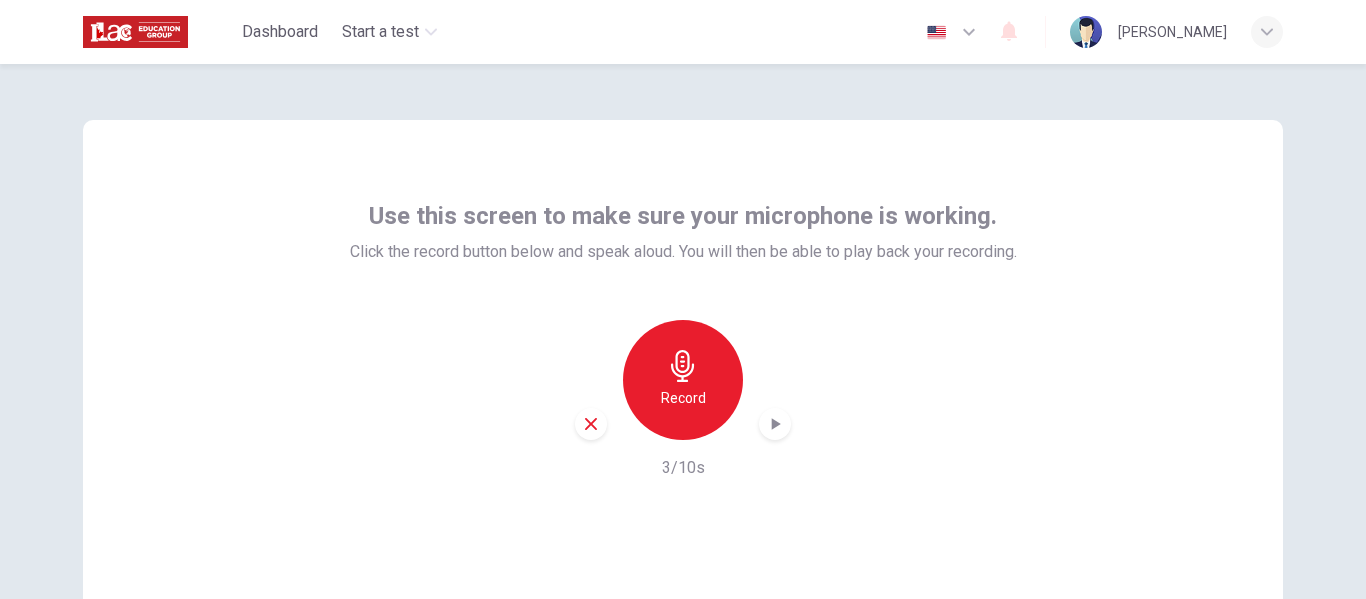 scroll, scrollTop: 167, scrollLeft: 0, axis: vertical 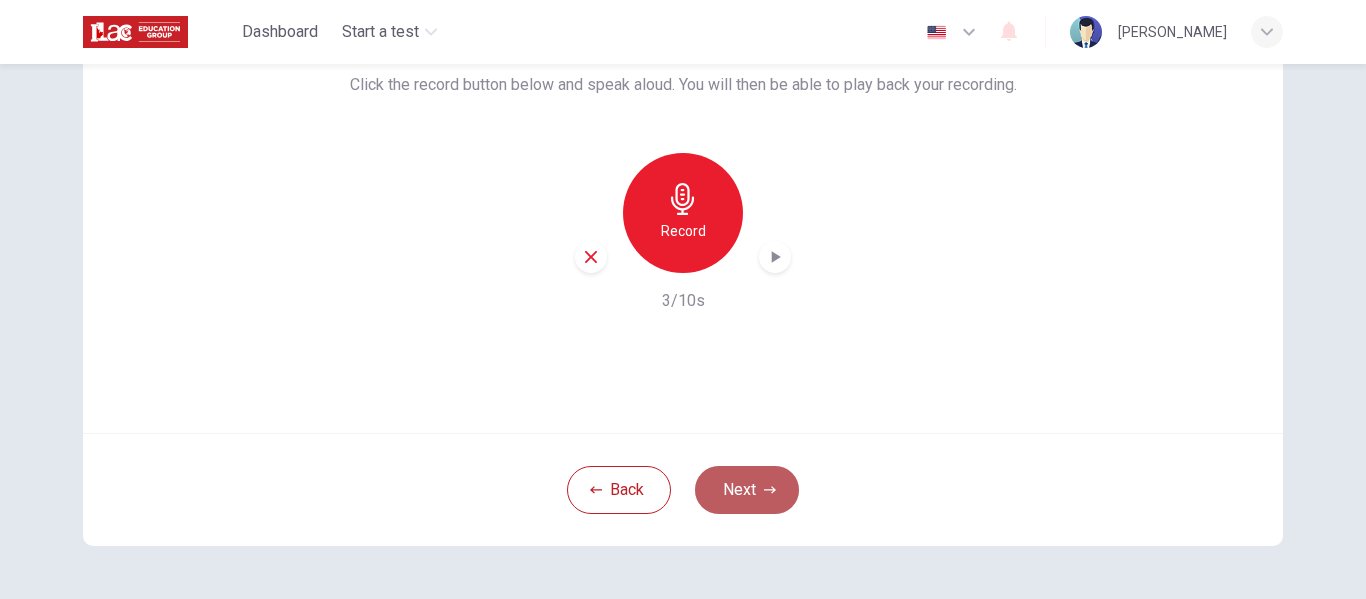 click on "Next" at bounding box center [747, 490] 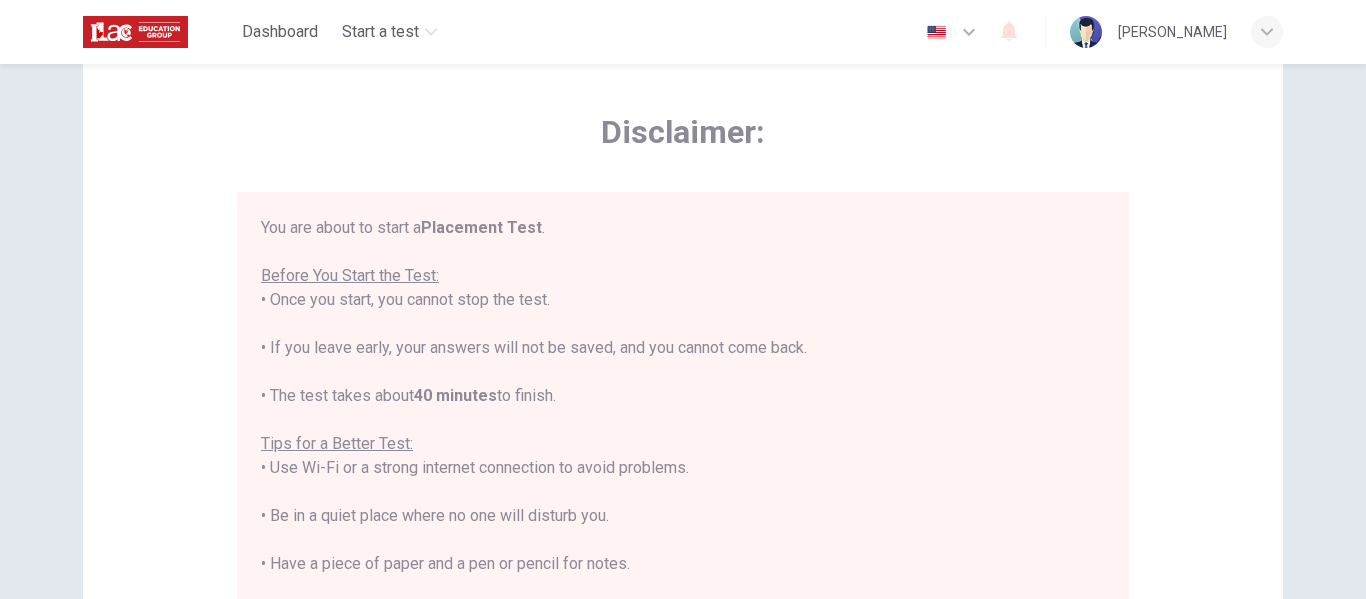 scroll, scrollTop: 0, scrollLeft: 0, axis: both 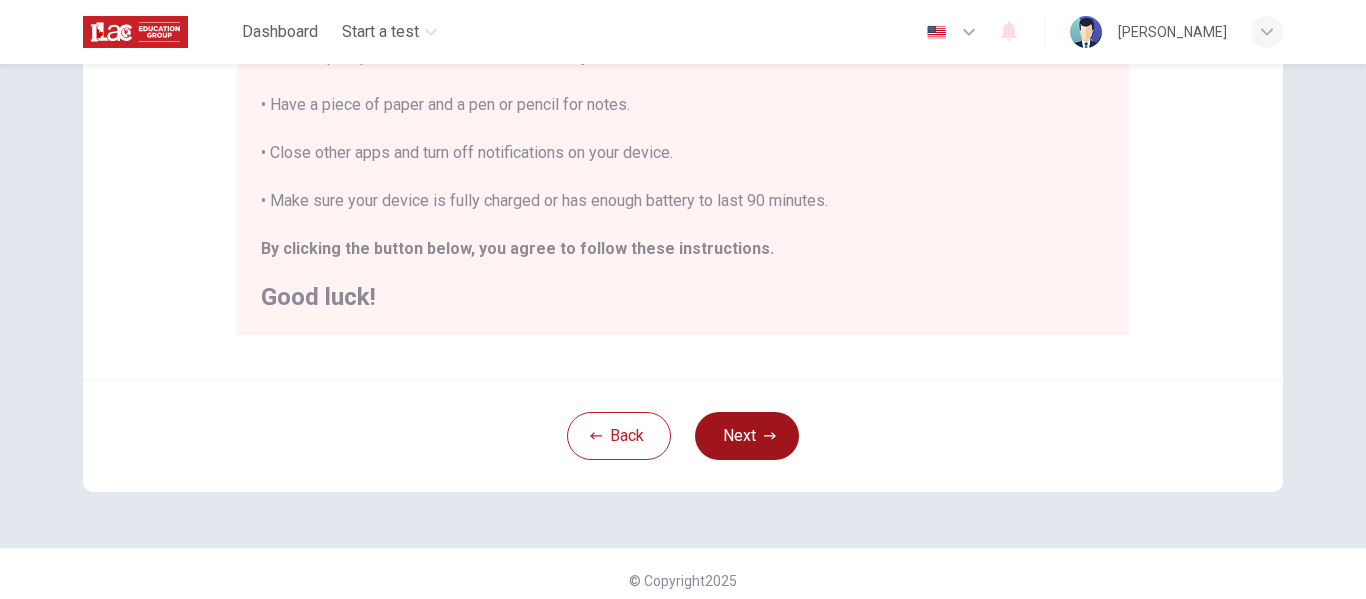 click on "Next" at bounding box center (747, 436) 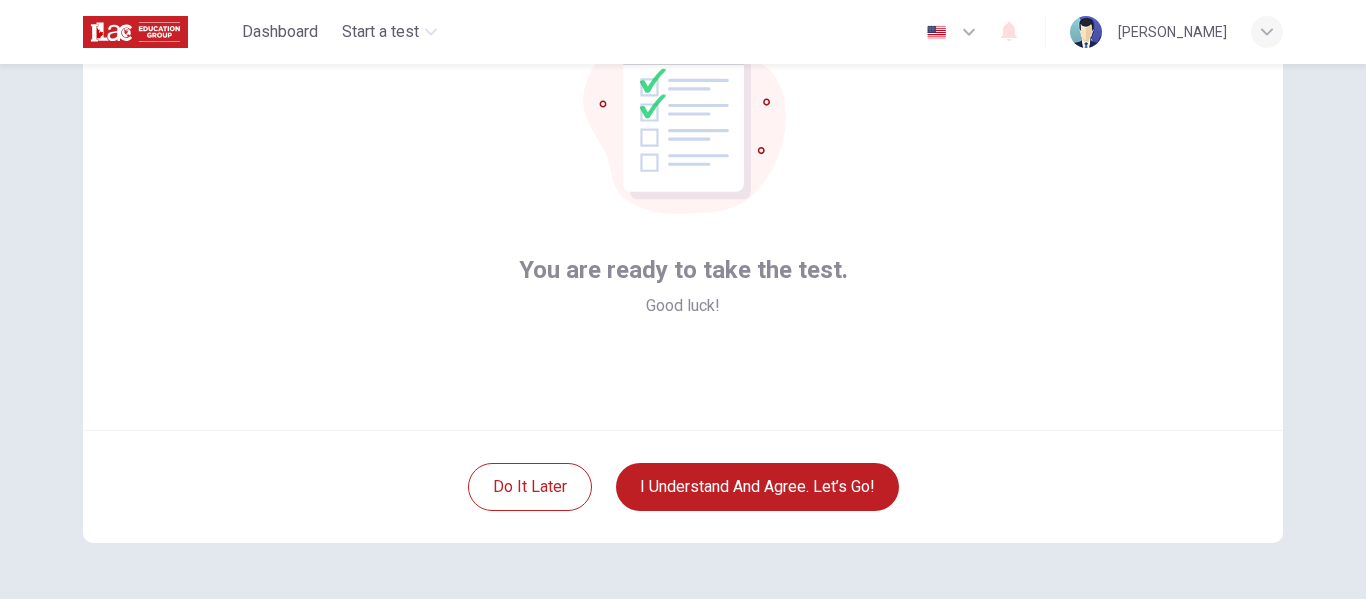 scroll, scrollTop: 234, scrollLeft: 0, axis: vertical 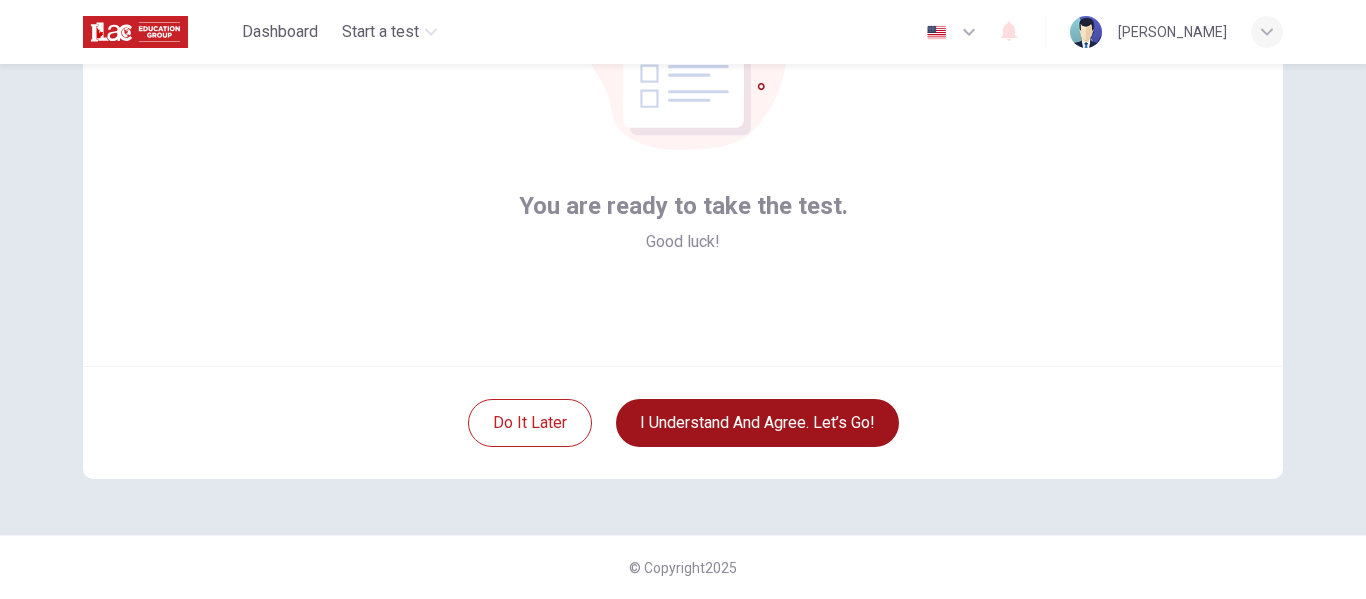 click on "I understand and agree. Let’s go!" at bounding box center [757, 423] 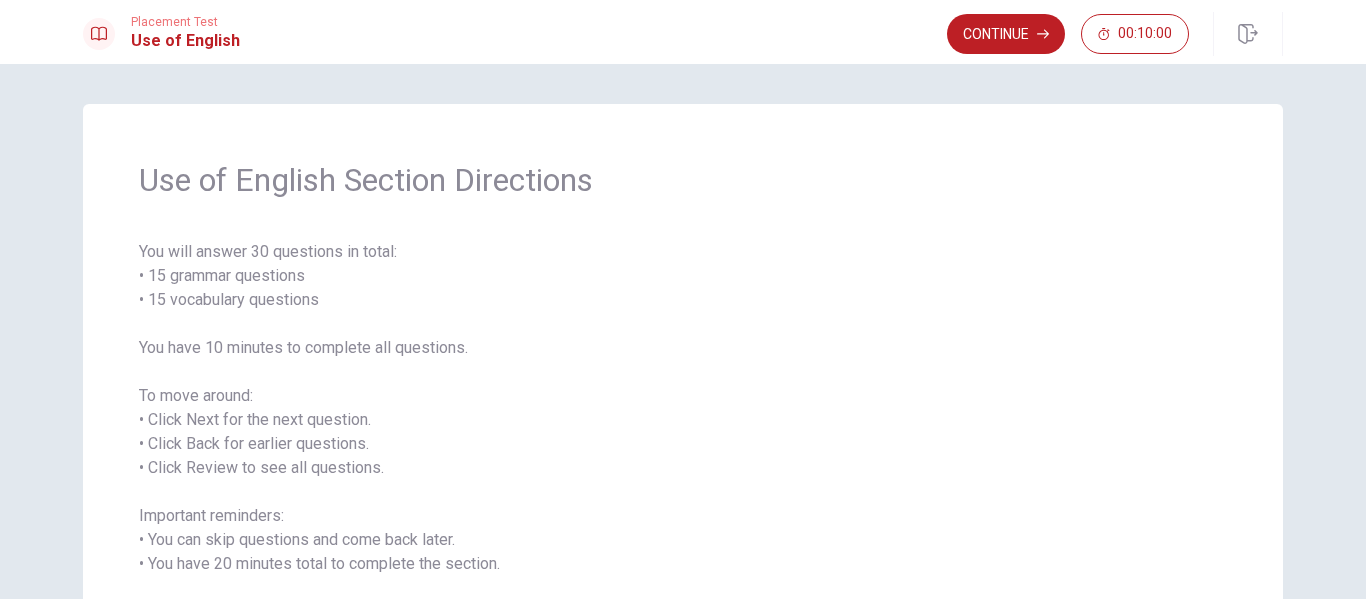 scroll, scrollTop: 167, scrollLeft: 0, axis: vertical 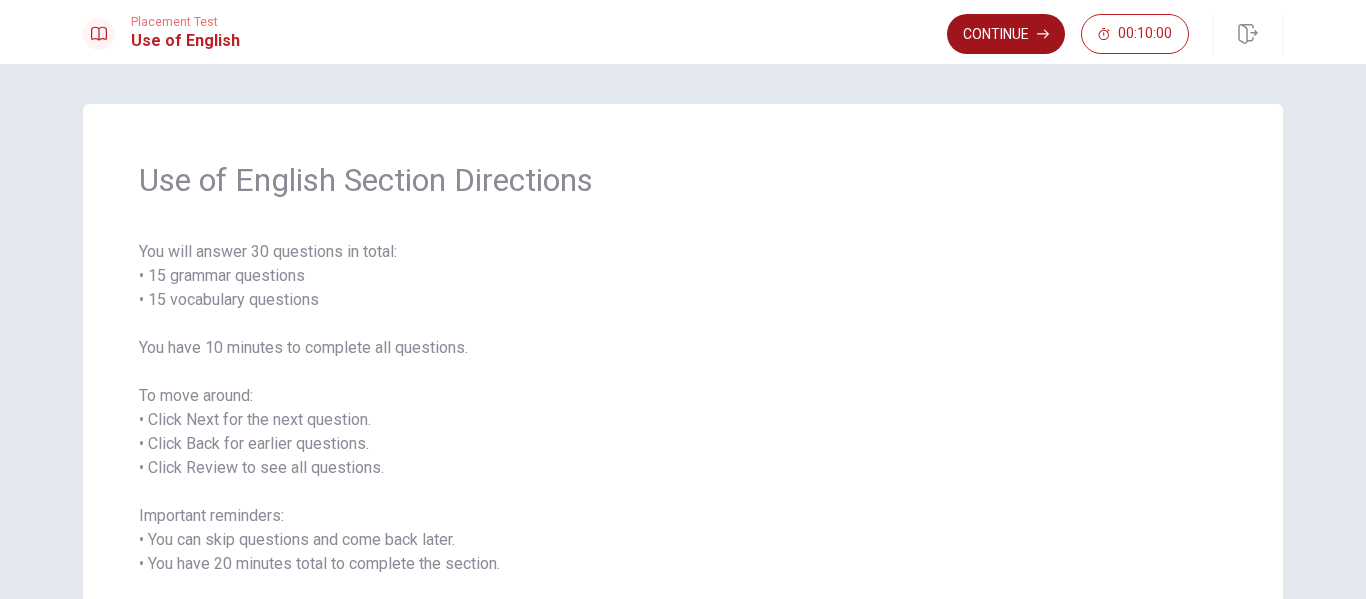click on "Continue" at bounding box center [1006, 34] 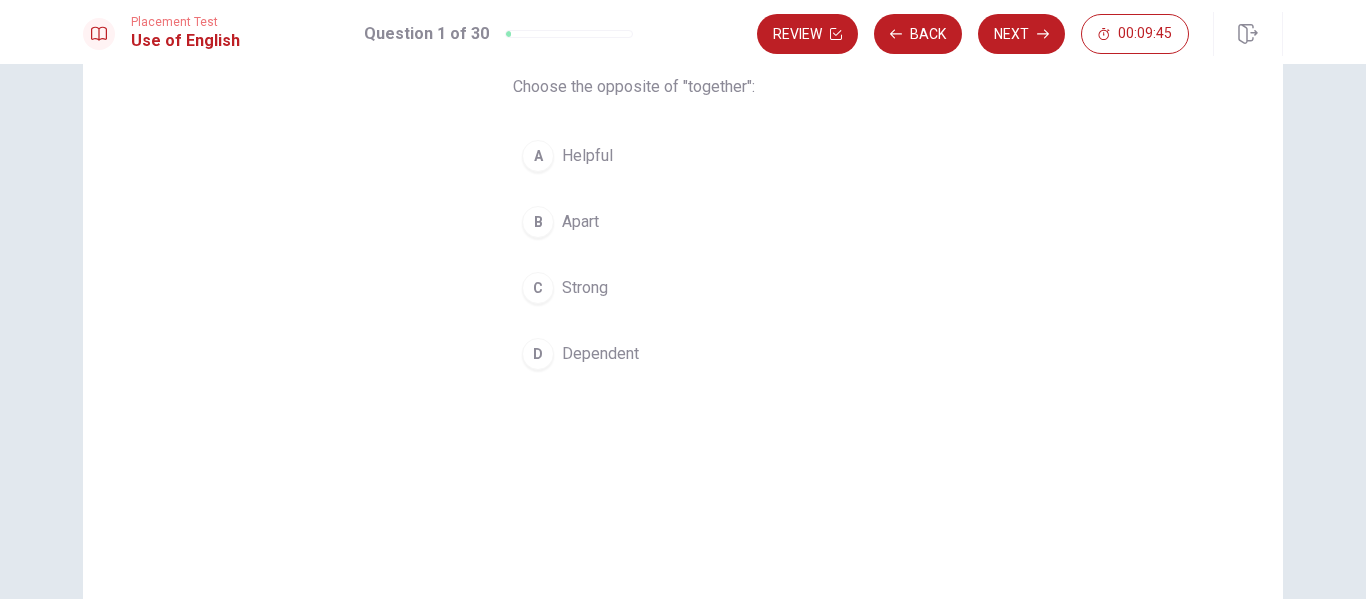 scroll, scrollTop: 0, scrollLeft: 0, axis: both 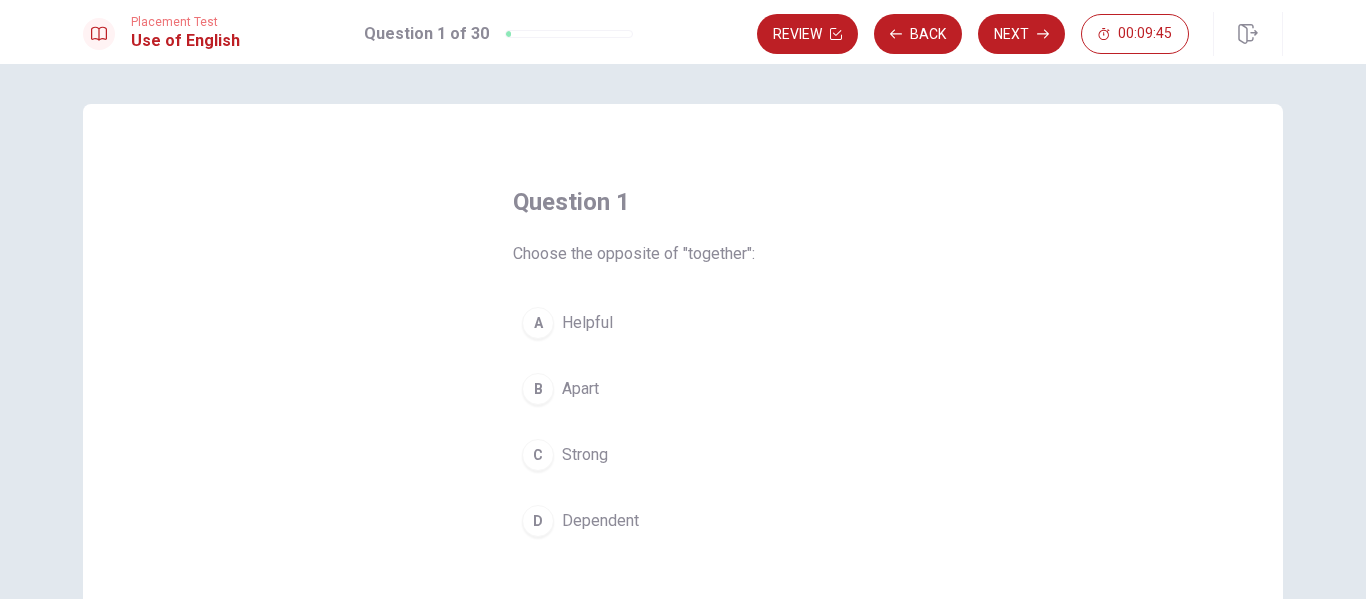 click on "Strong" at bounding box center (585, 455) 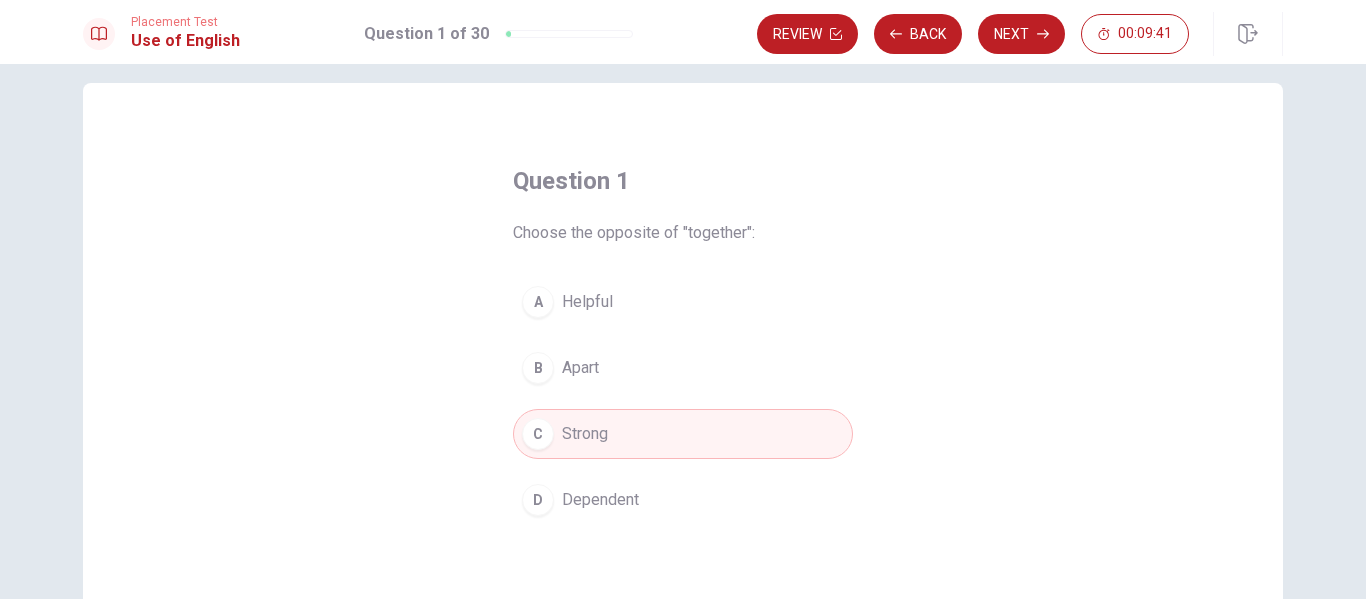 scroll, scrollTop: 0, scrollLeft: 0, axis: both 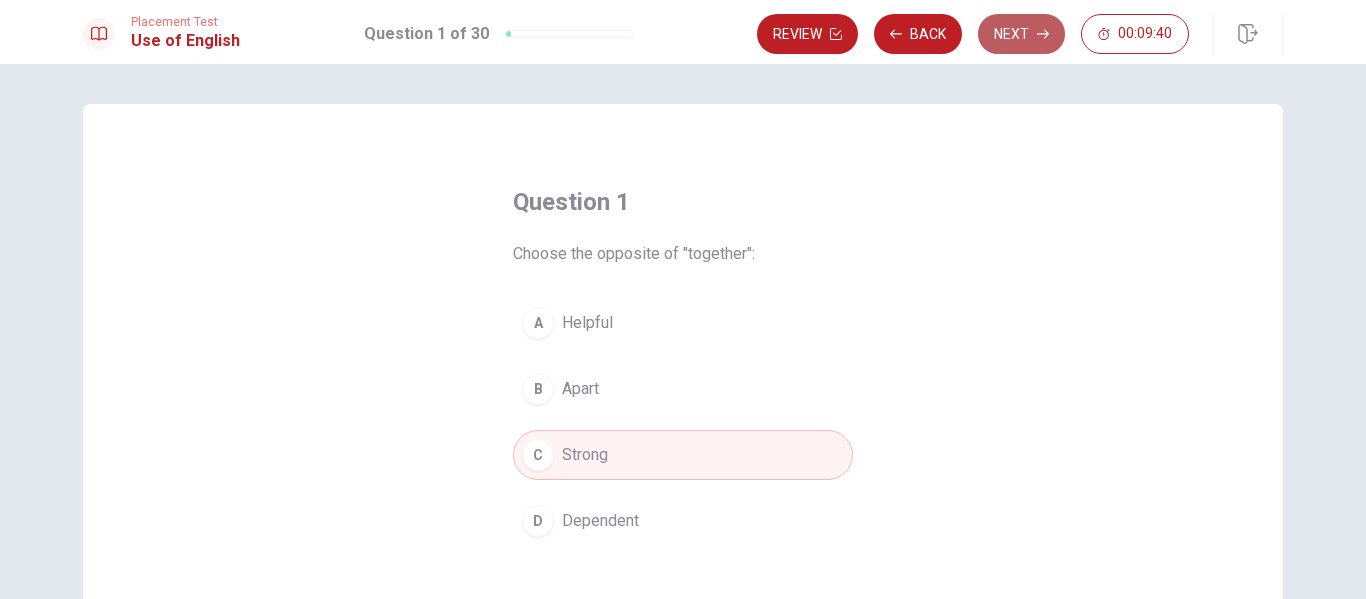 click on "Next" at bounding box center [1021, 34] 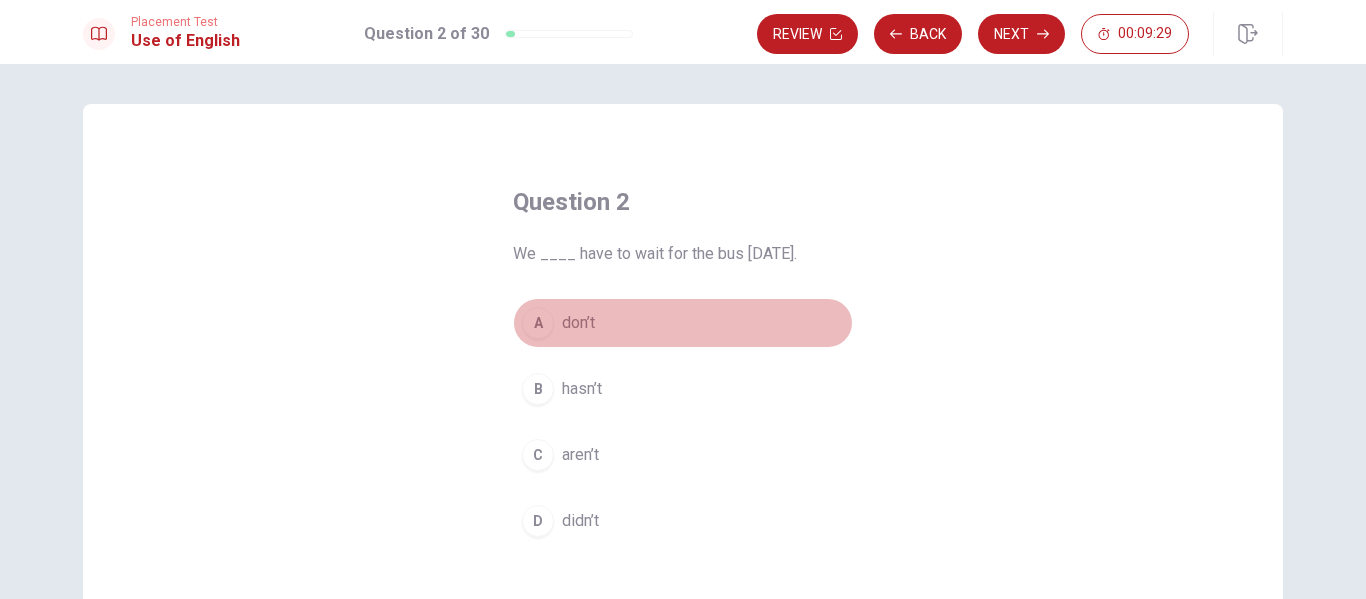 click on "don’t" at bounding box center [578, 323] 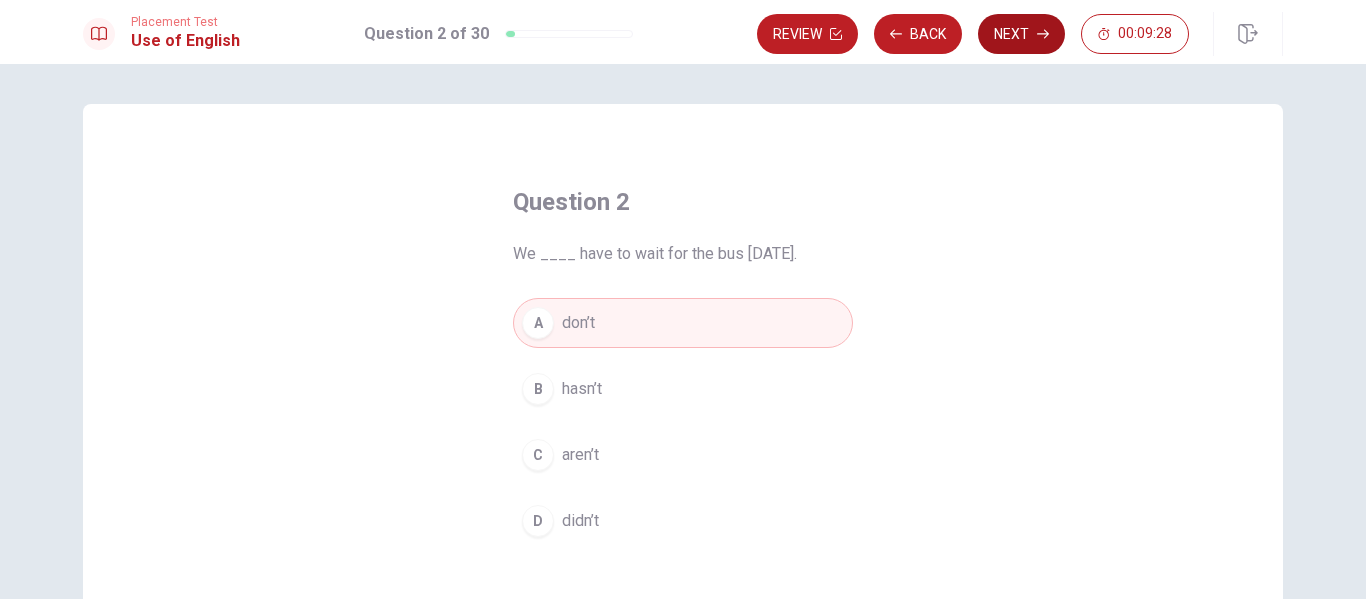 click on "Next" at bounding box center [1021, 34] 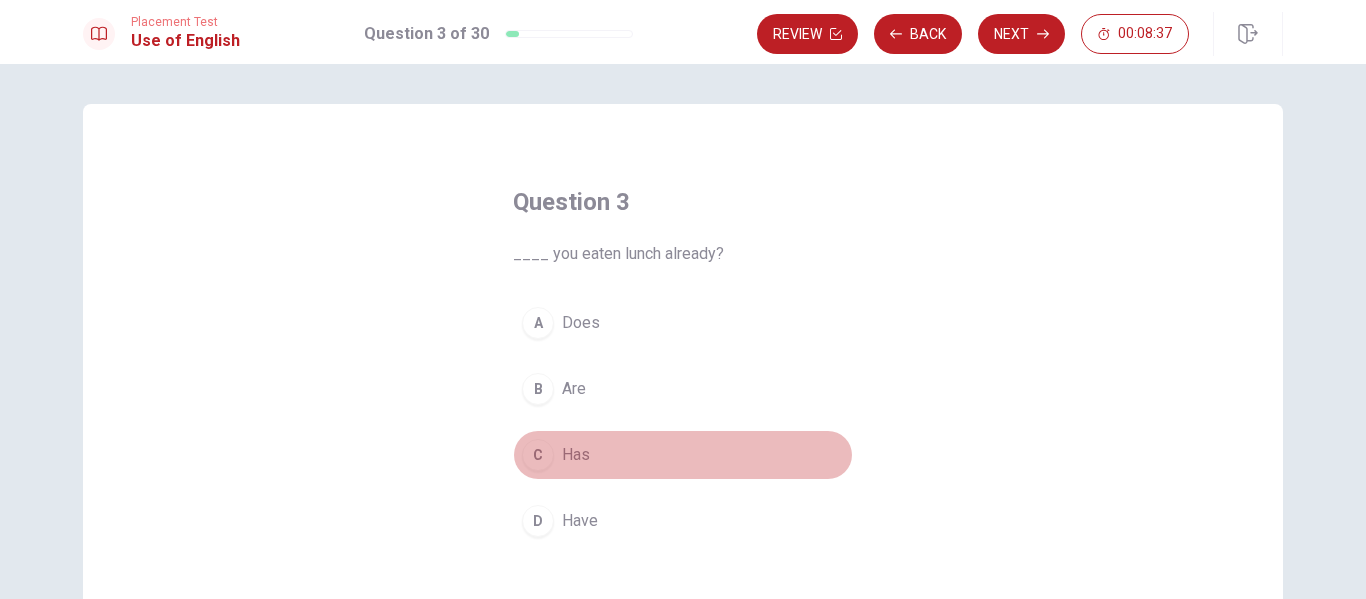 click on "C Has" at bounding box center [683, 455] 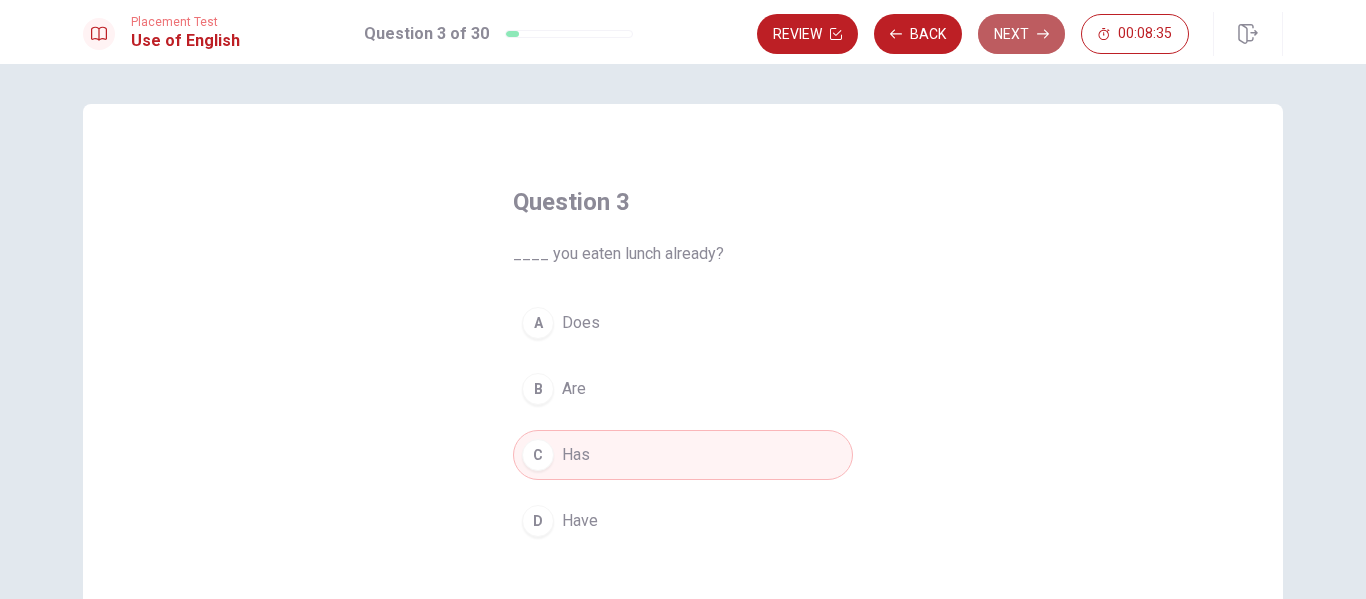 click on "Next" at bounding box center [1021, 34] 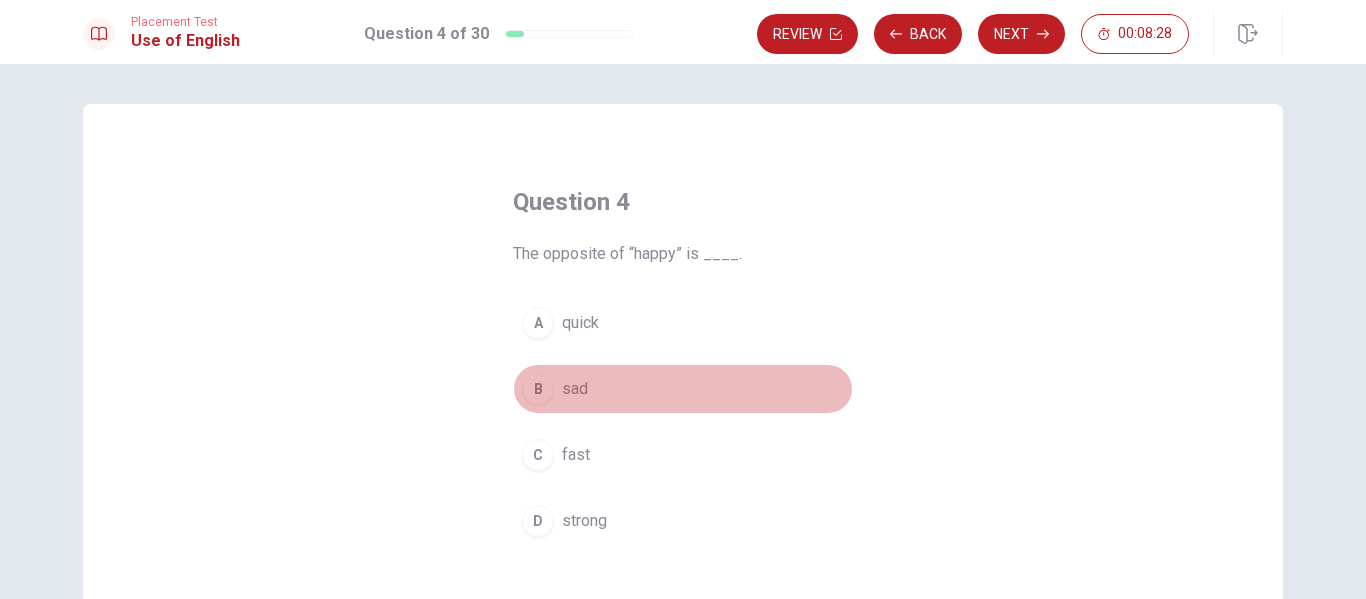 click on "B sad" at bounding box center (683, 389) 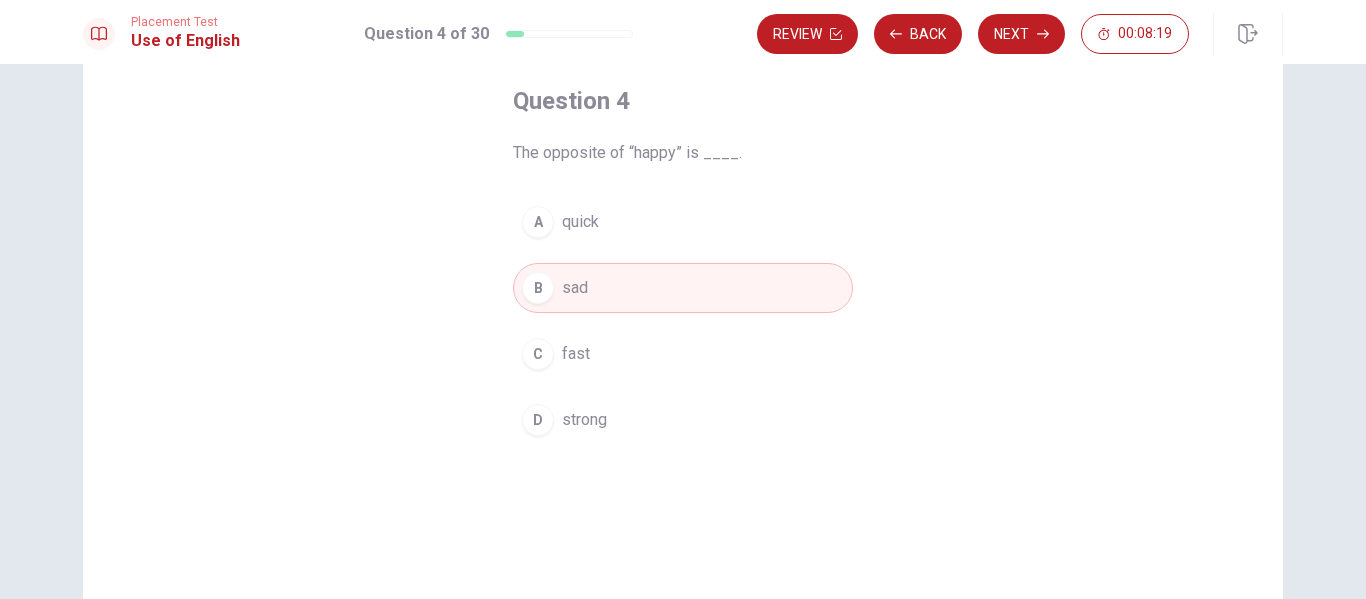 scroll, scrollTop: 0, scrollLeft: 0, axis: both 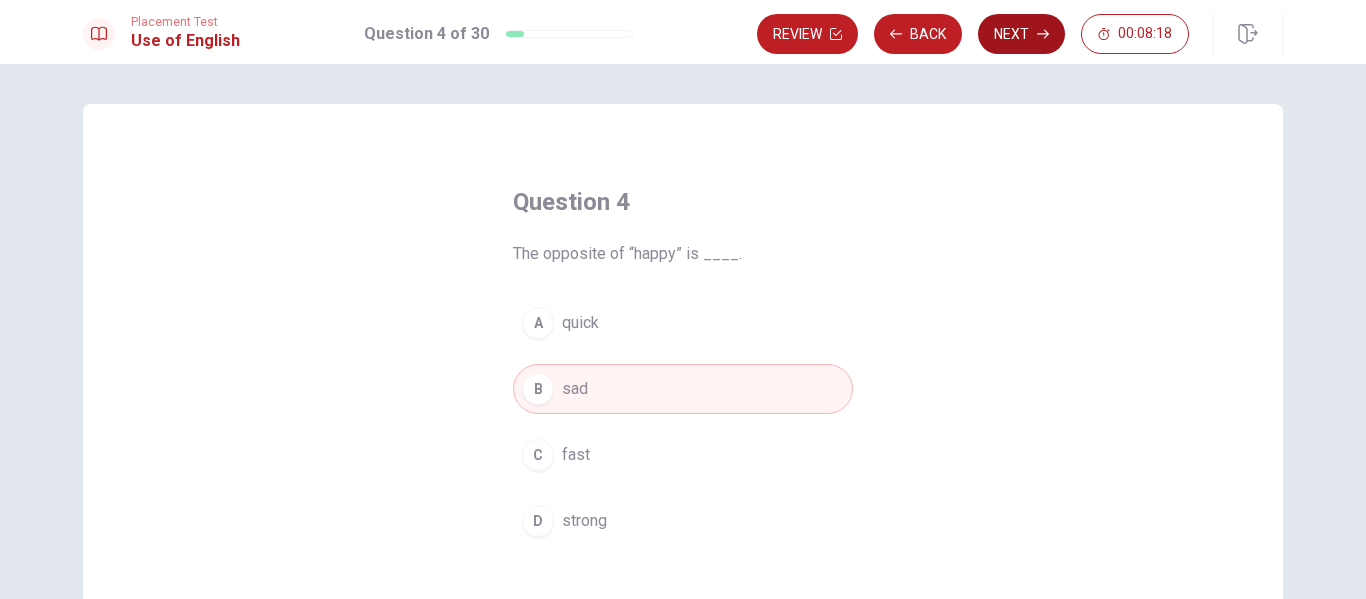 click on "Next" at bounding box center (1021, 34) 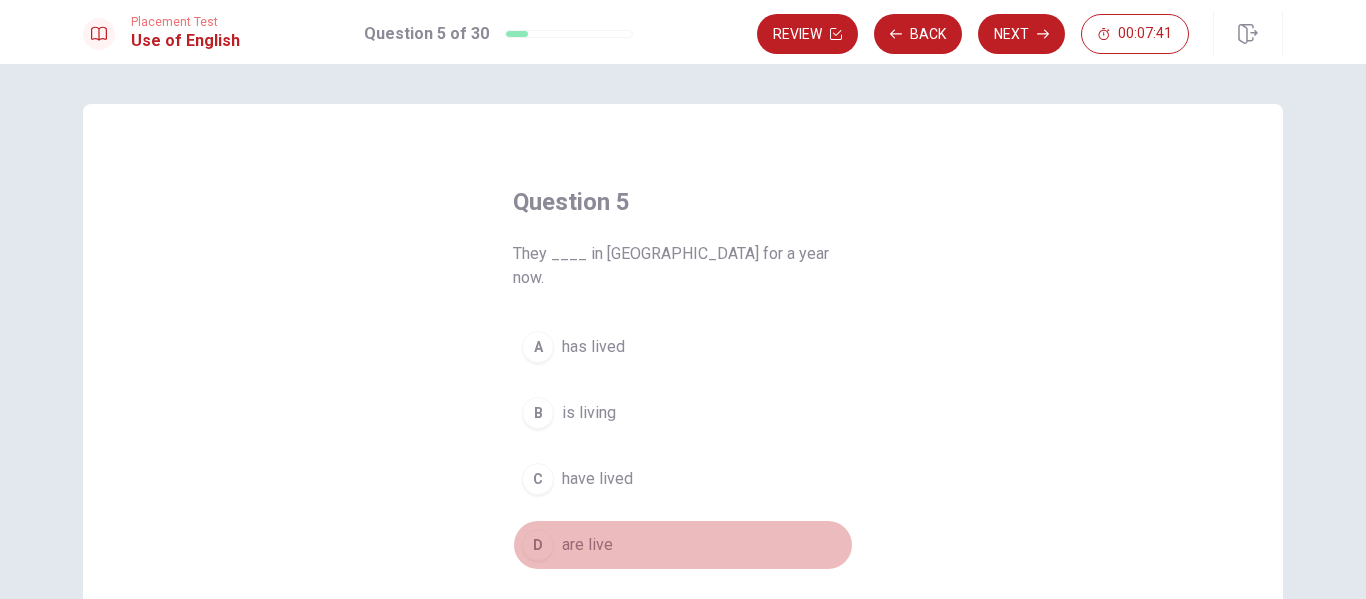 click on "D are live" at bounding box center [683, 545] 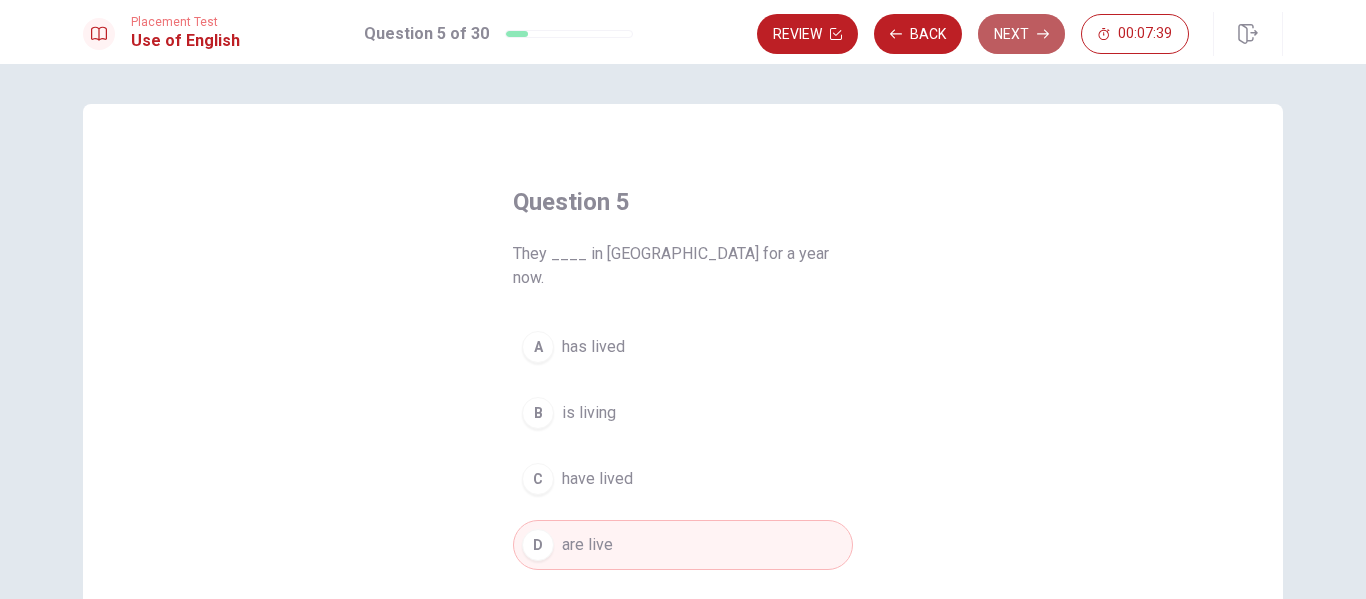 click on "Next" at bounding box center [1021, 34] 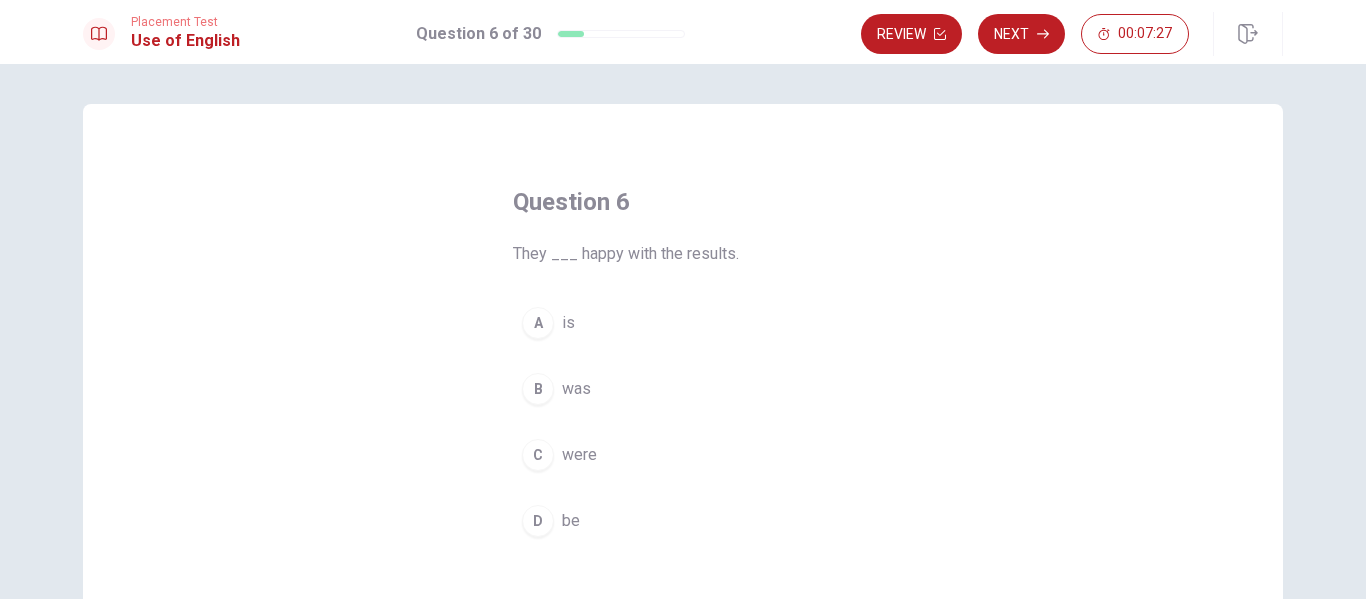 click on "A is" at bounding box center (683, 323) 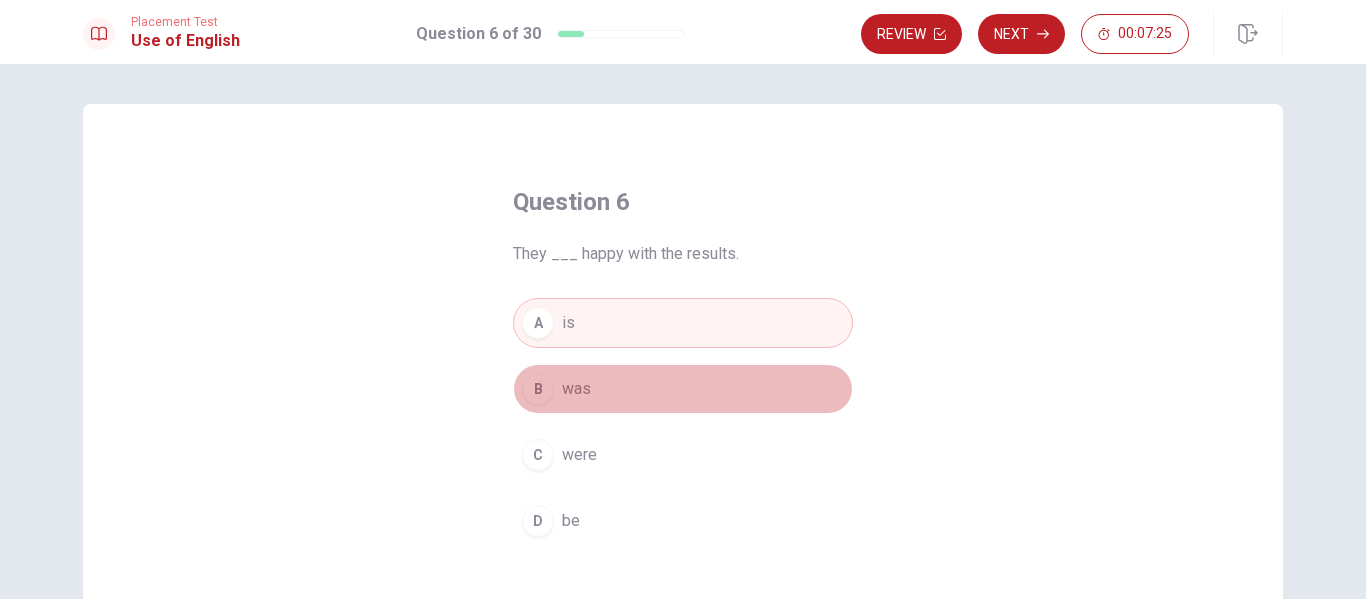 click on "B was" at bounding box center [683, 389] 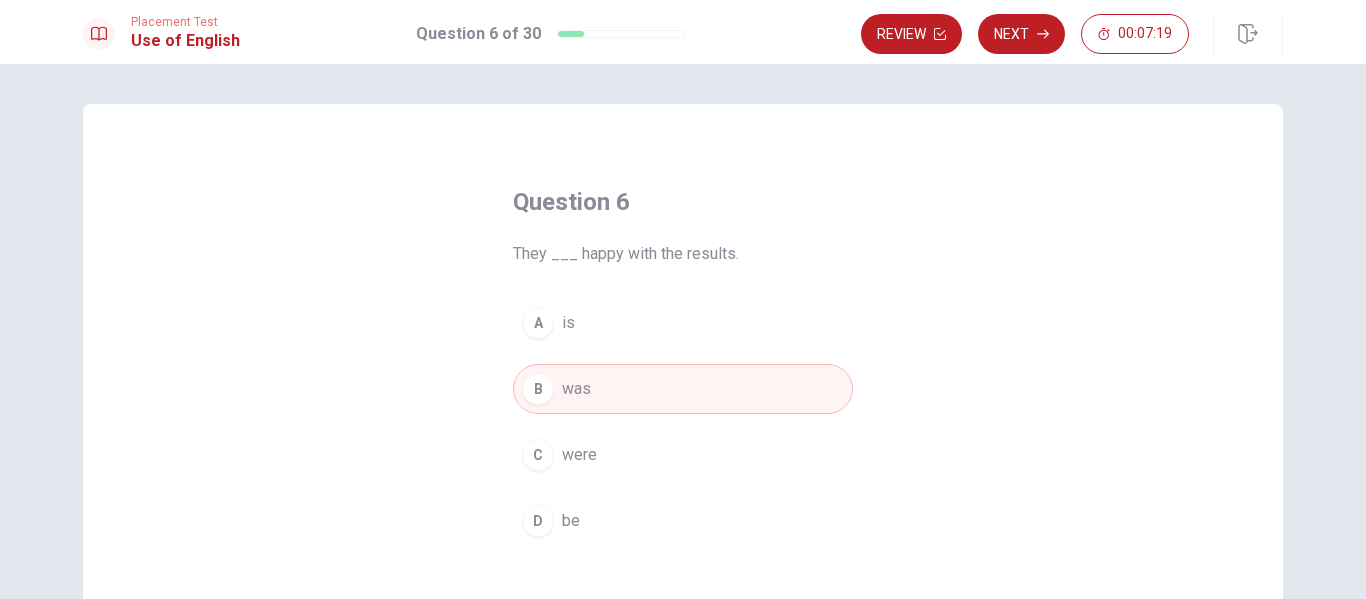 click on "A is" at bounding box center [683, 323] 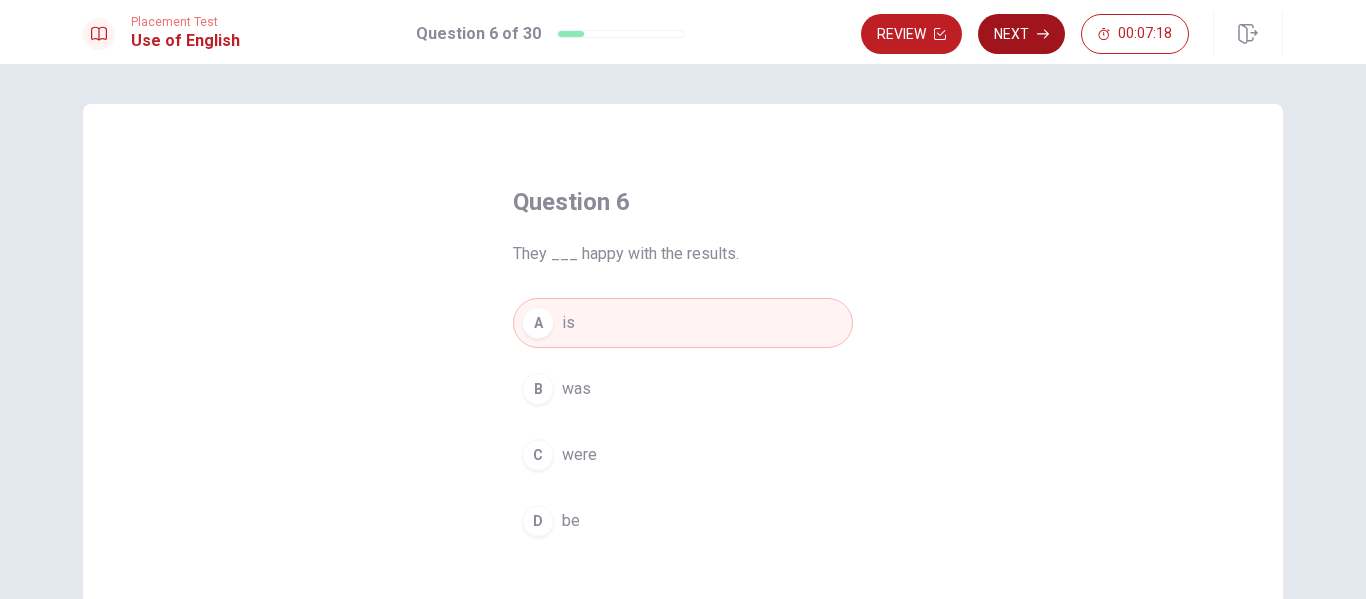 click on "Next" at bounding box center (1021, 34) 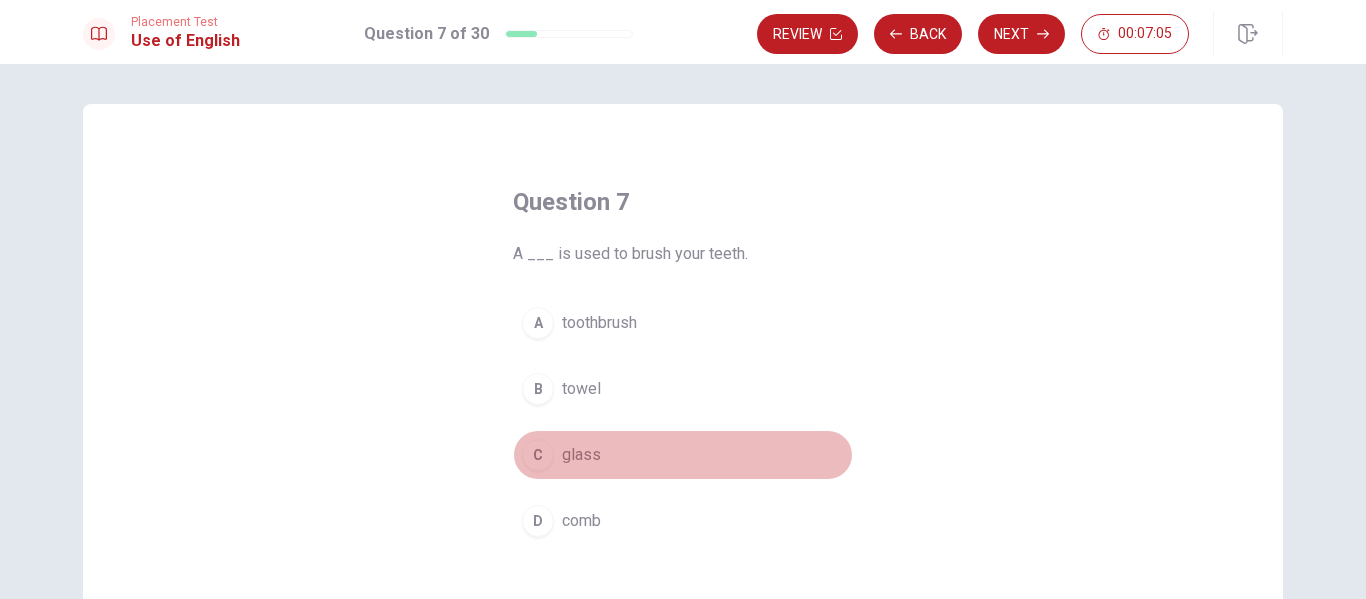 click on "C glass" at bounding box center (683, 455) 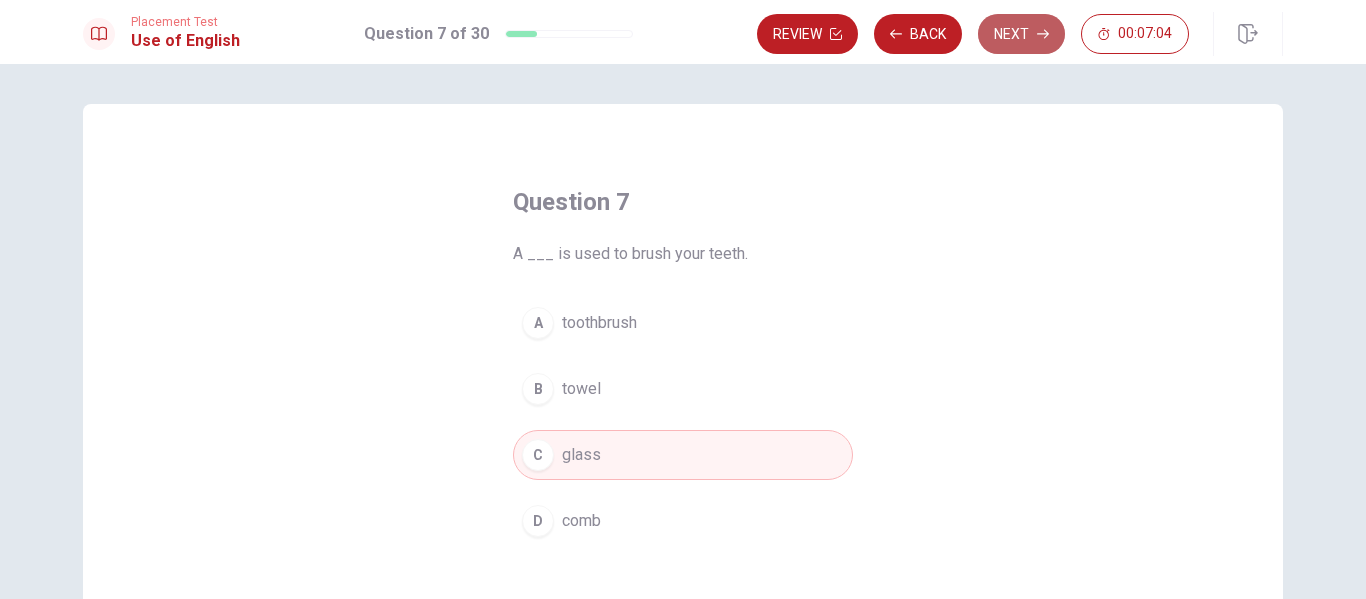 click on "Next" at bounding box center [1021, 34] 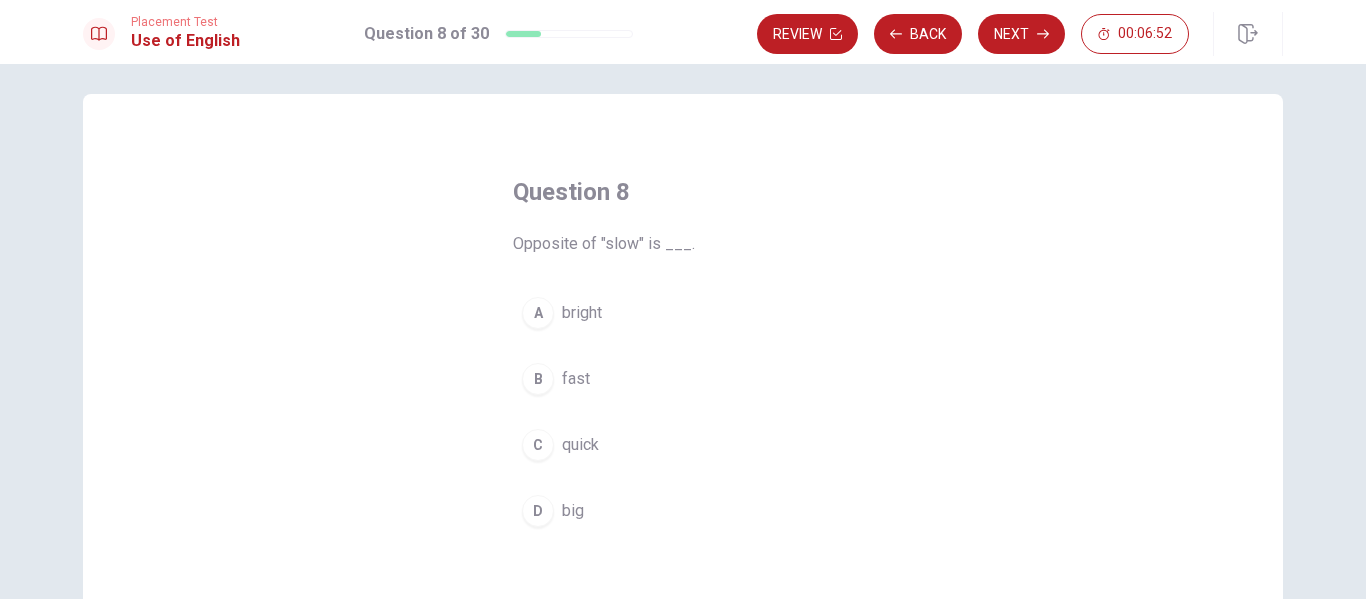 scroll, scrollTop: 0, scrollLeft: 0, axis: both 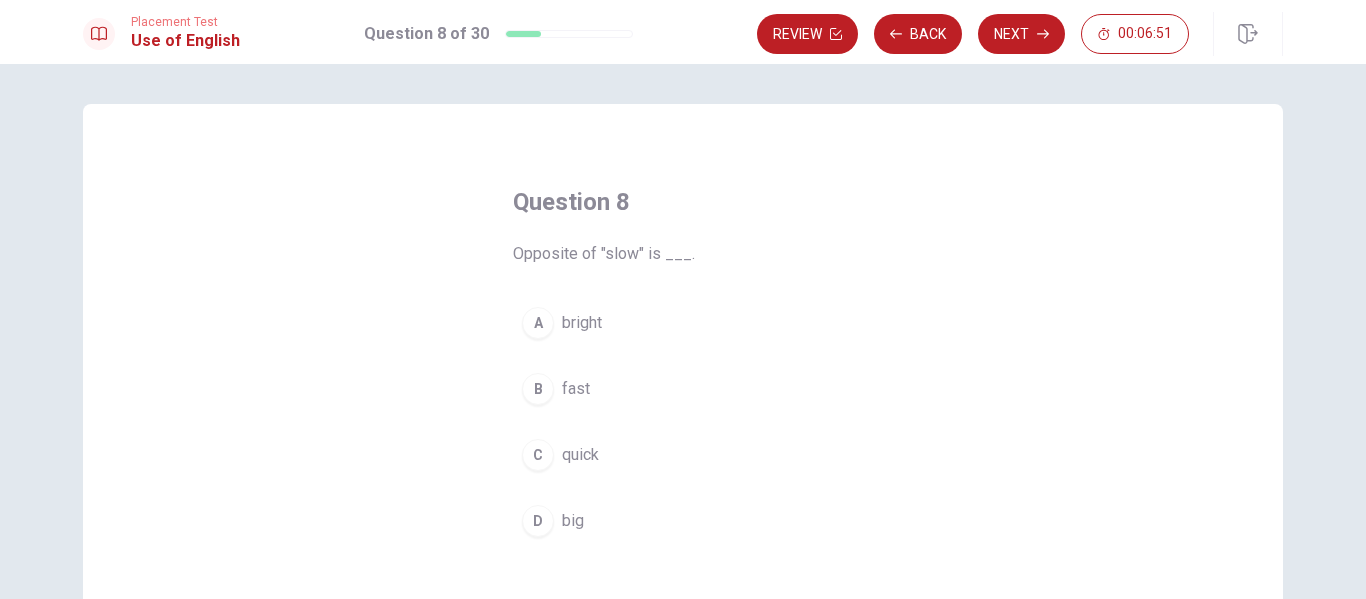 click on "bright" at bounding box center [582, 323] 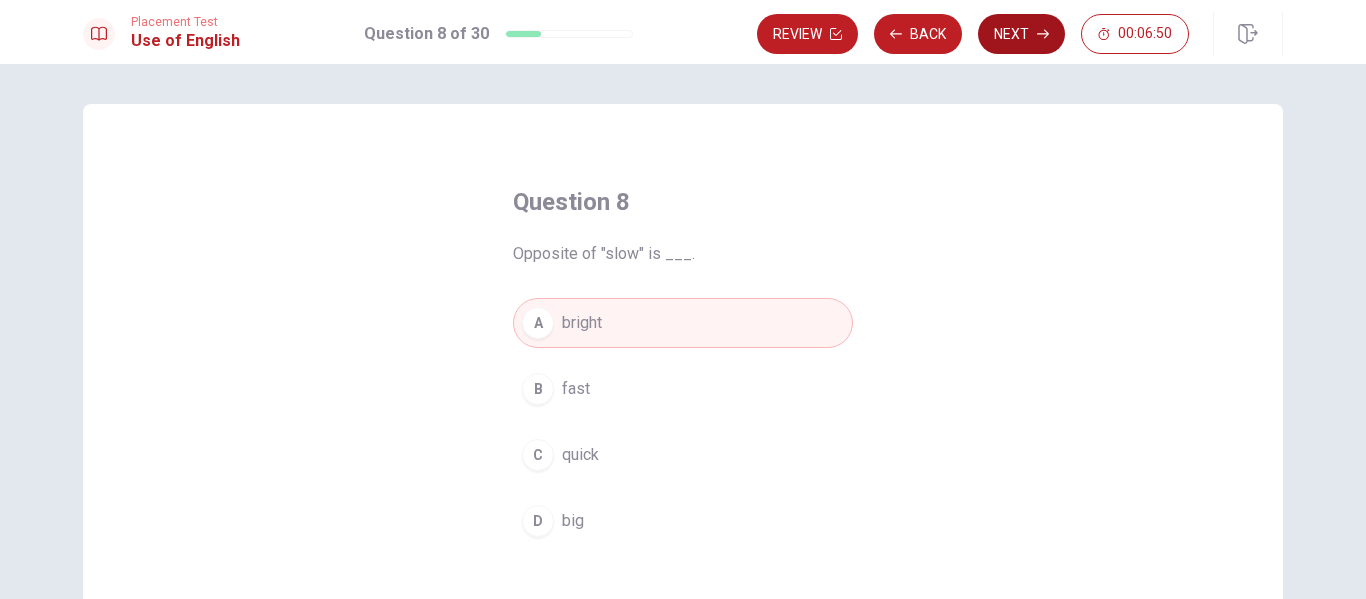 click on "Next" at bounding box center [1021, 34] 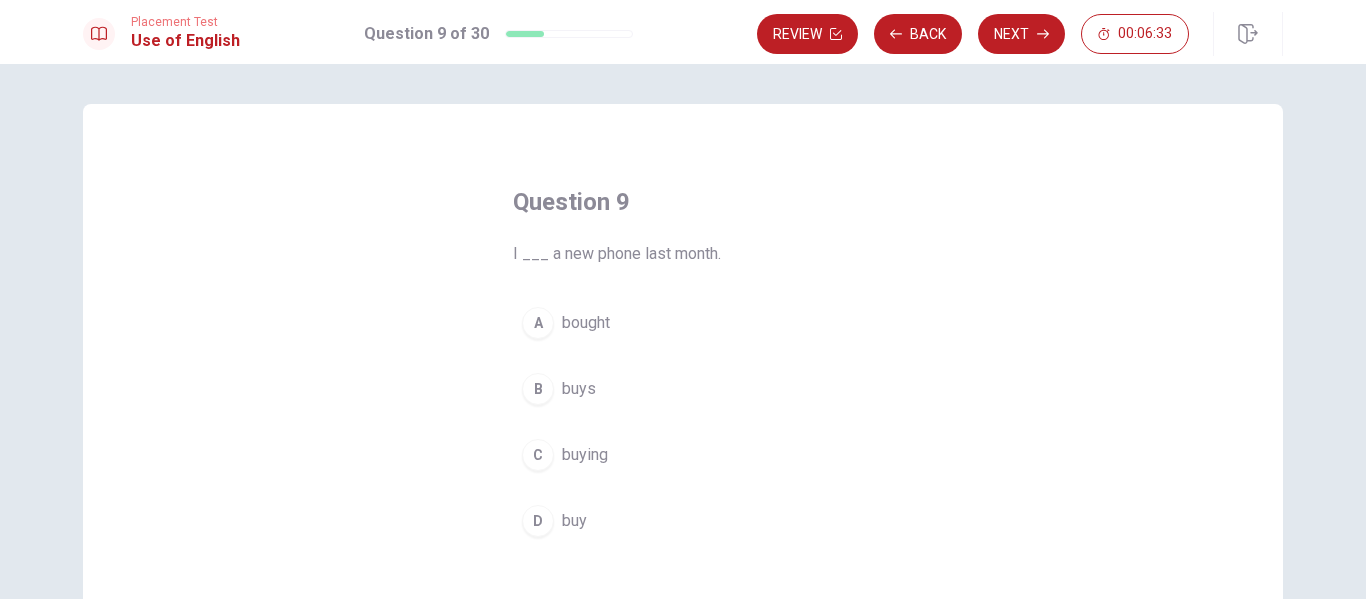 click on "buying" at bounding box center [585, 455] 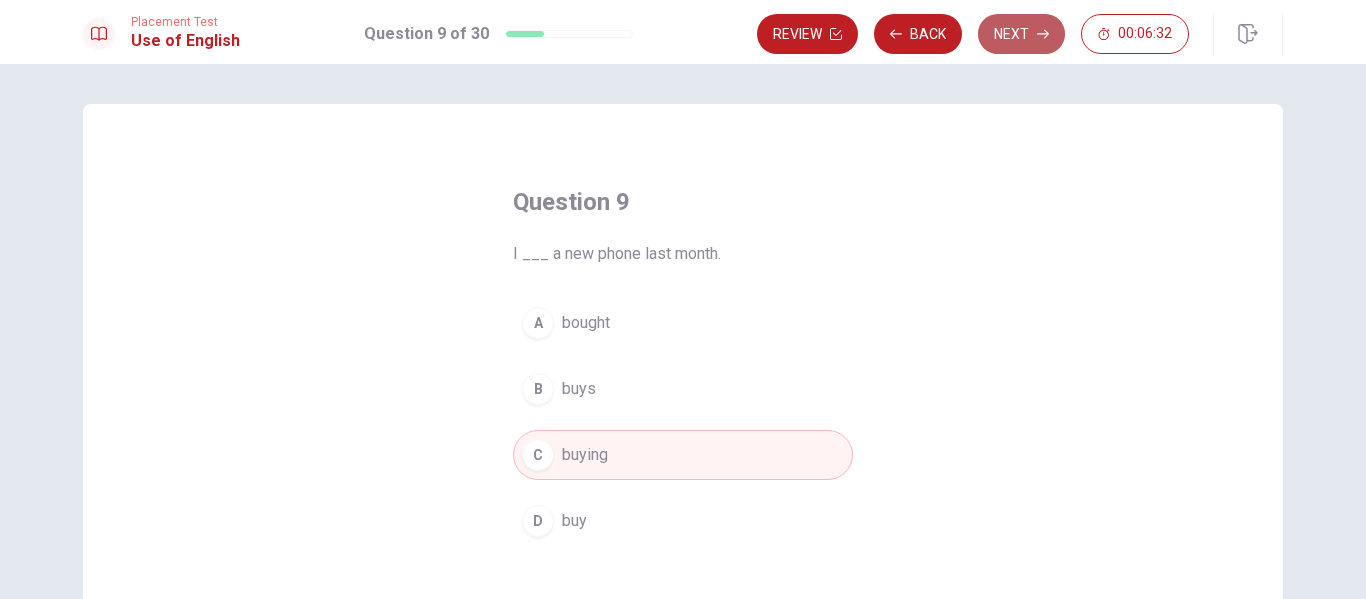 click on "Next" at bounding box center [1021, 34] 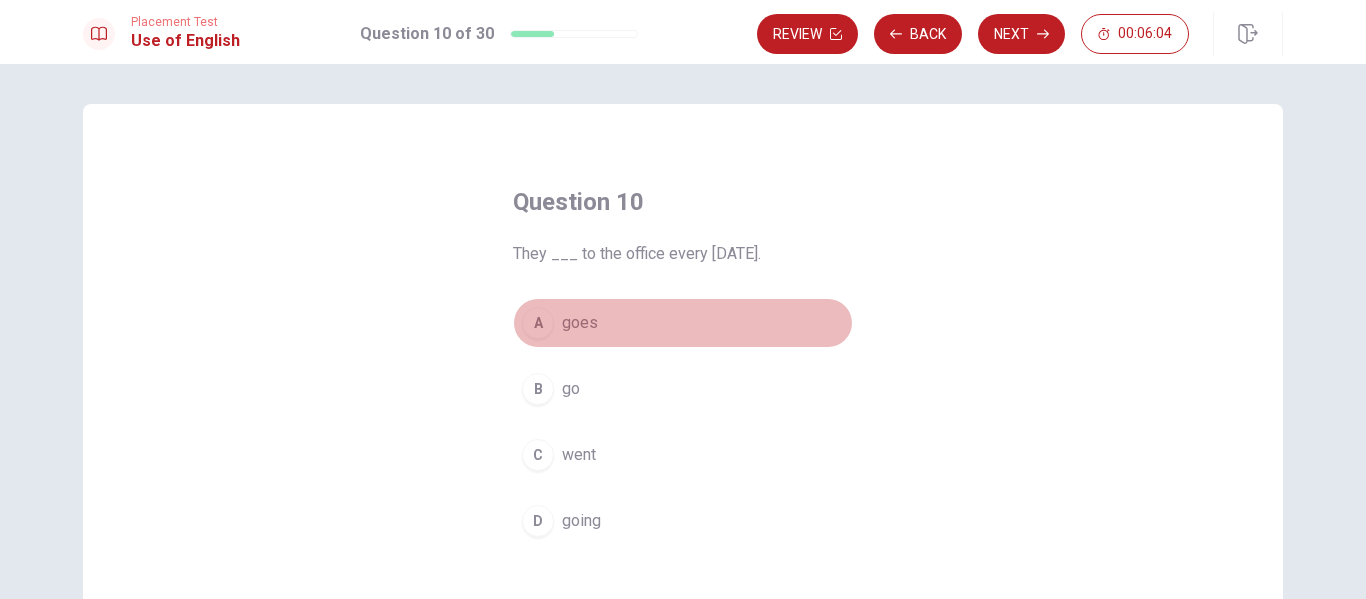 click on "goes" at bounding box center [580, 323] 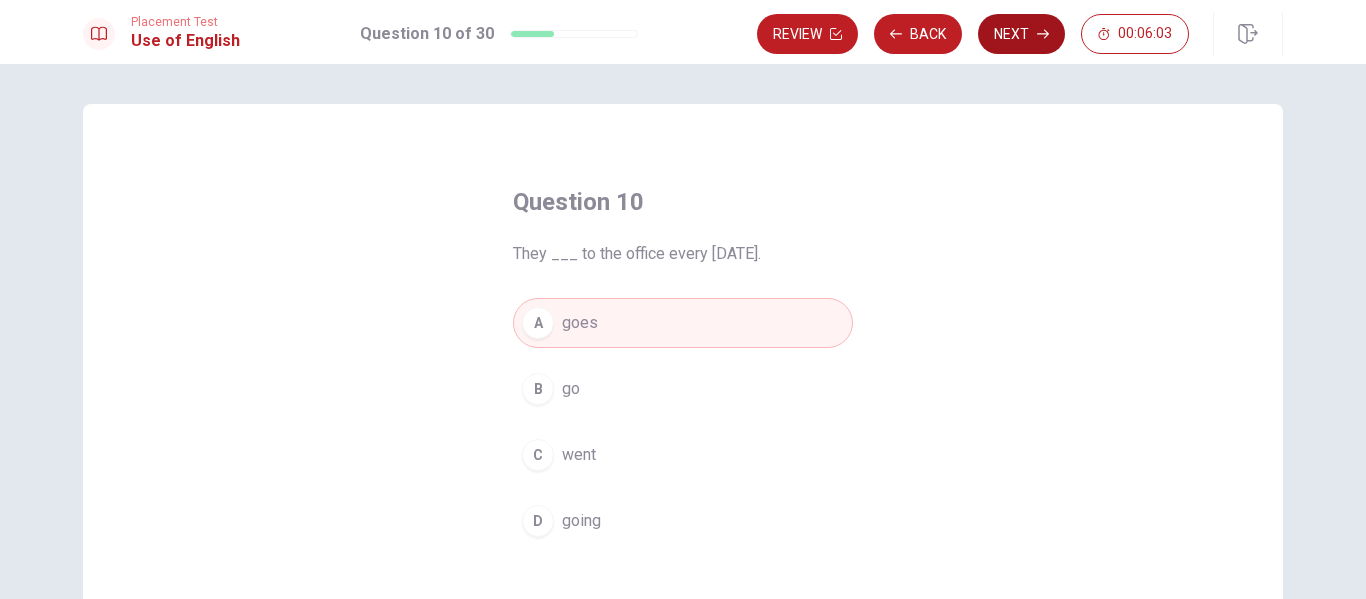 click 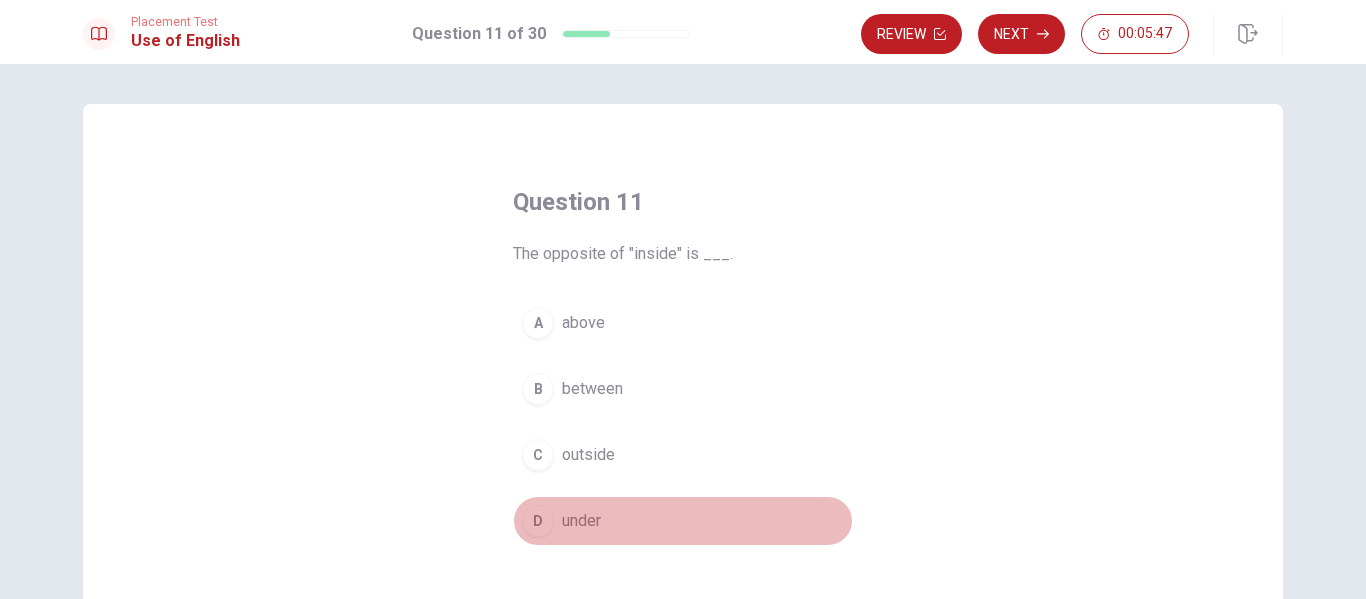 click on "under" at bounding box center [581, 521] 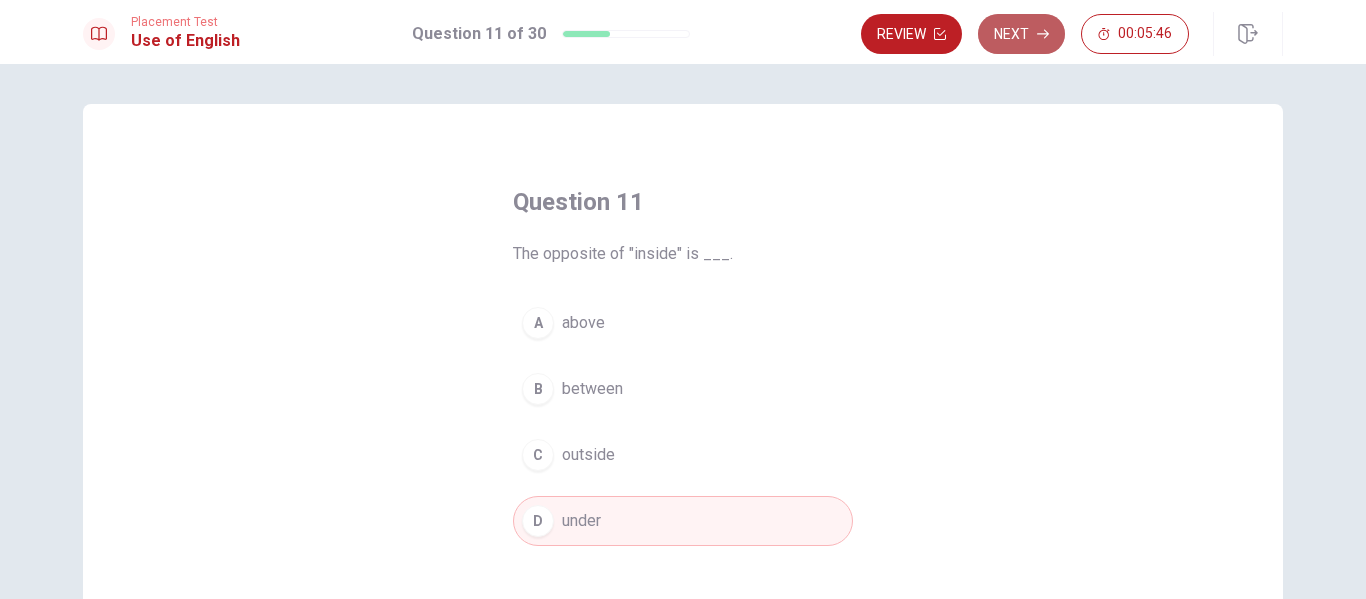 click 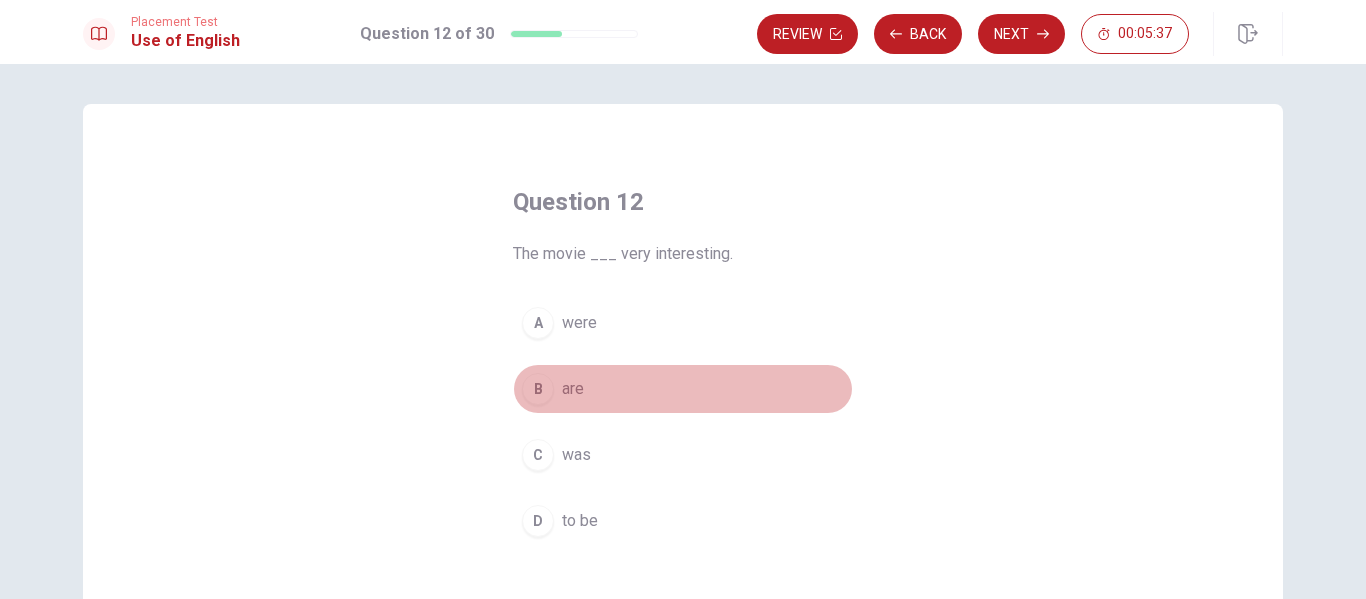 click on "are" at bounding box center (573, 389) 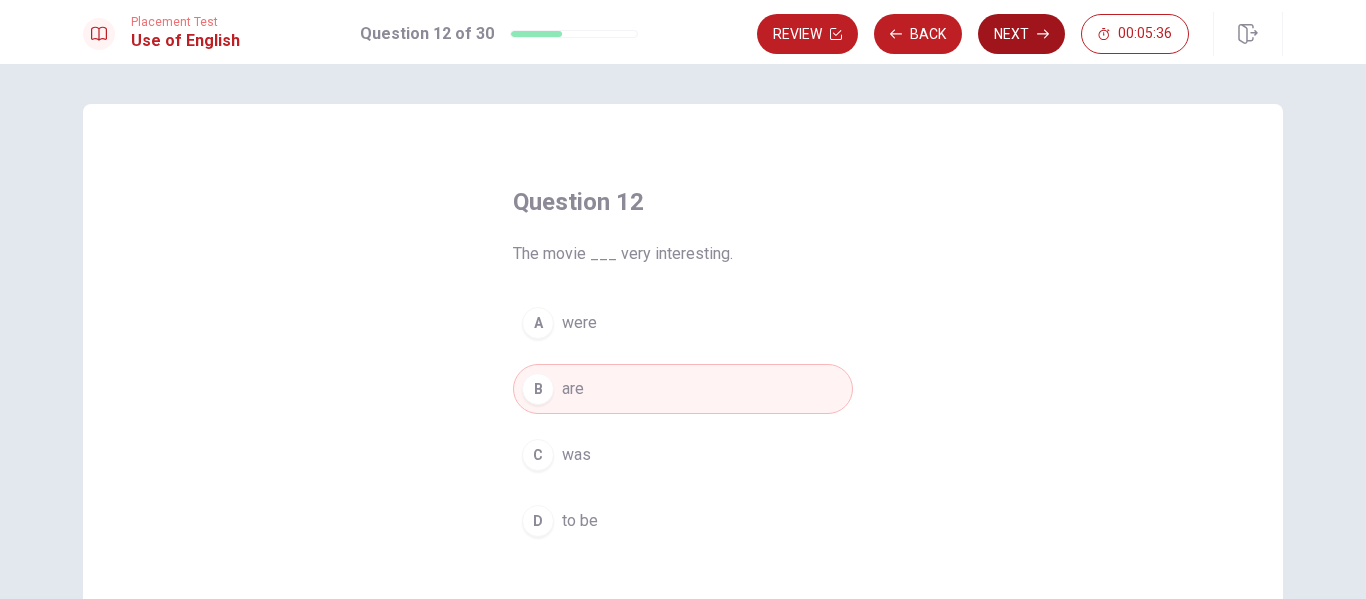 click on "Next" at bounding box center (1021, 34) 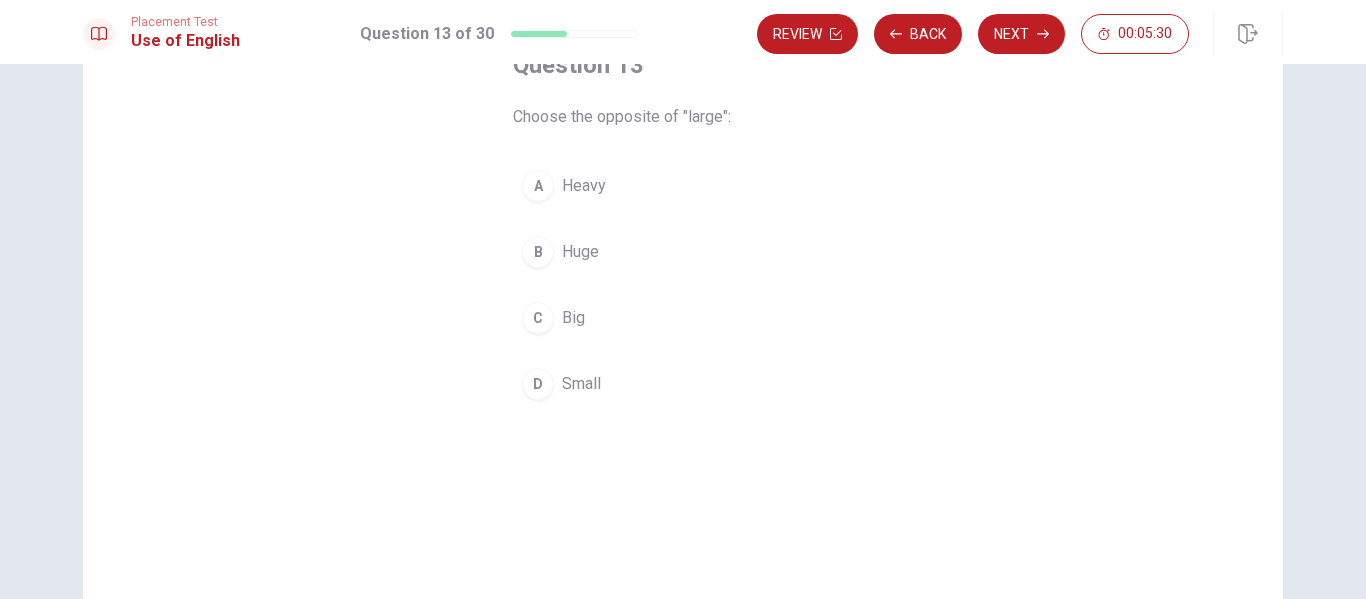 scroll, scrollTop: 0, scrollLeft: 0, axis: both 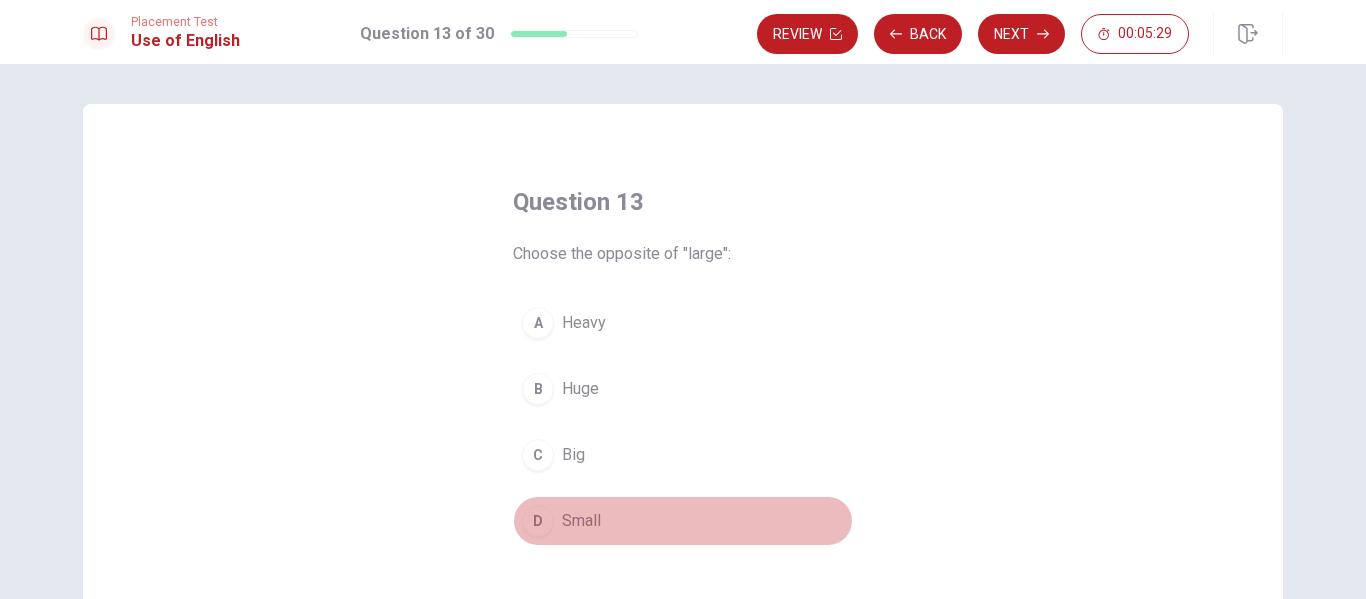 click on "D Small" at bounding box center (683, 521) 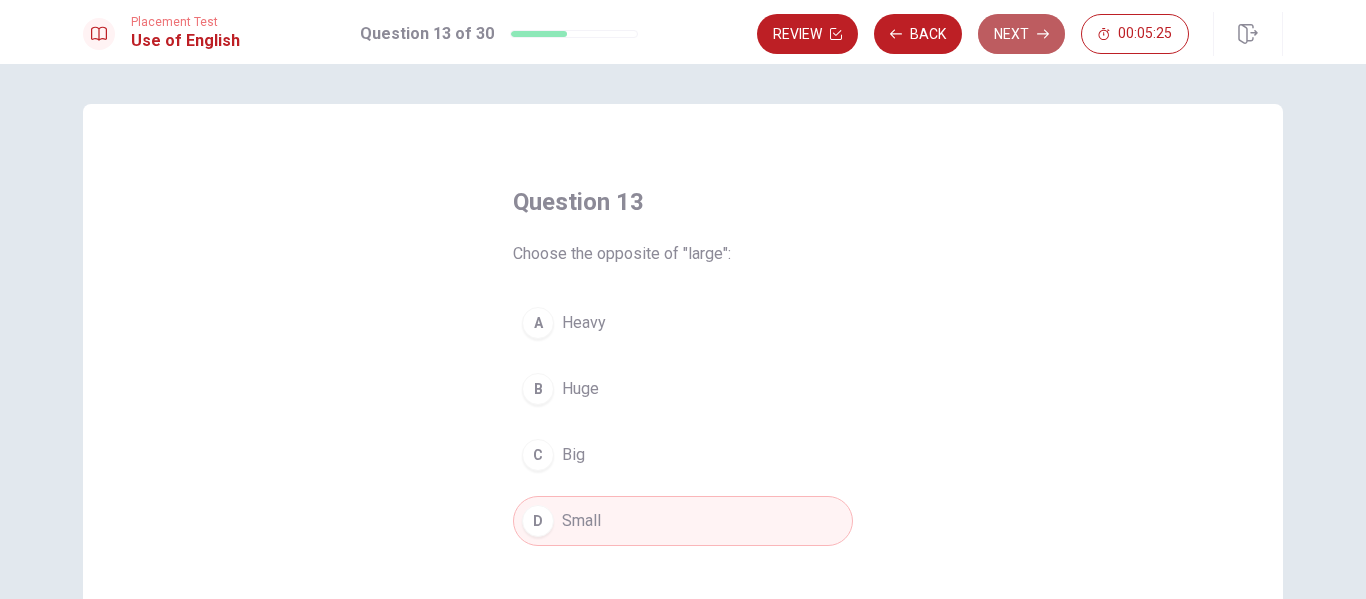 click on "Next" at bounding box center [1021, 34] 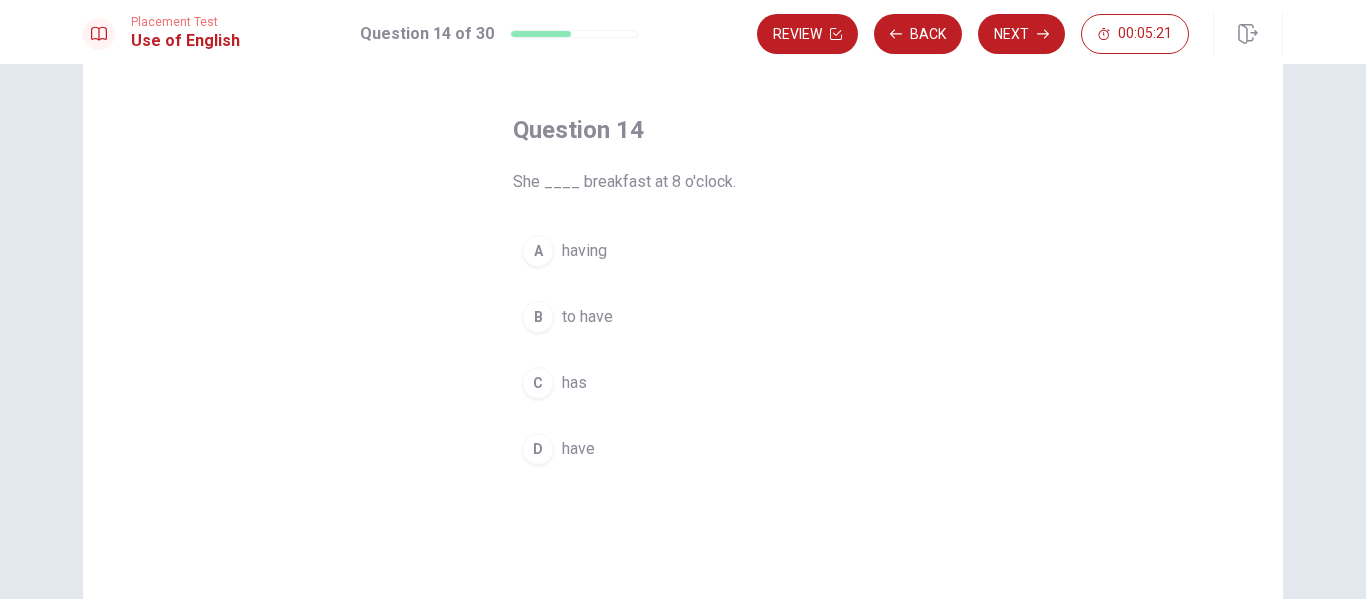 scroll, scrollTop: 0, scrollLeft: 0, axis: both 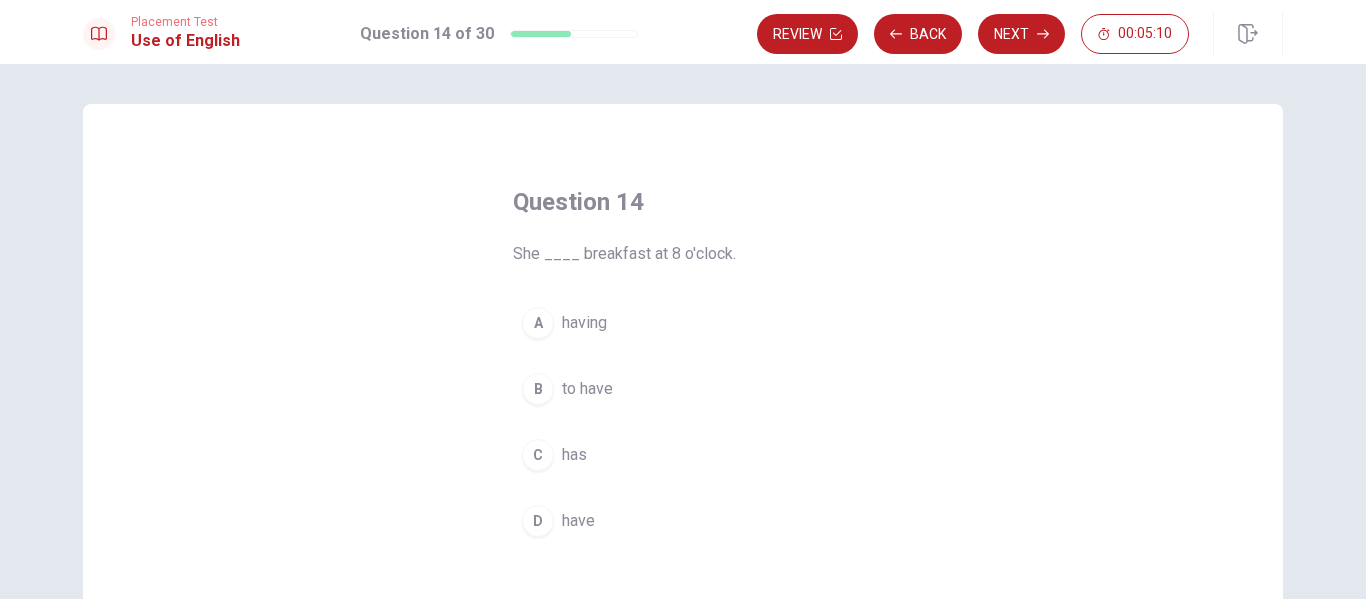 click on "C has" at bounding box center (683, 455) 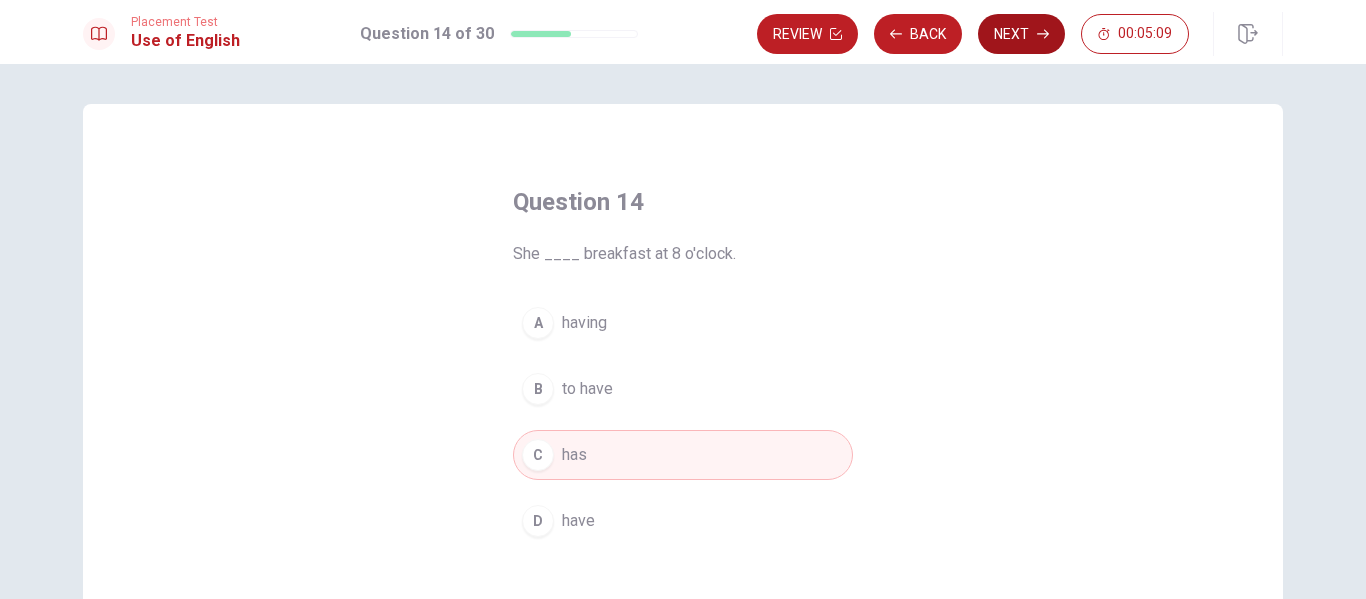 click on "Next" at bounding box center (1021, 34) 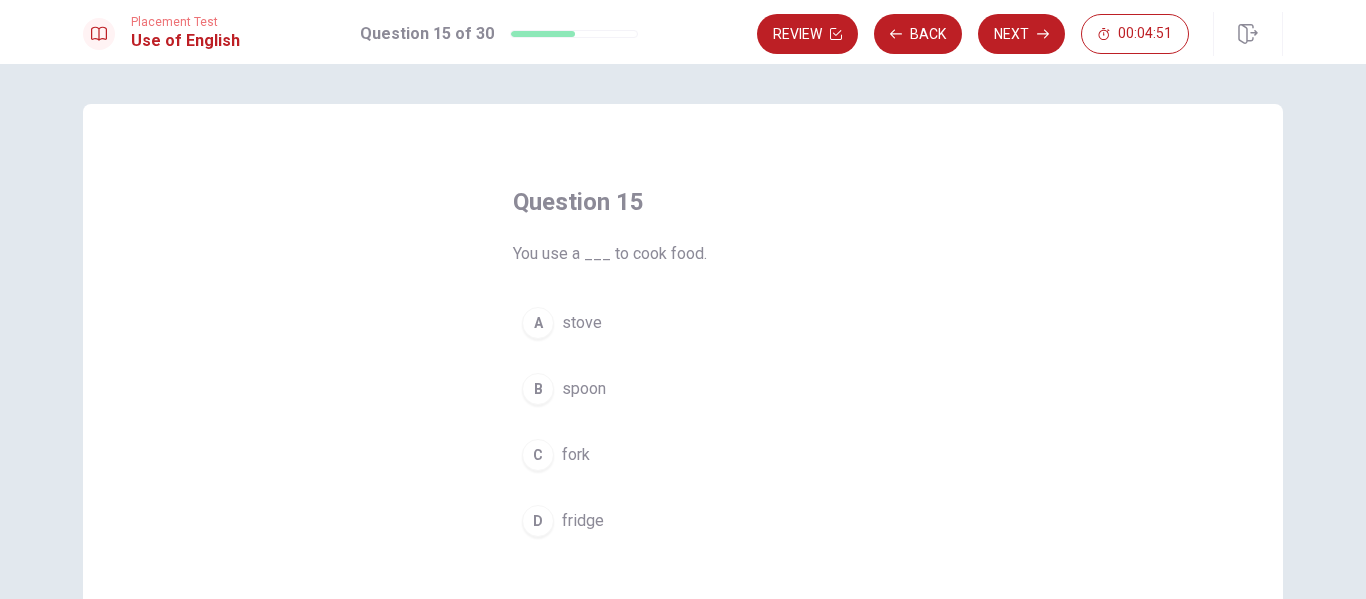 click on "A" at bounding box center [538, 323] 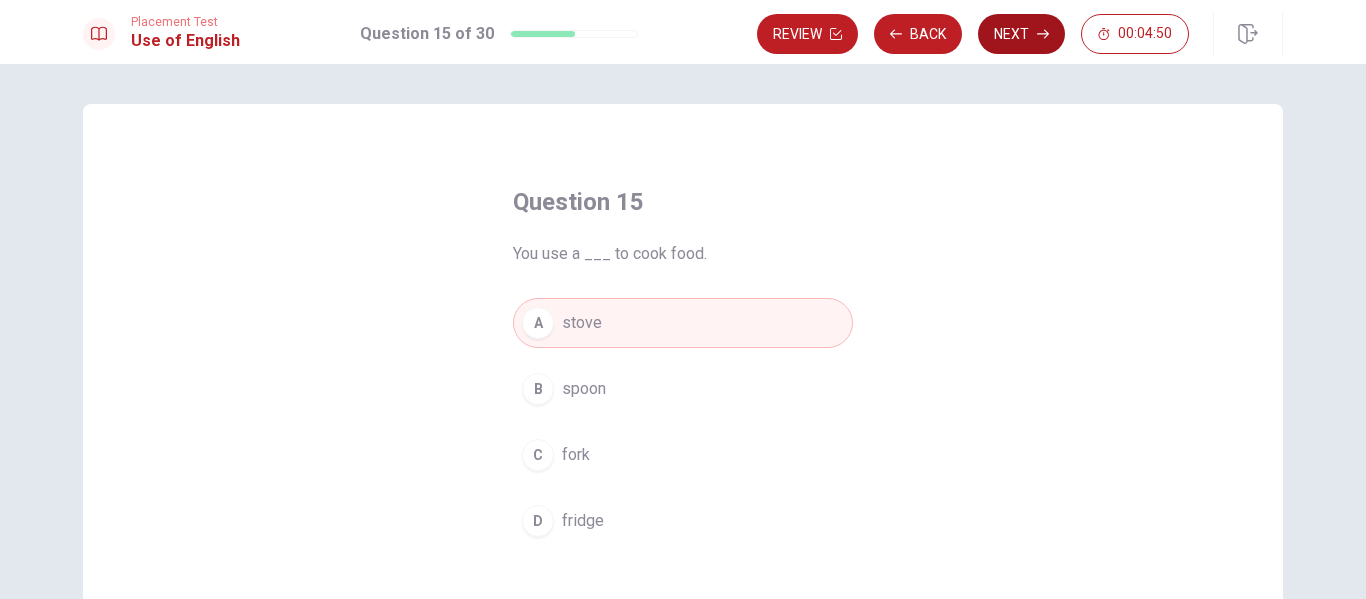 click on "Next" at bounding box center [1021, 34] 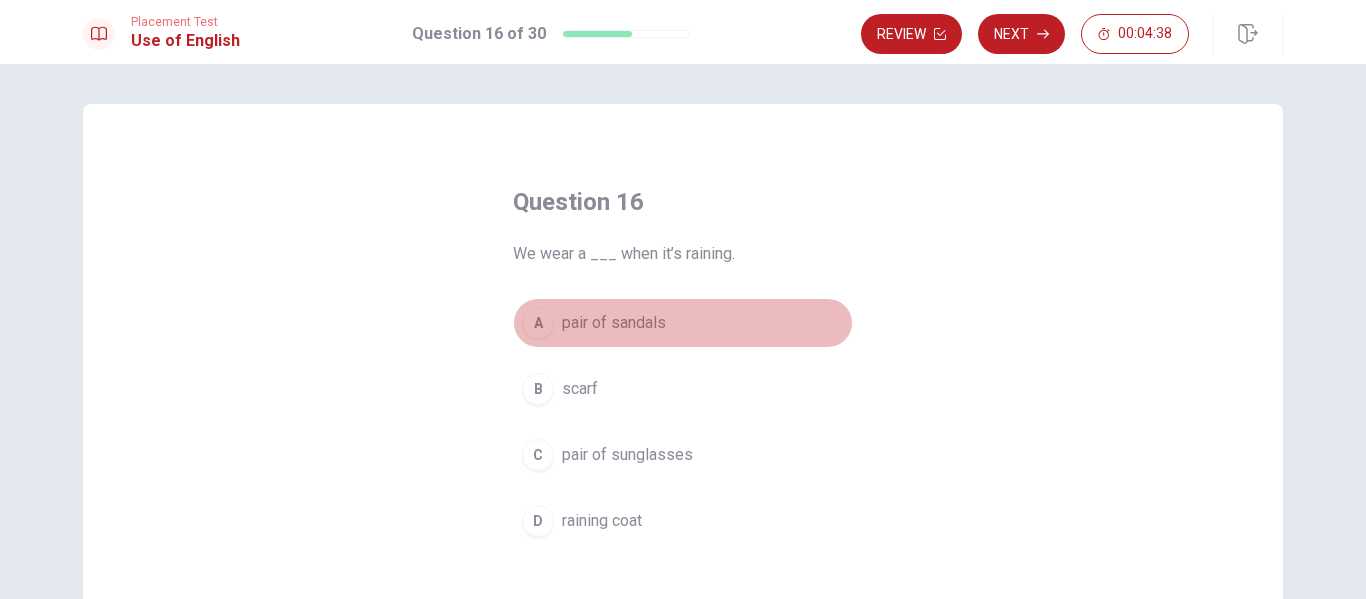 click on "pair of sandals" at bounding box center [614, 323] 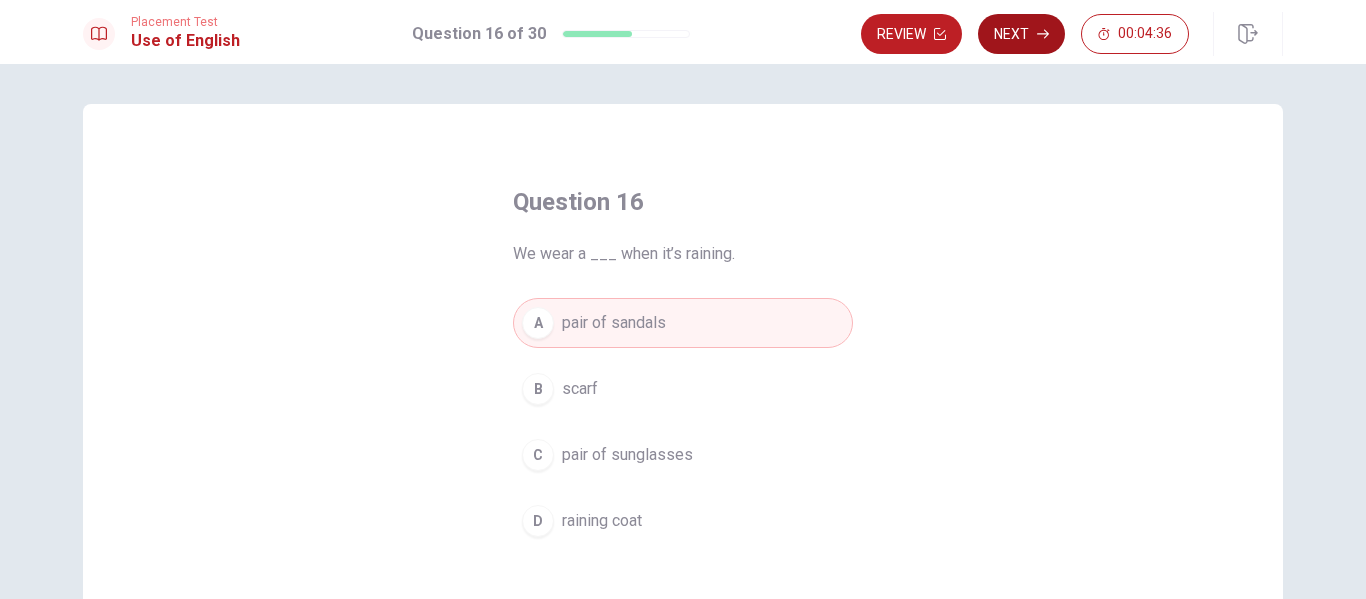 click on "Next" at bounding box center (1021, 34) 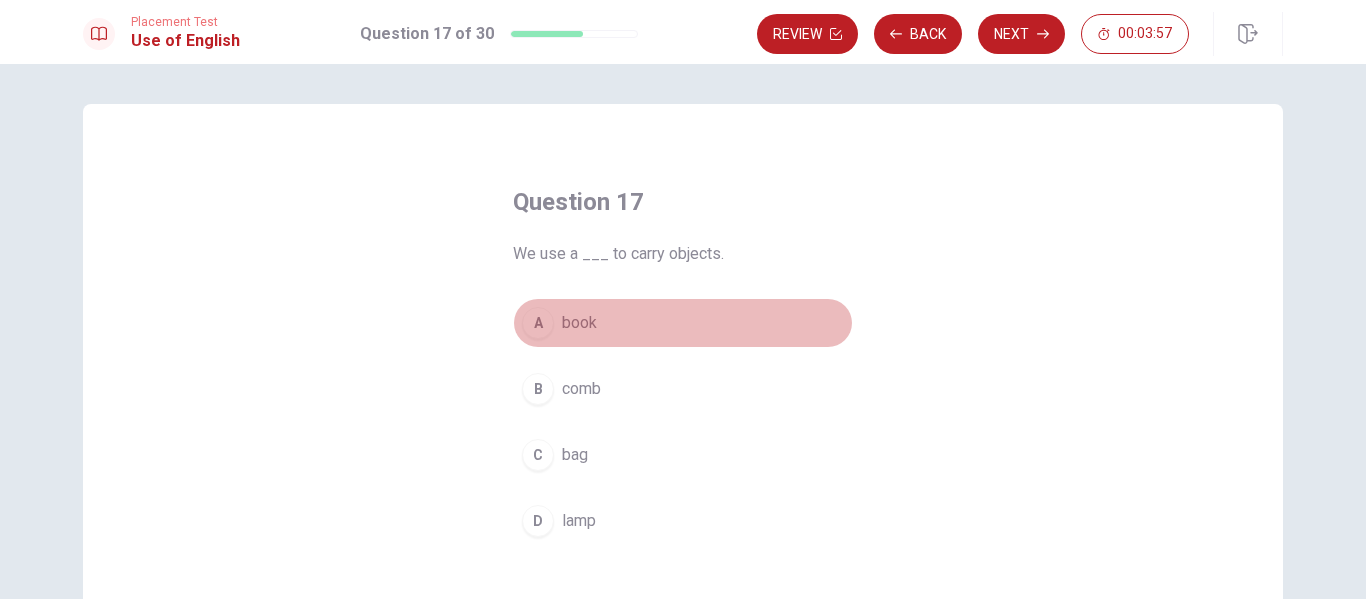 click on "book" at bounding box center (579, 323) 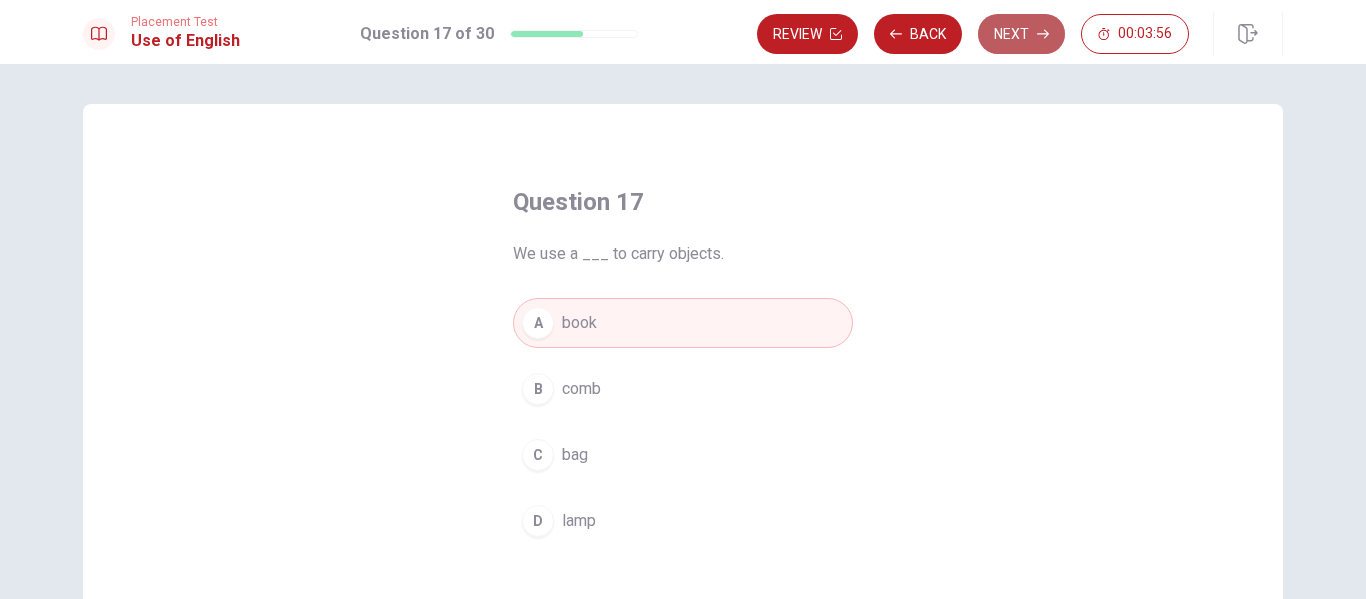click on "Next" at bounding box center [1021, 34] 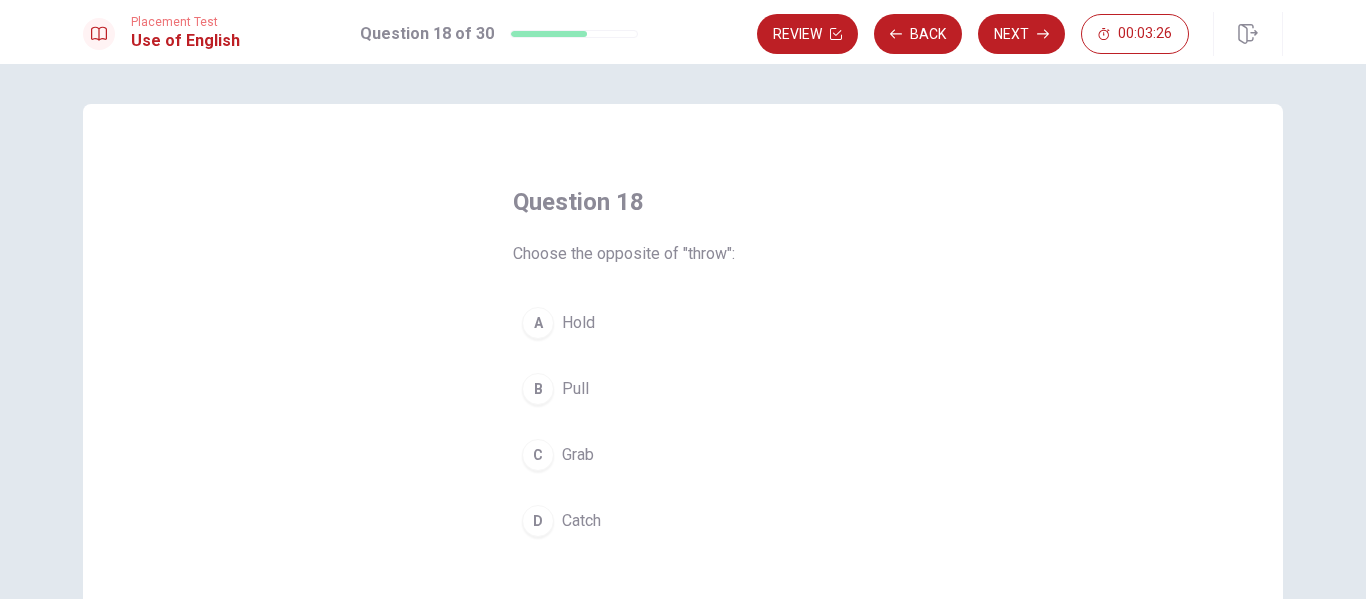 click on "Grab" at bounding box center [578, 455] 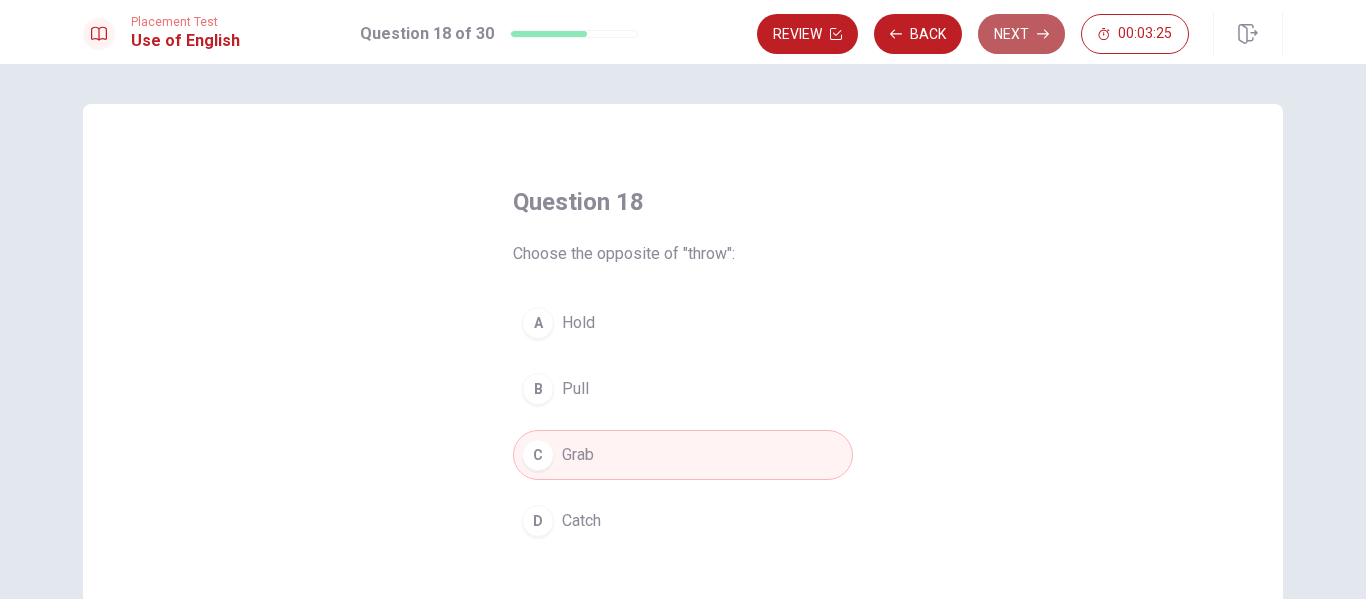 click on "Next" at bounding box center (1021, 34) 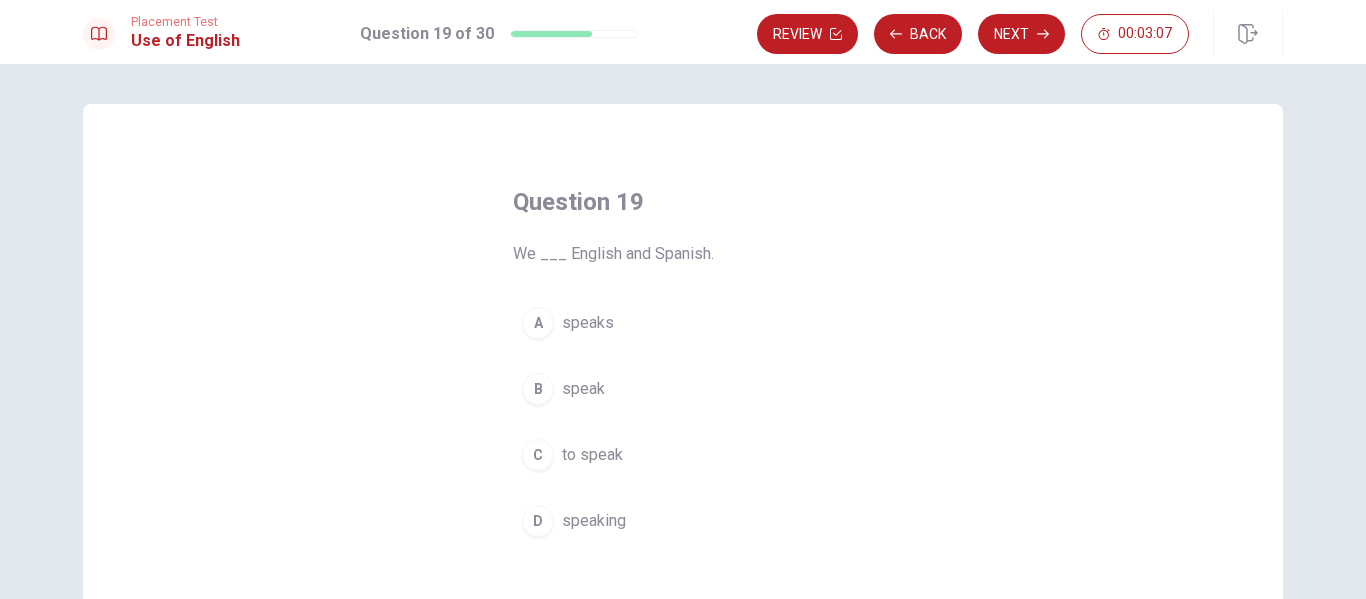 click on "speak" at bounding box center [583, 389] 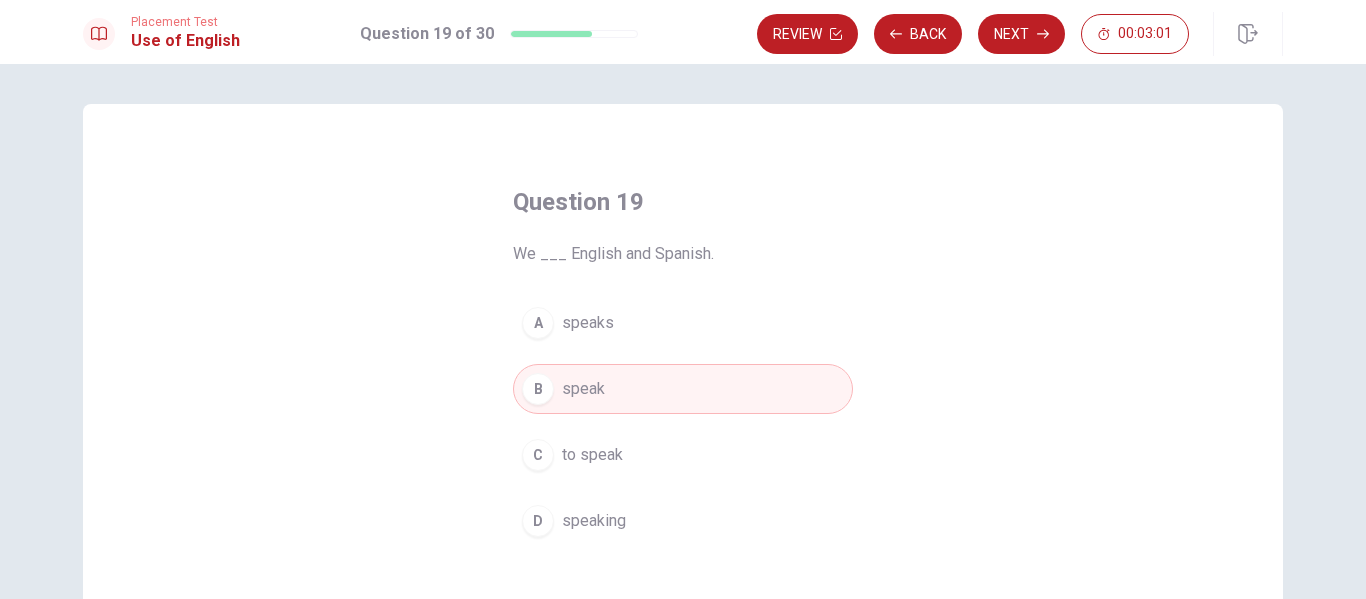 click on "speaks" at bounding box center (588, 323) 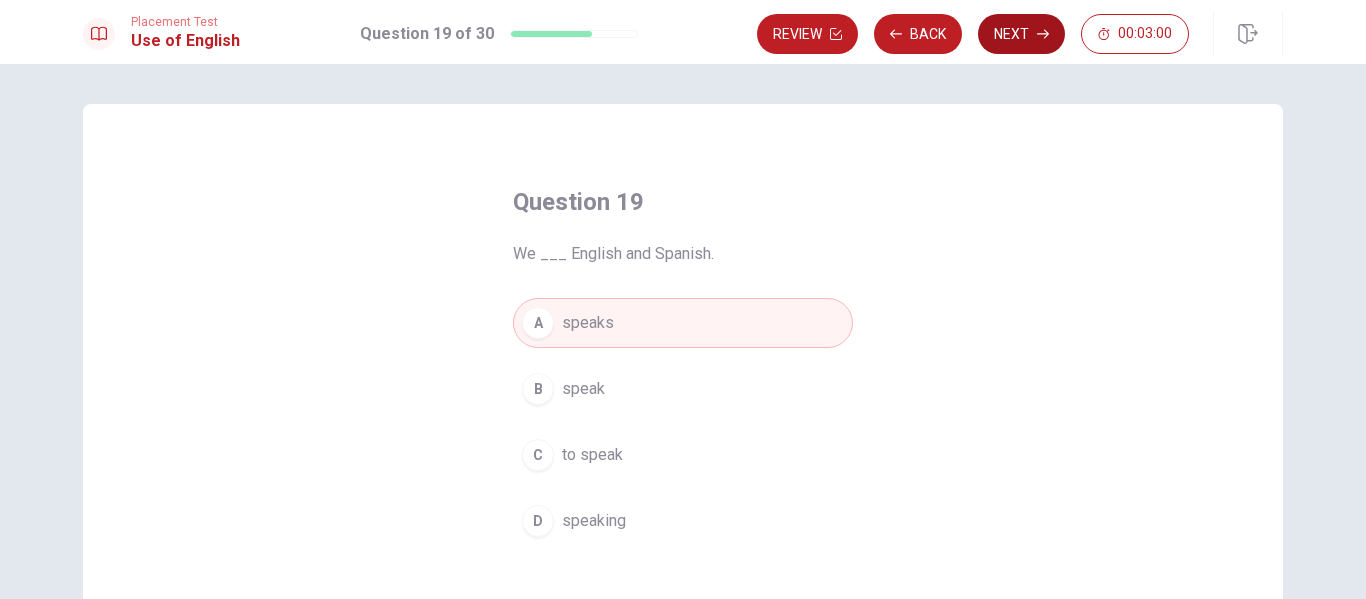 click on "Next" at bounding box center (1021, 34) 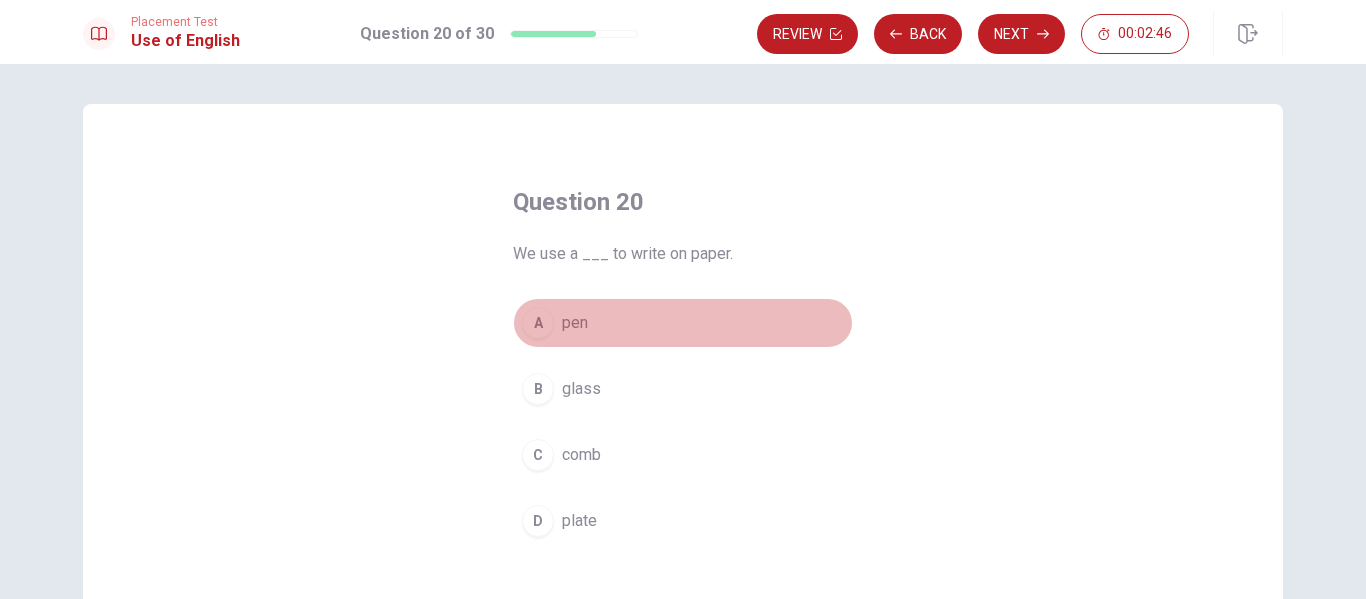 drag, startPoint x: 576, startPoint y: 311, endPoint x: 602, endPoint y: 309, distance: 26.076809 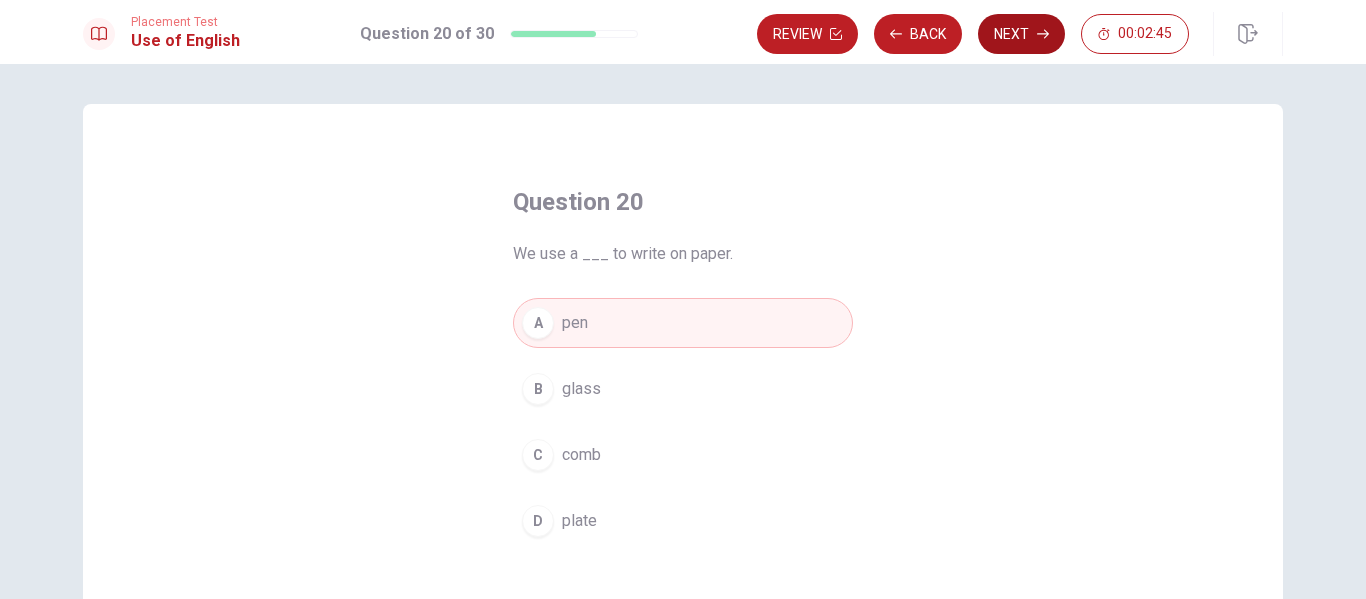 click on "Next" at bounding box center [1021, 34] 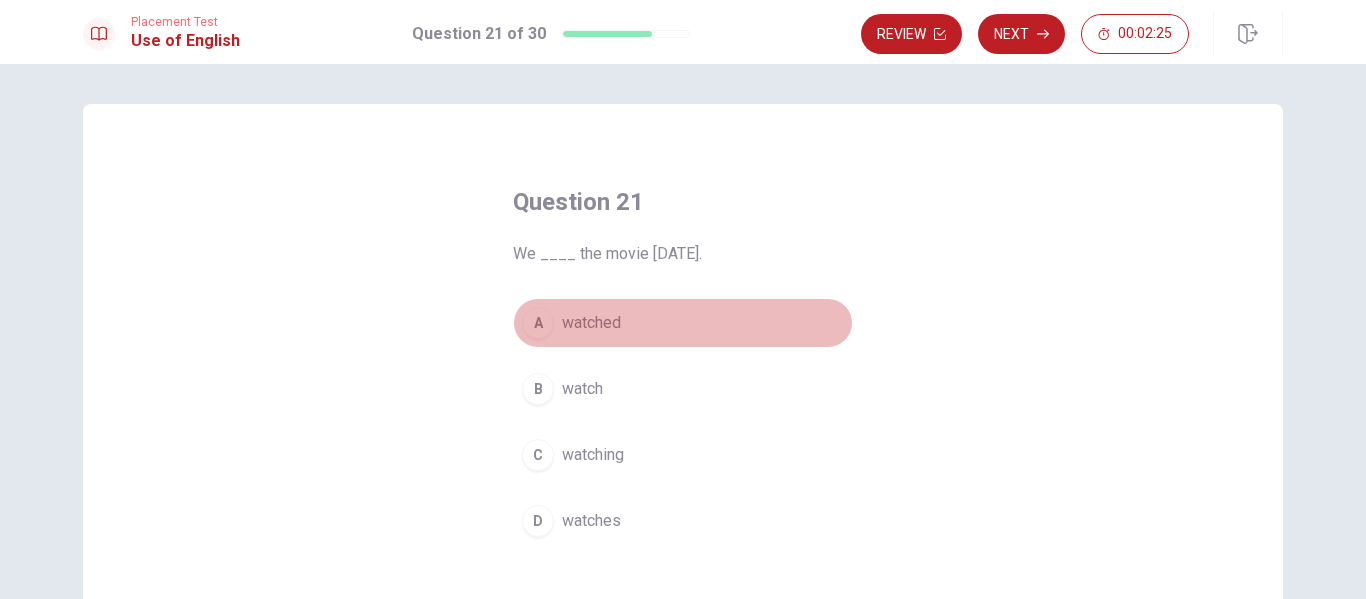 click on "A watched" at bounding box center [683, 323] 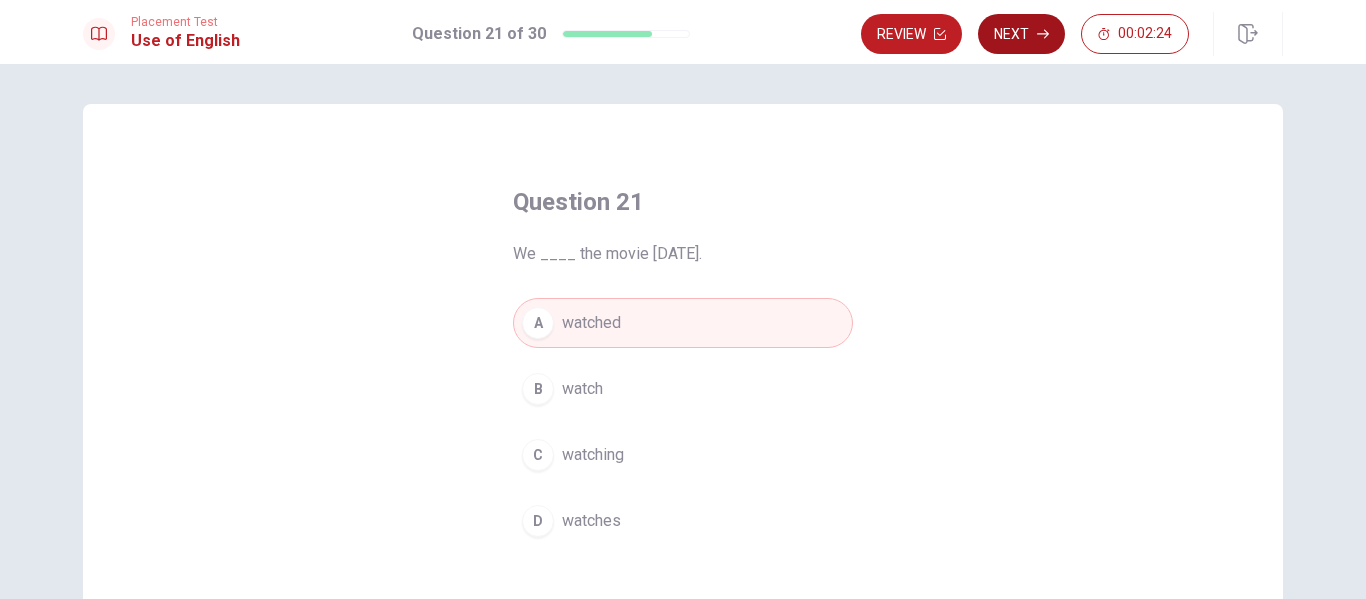 click on "Next" at bounding box center [1021, 34] 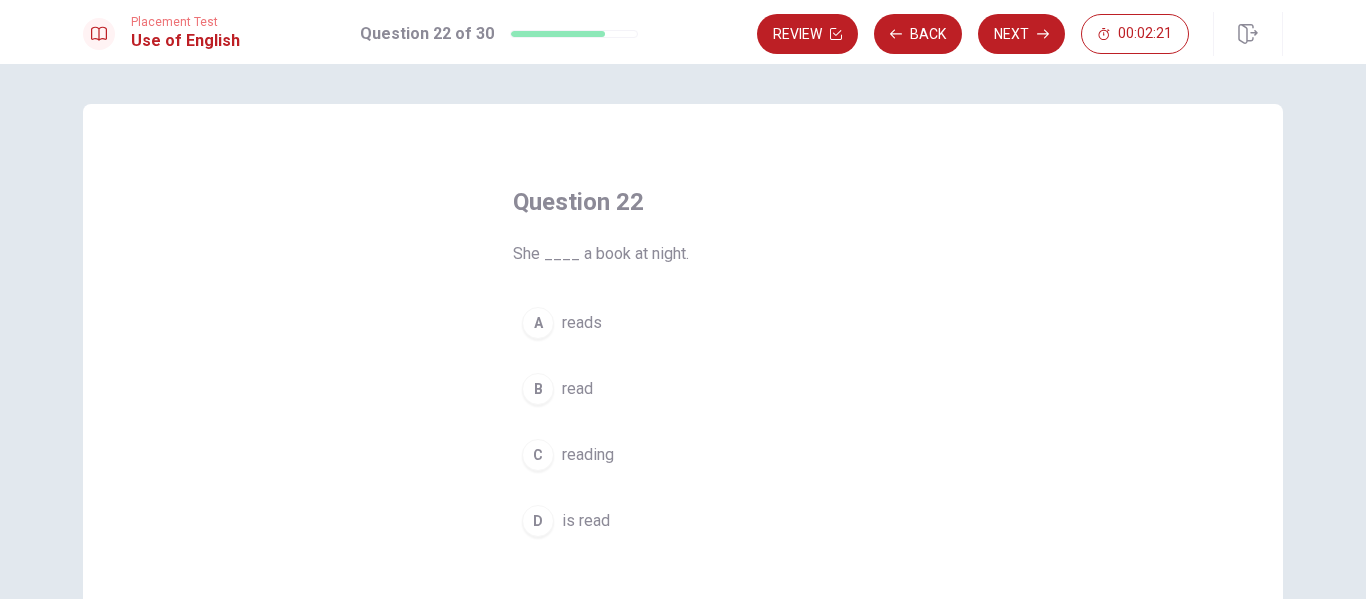 click on "is read" at bounding box center [586, 521] 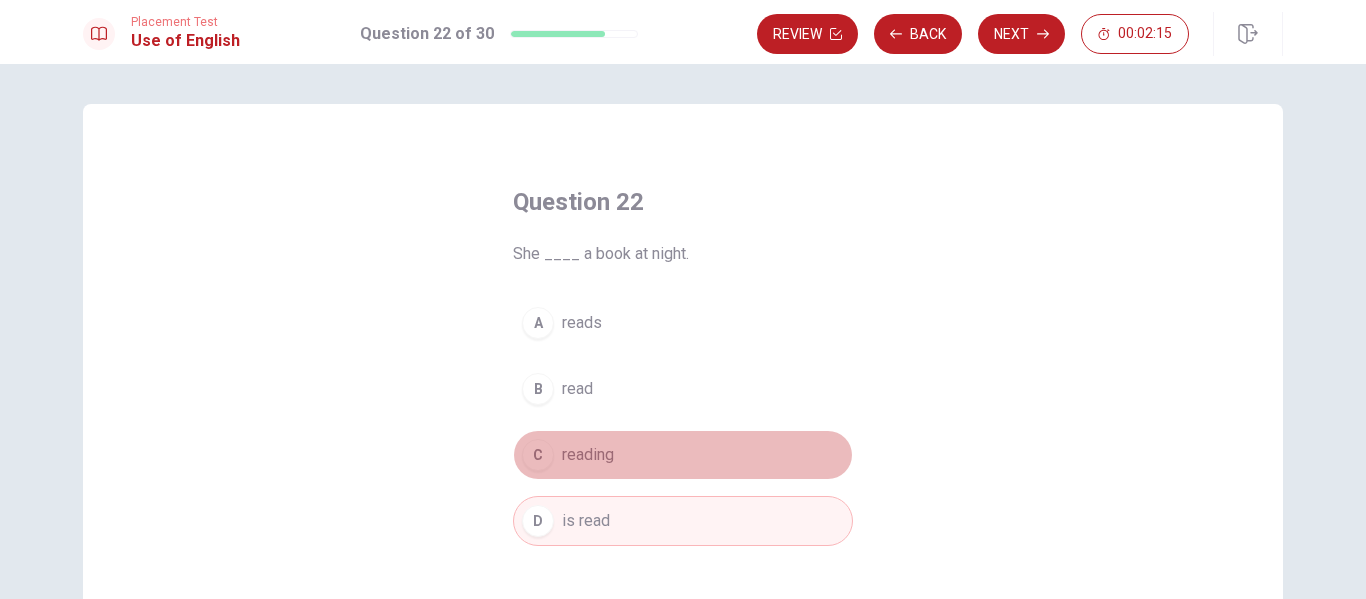 click on "C reading" at bounding box center [683, 455] 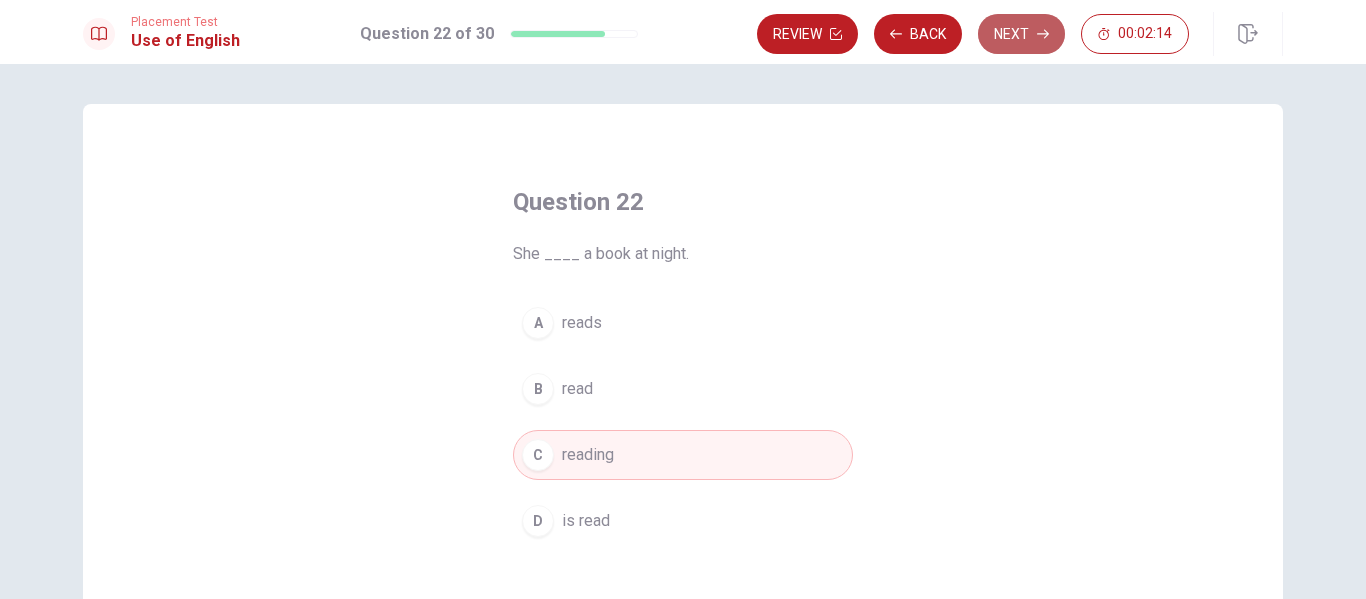 click on "Next" at bounding box center (1021, 34) 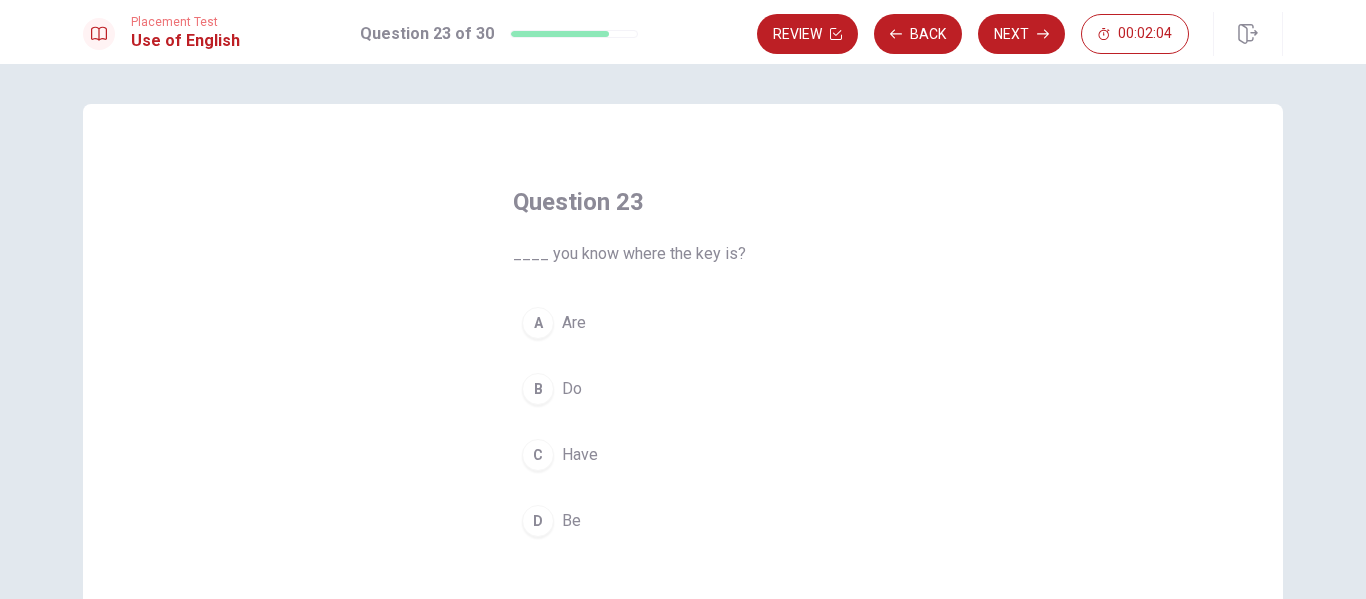 click on "Are" at bounding box center [574, 323] 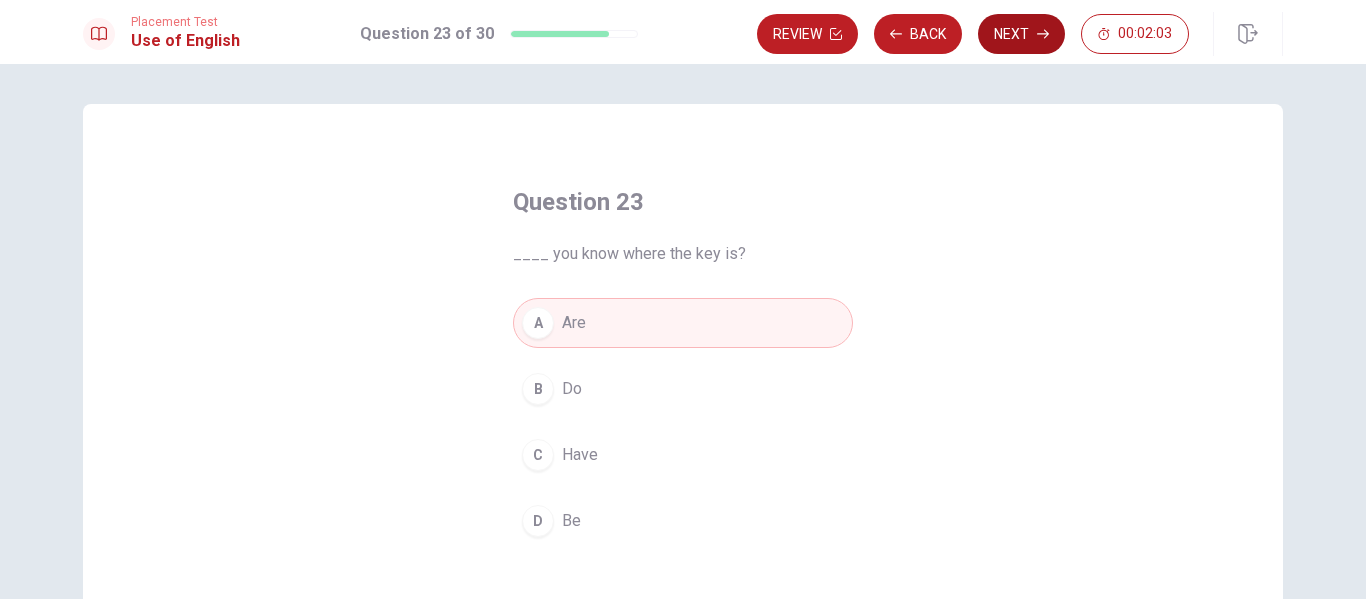 click on "Next" at bounding box center [1021, 34] 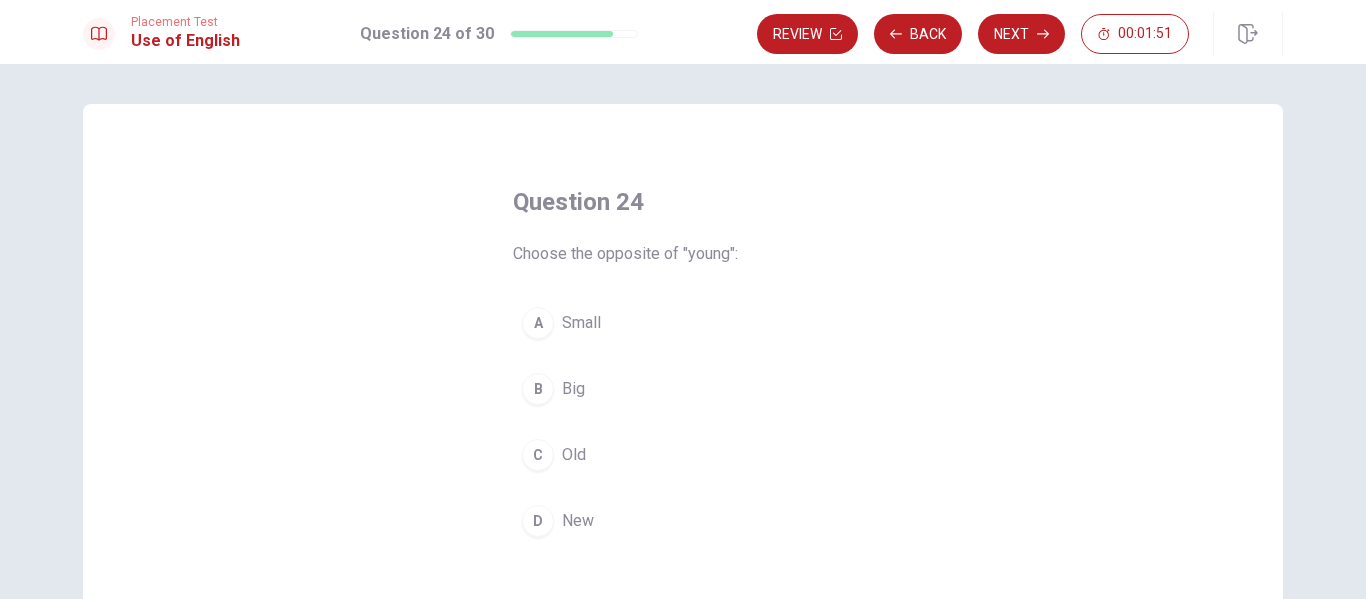 click on "Old" at bounding box center [574, 455] 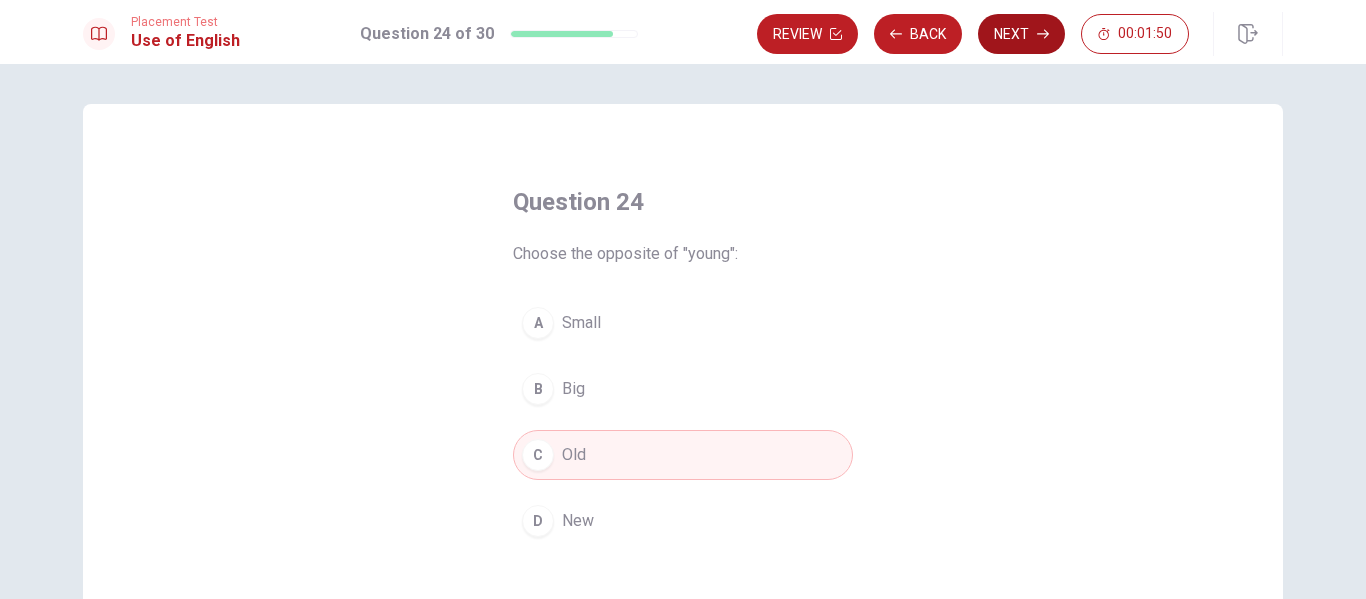 click on "Next" at bounding box center [1021, 34] 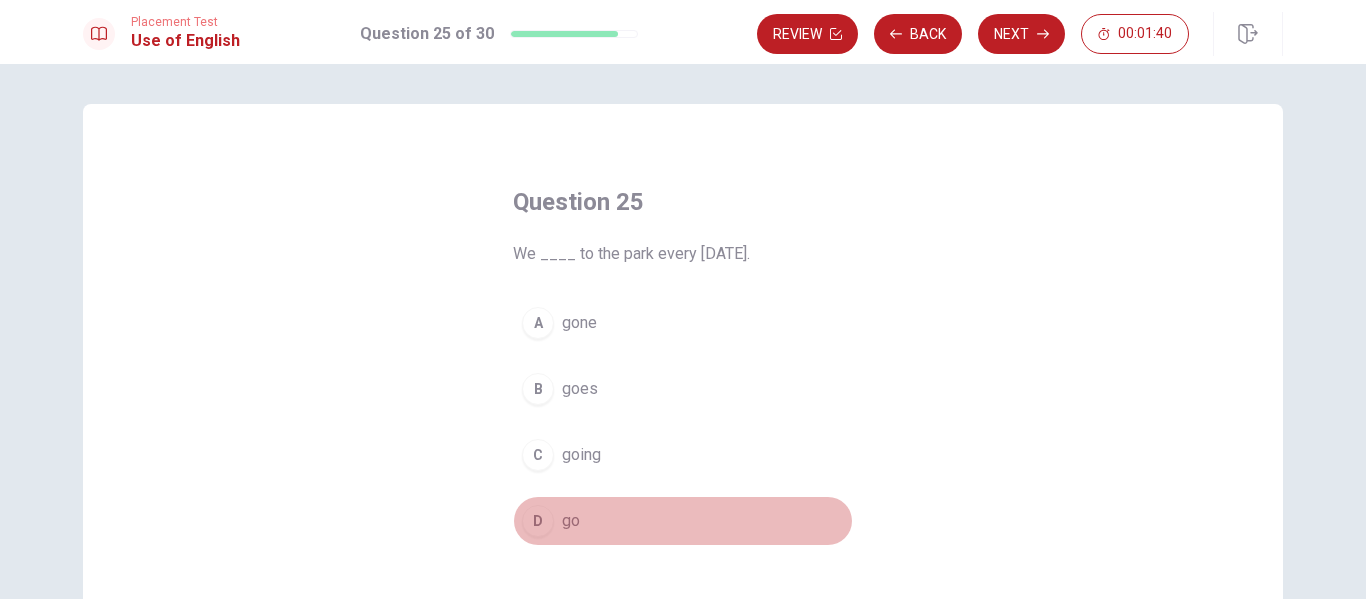 click on "D go" at bounding box center (683, 521) 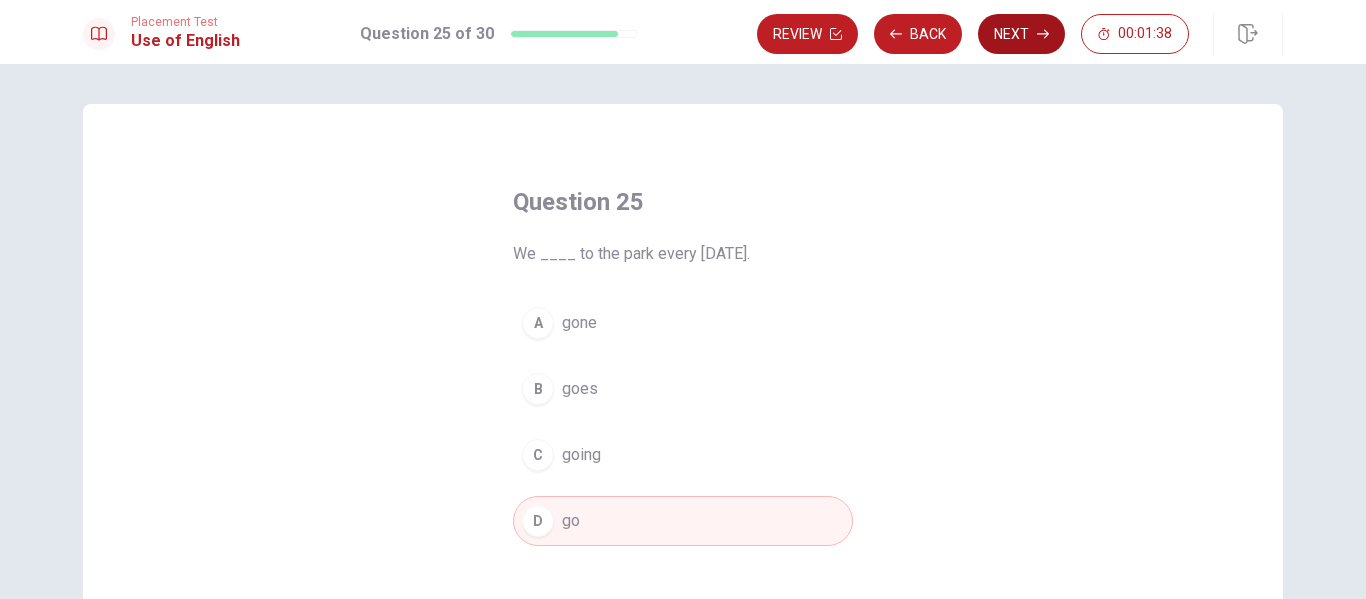 click on "Next" at bounding box center [1021, 34] 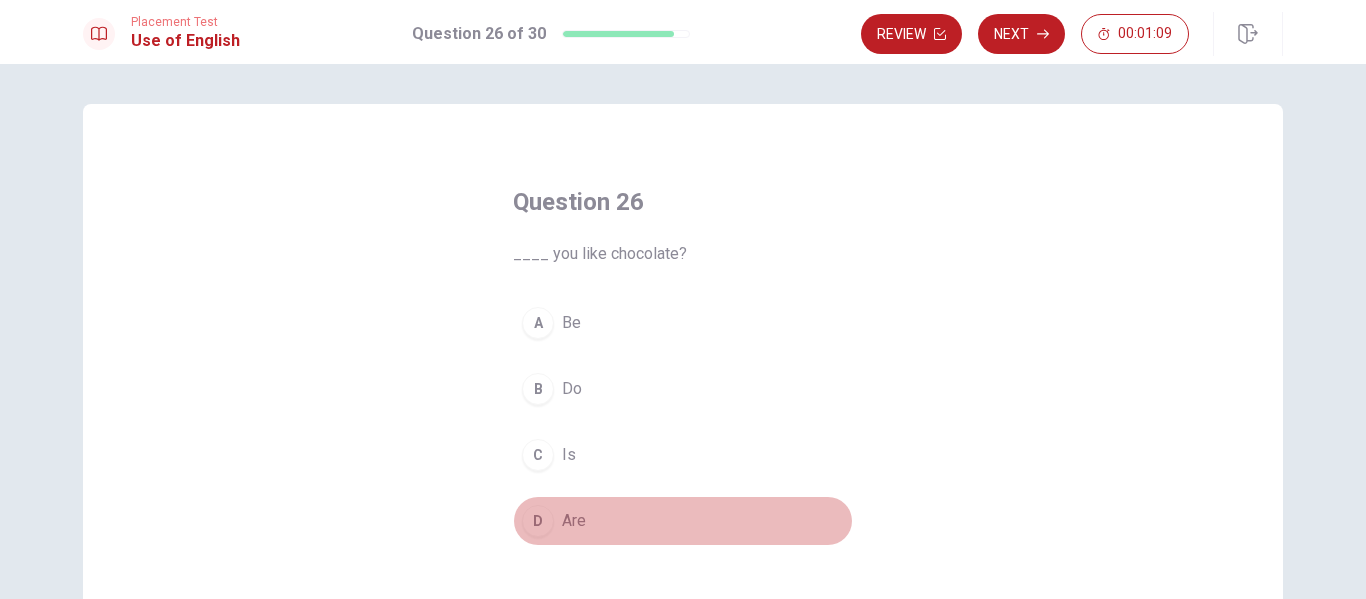 click on "Are" at bounding box center (574, 521) 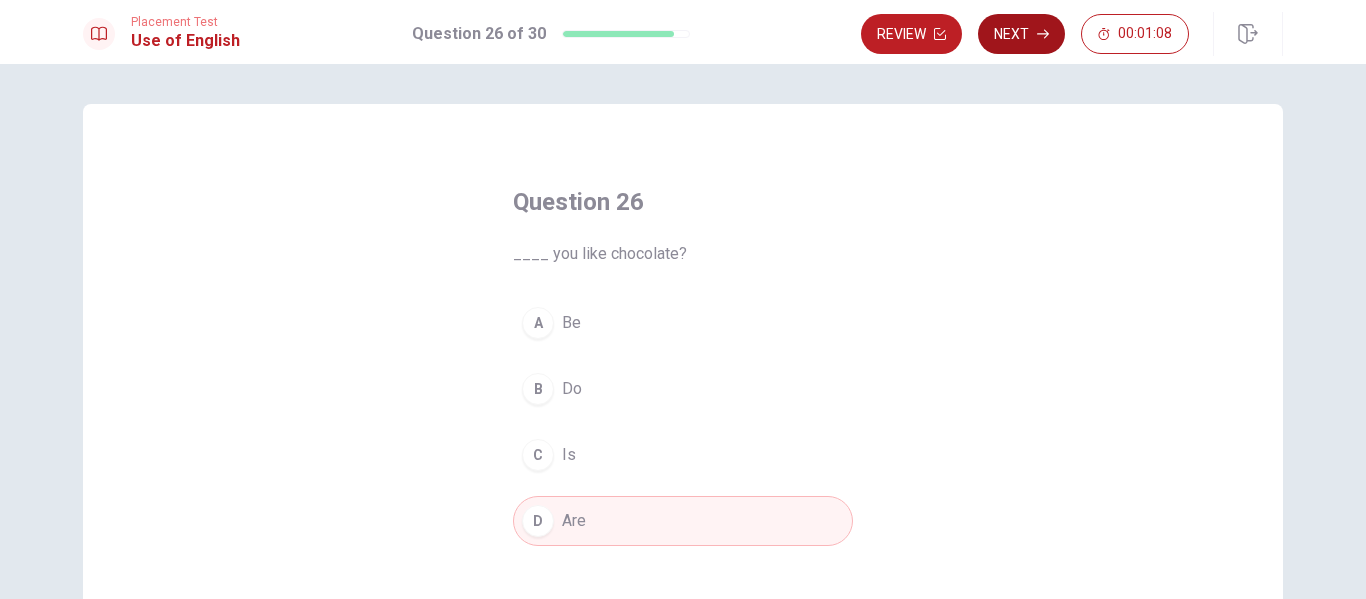 click on "Next" at bounding box center (1021, 34) 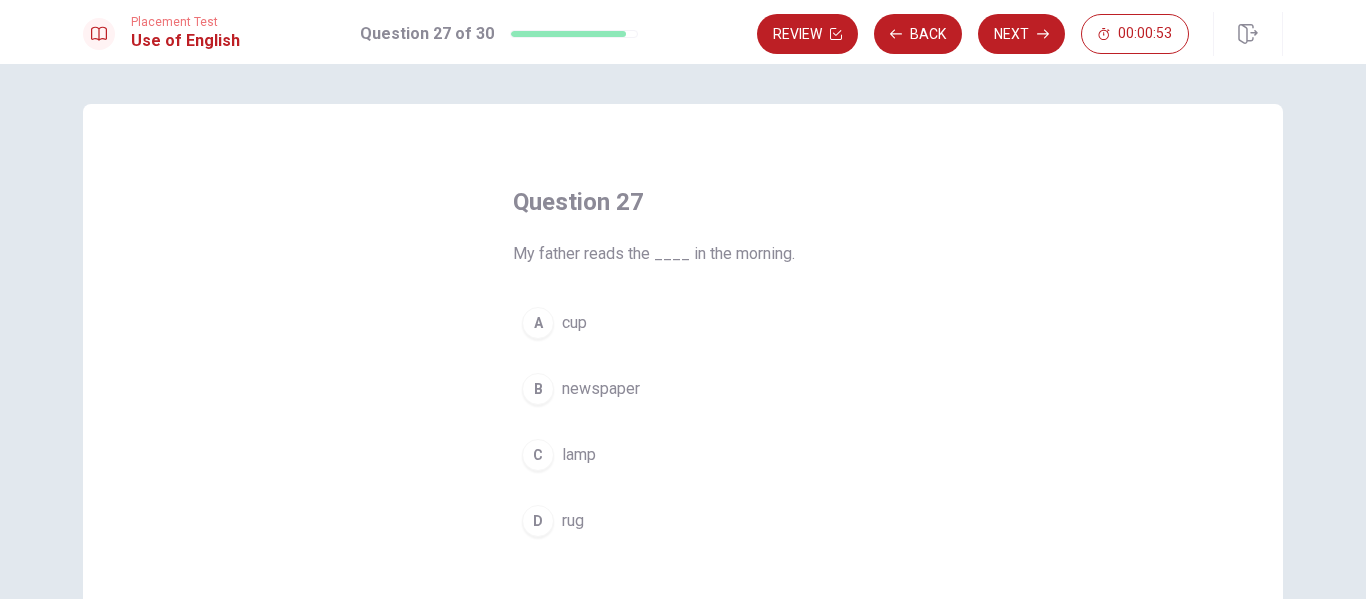 click on "A" at bounding box center [538, 323] 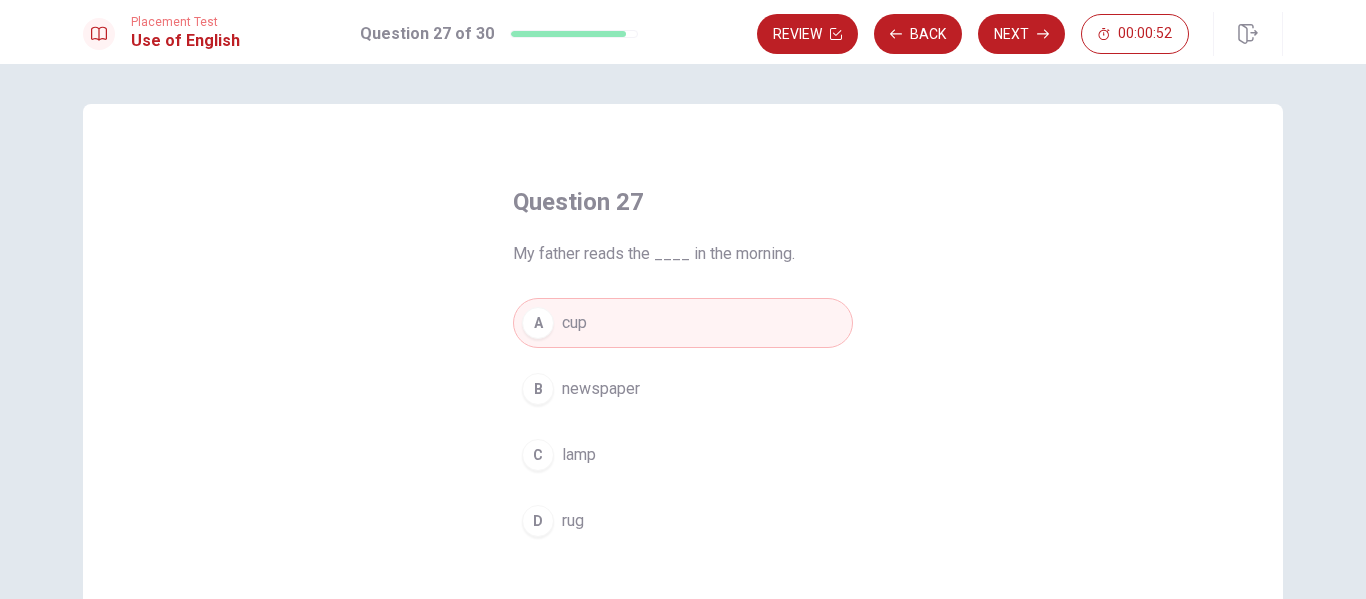 click on "Next" at bounding box center [1021, 34] 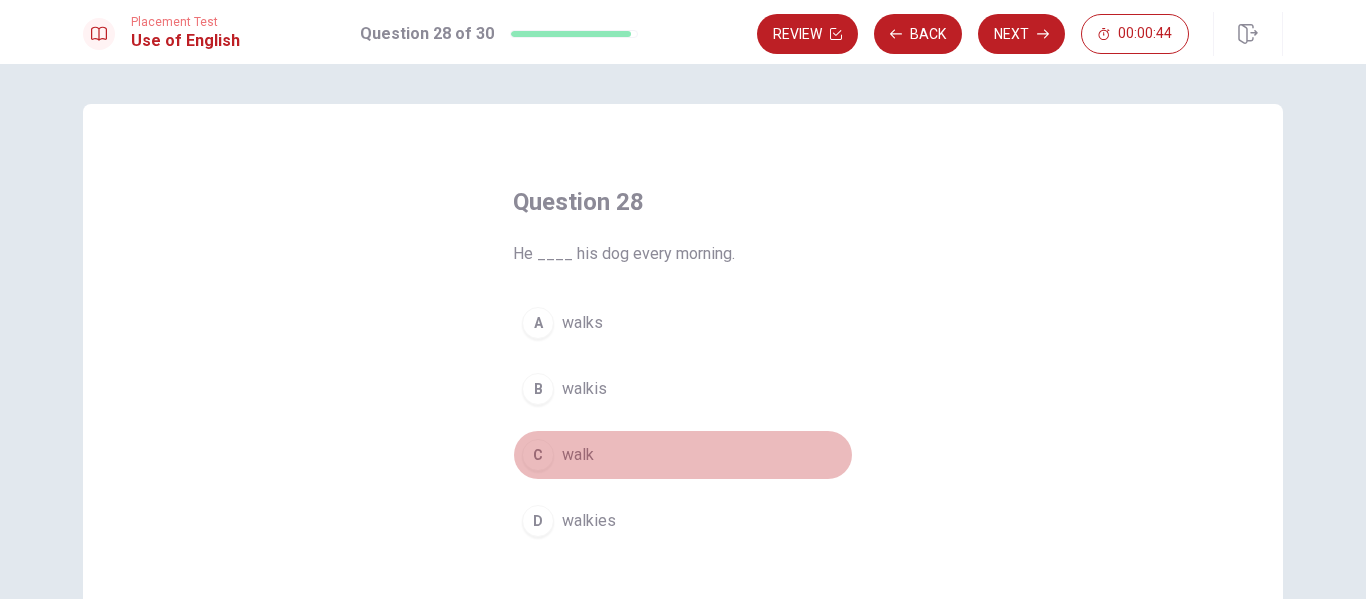 click on "C walk" at bounding box center [683, 455] 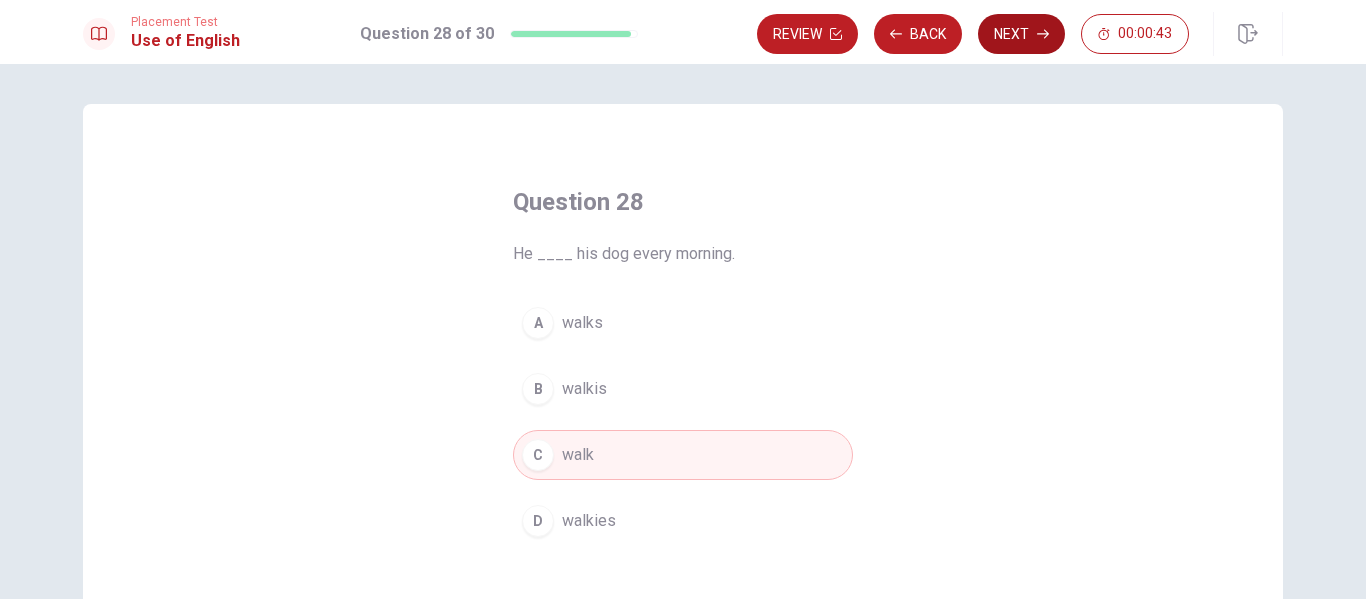 click 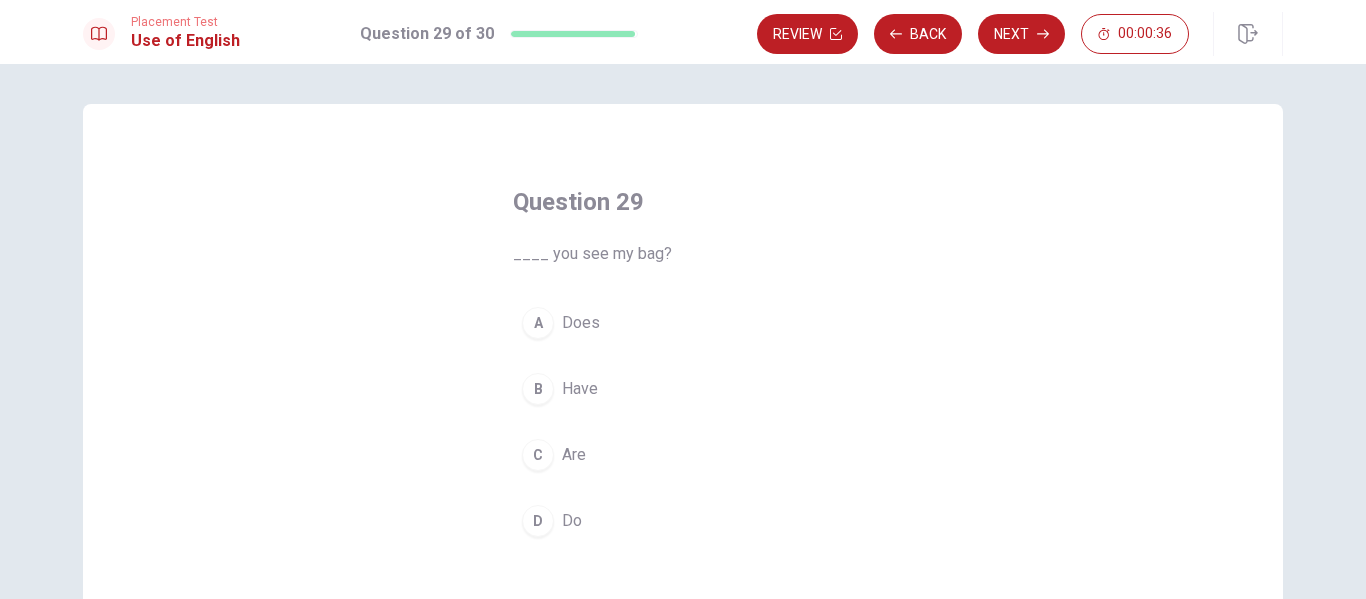 click on "Does" at bounding box center (581, 323) 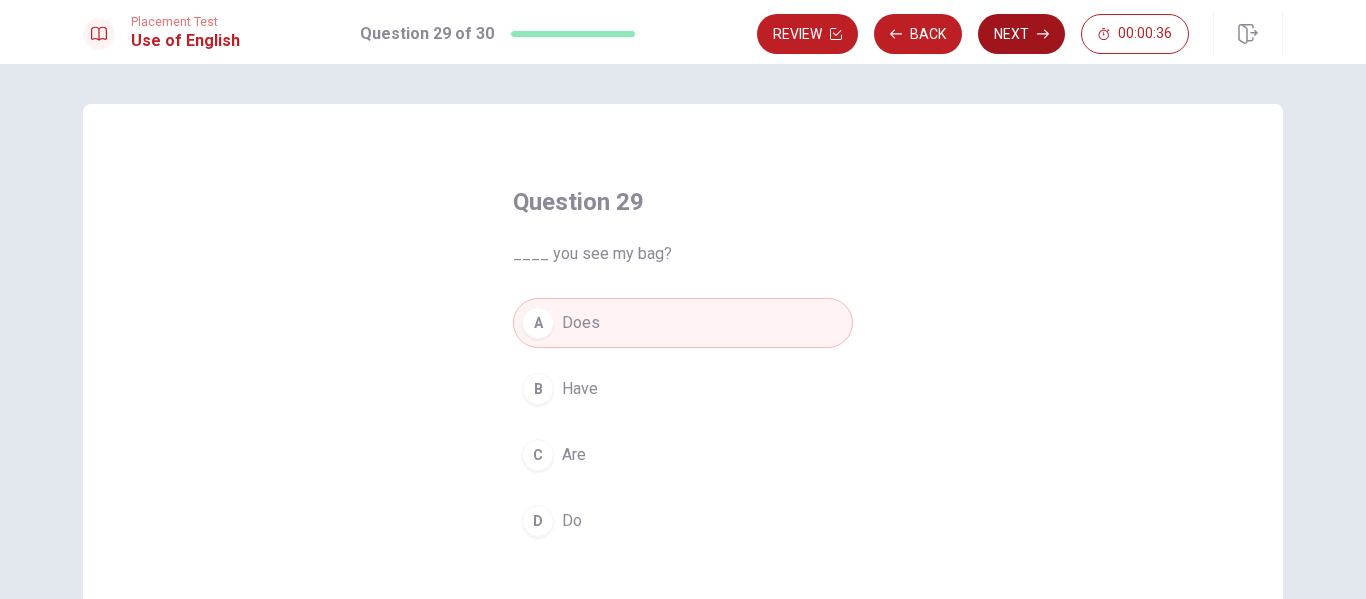click 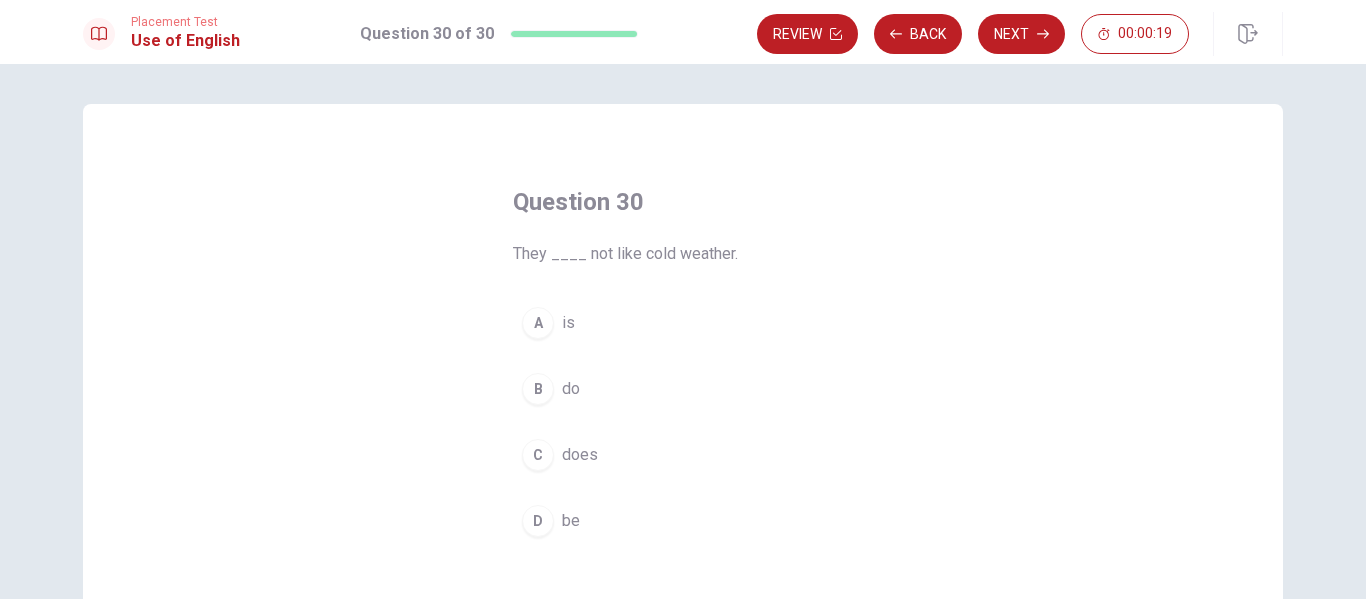 click on "C does" at bounding box center [683, 455] 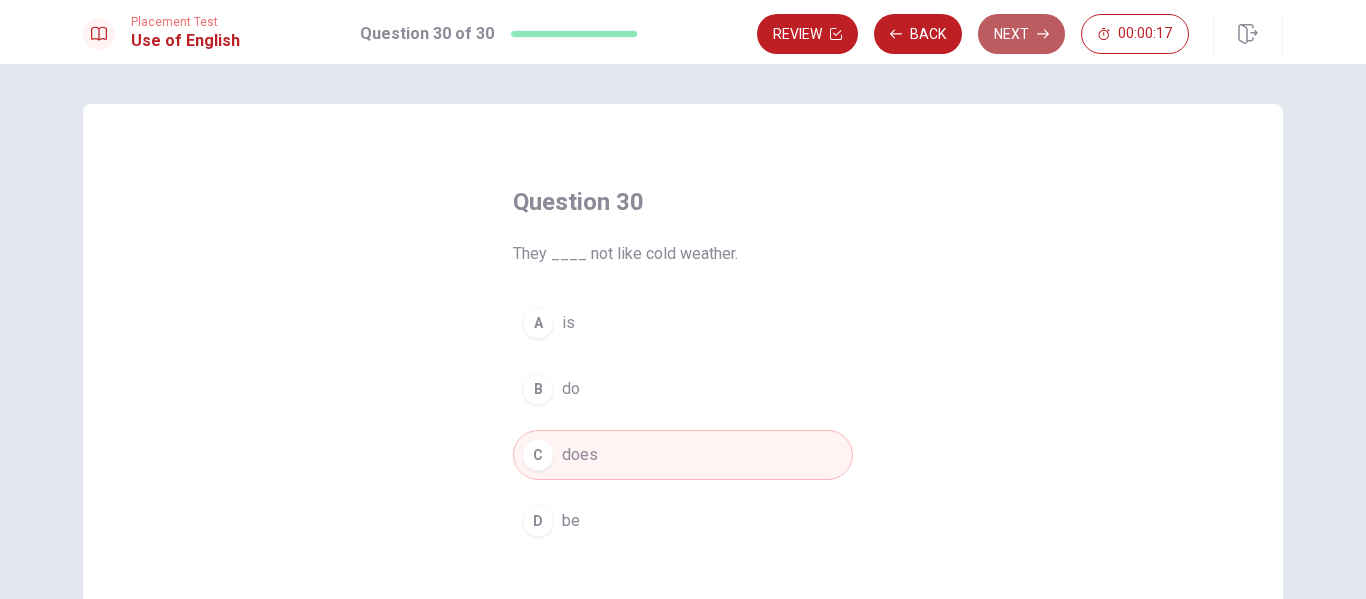 click on "Next" at bounding box center [1021, 34] 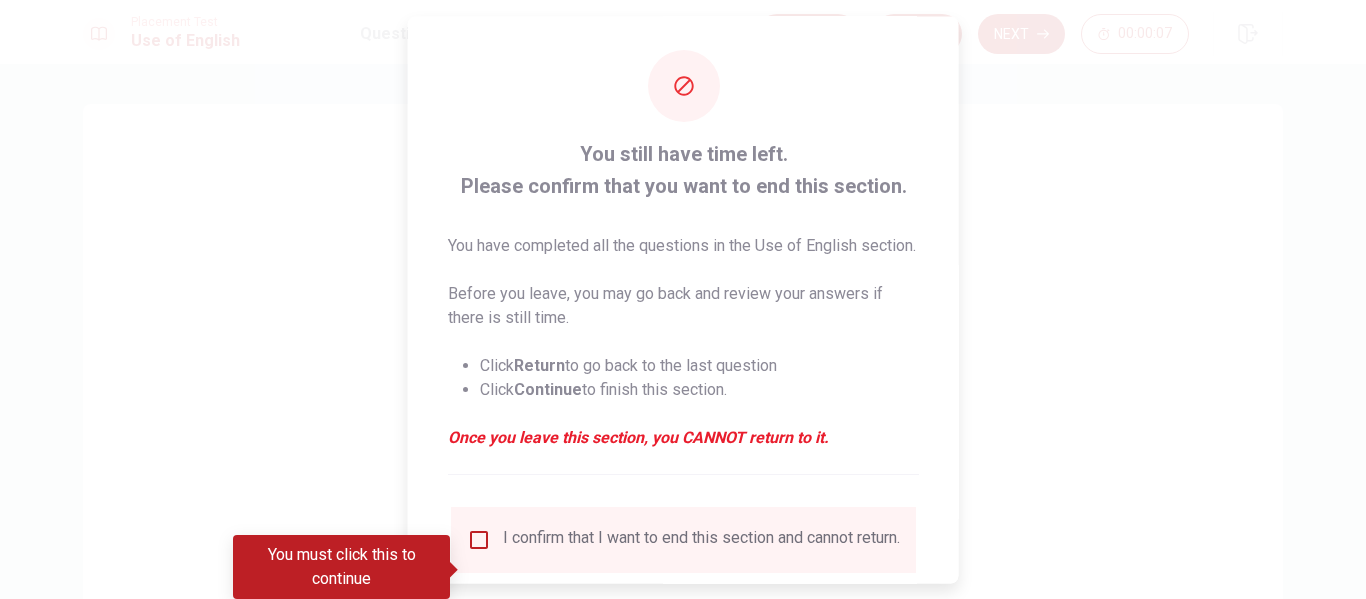 scroll, scrollTop: 0, scrollLeft: 0, axis: both 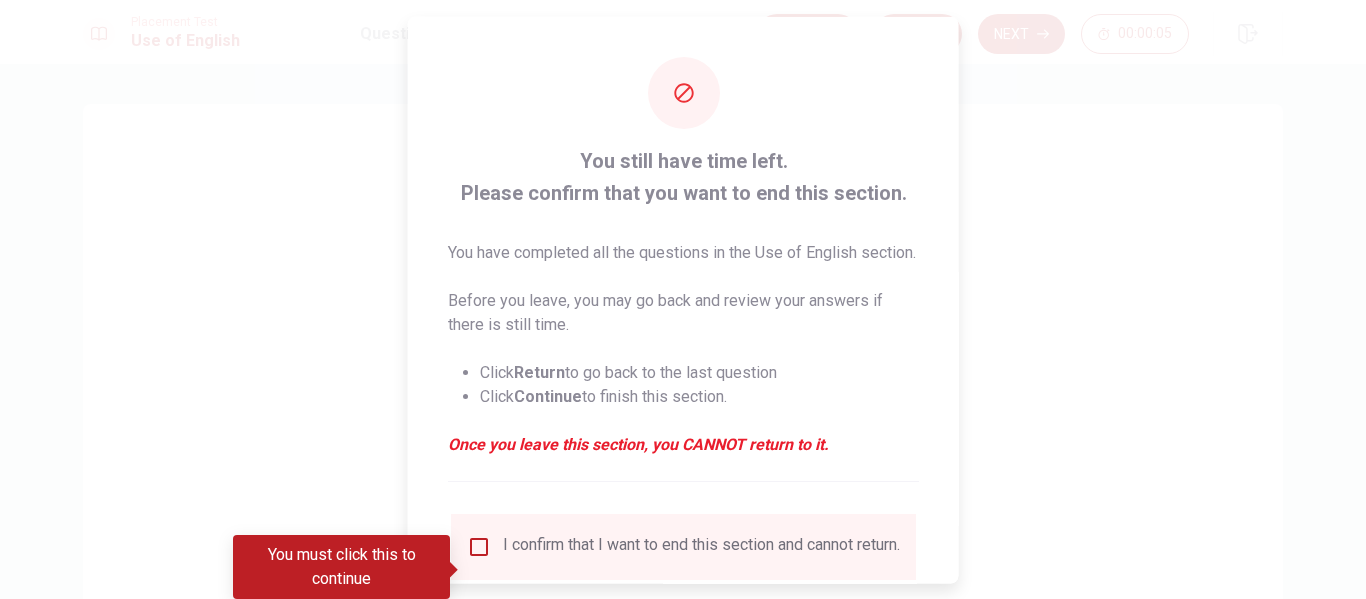 drag, startPoint x: 545, startPoint y: 151, endPoint x: 735, endPoint y: 348, distance: 273.6951 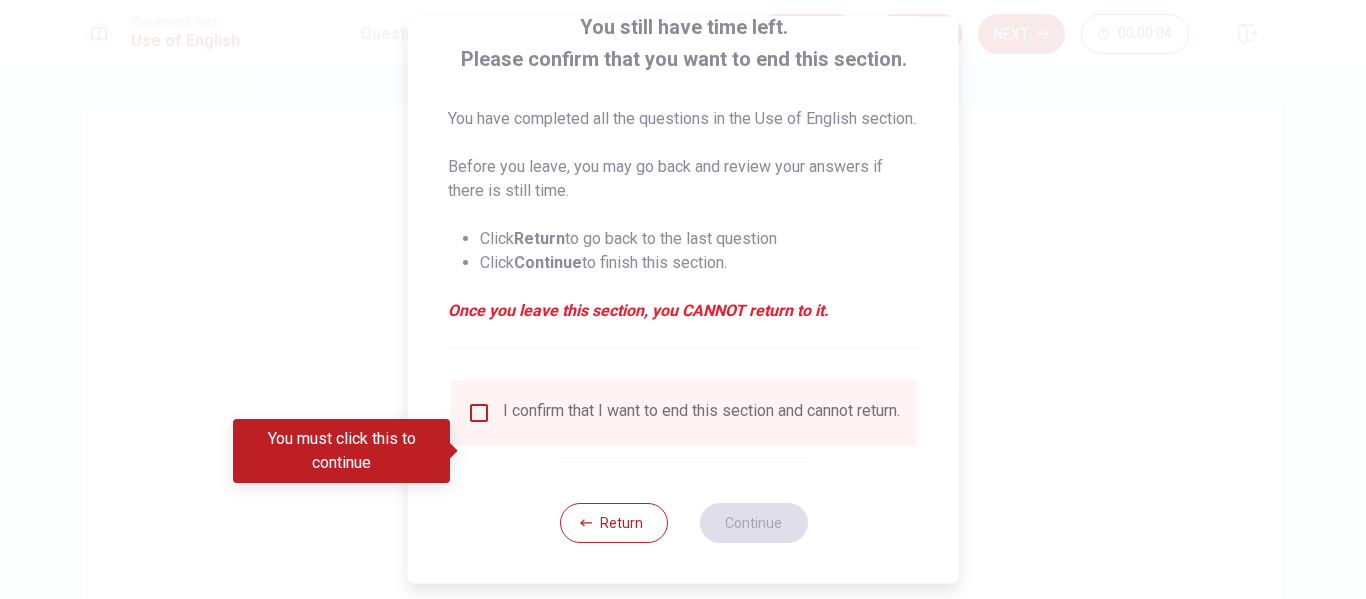 scroll, scrollTop: 171, scrollLeft: 0, axis: vertical 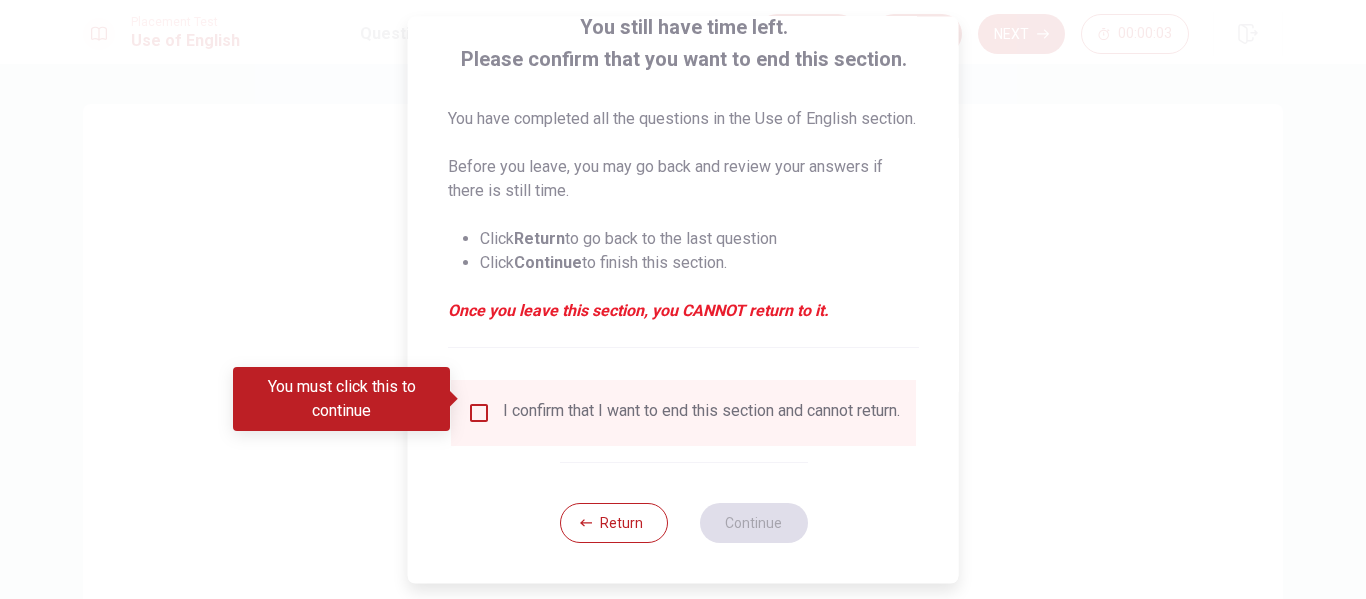 click at bounding box center [479, 413] 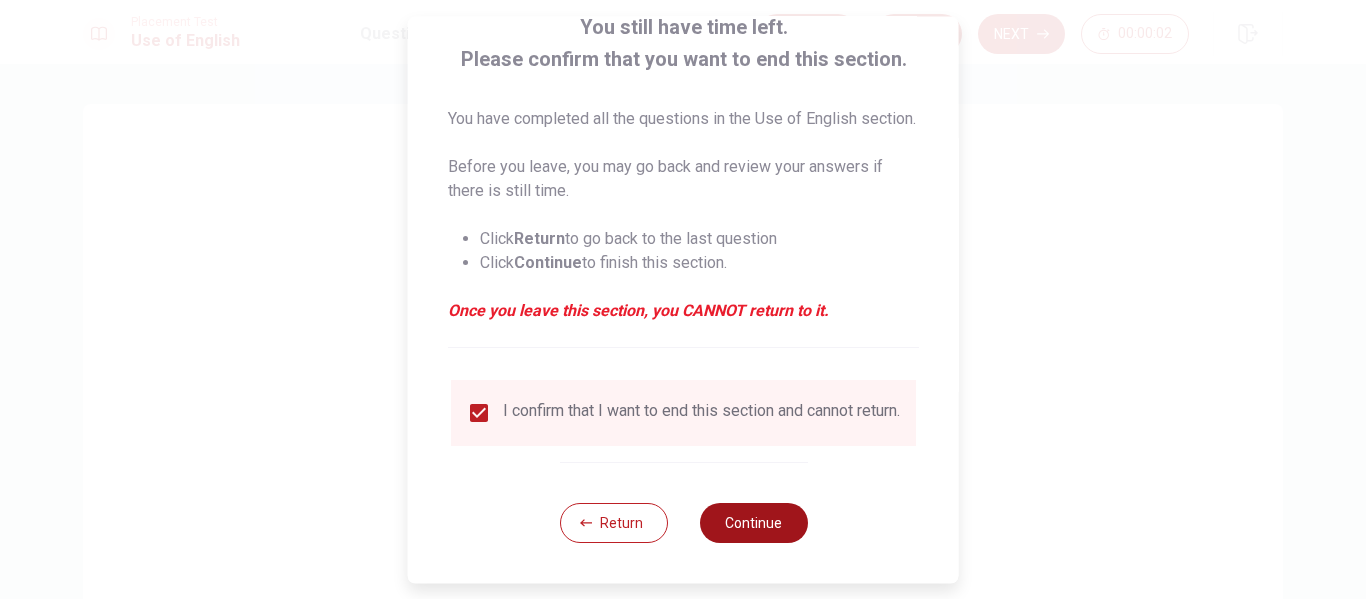 click on "Continue" at bounding box center [753, 523] 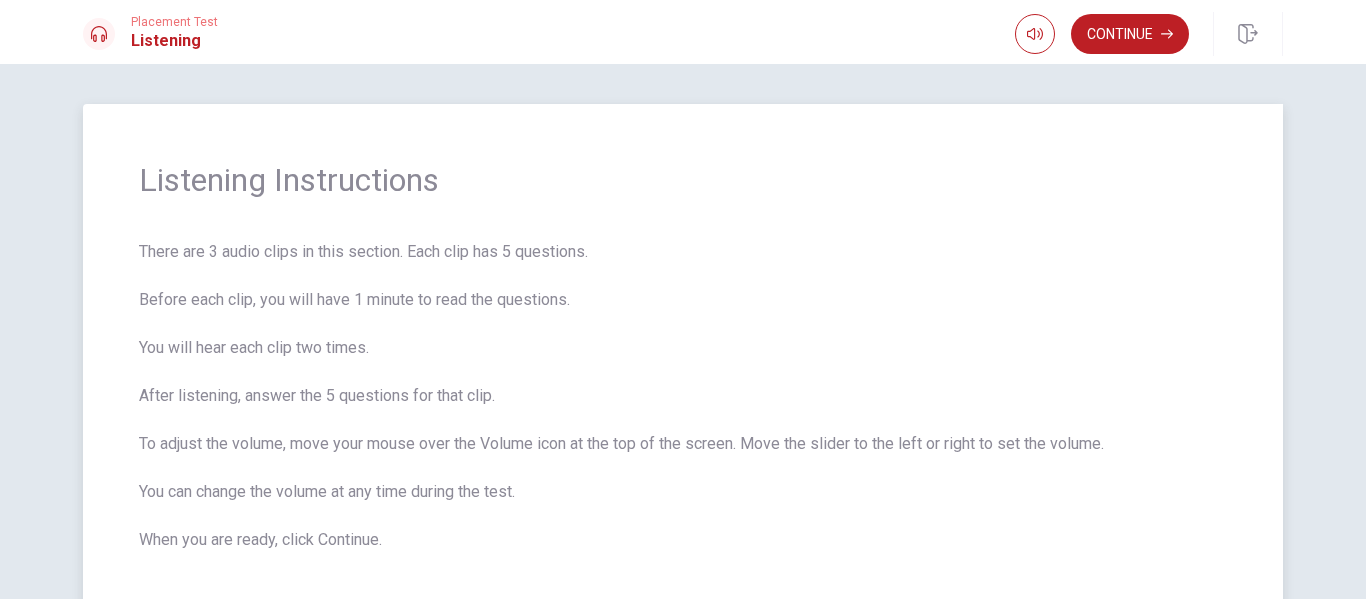 scroll, scrollTop: 113, scrollLeft: 0, axis: vertical 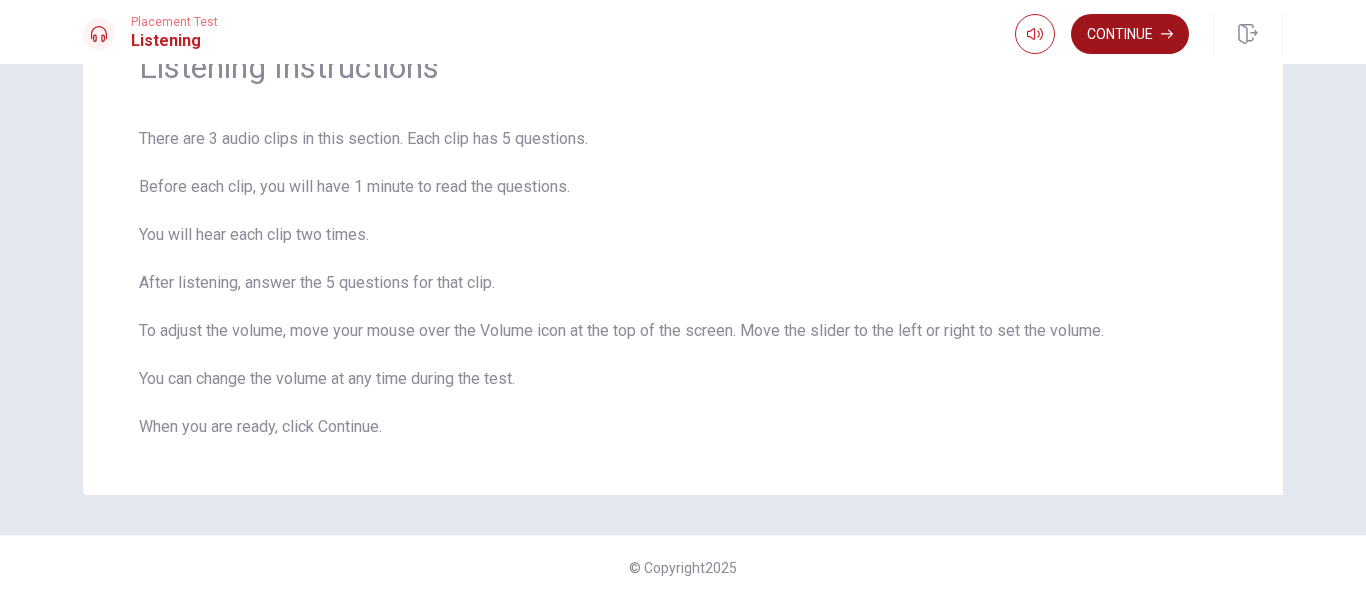 click on "Continue" at bounding box center (1130, 34) 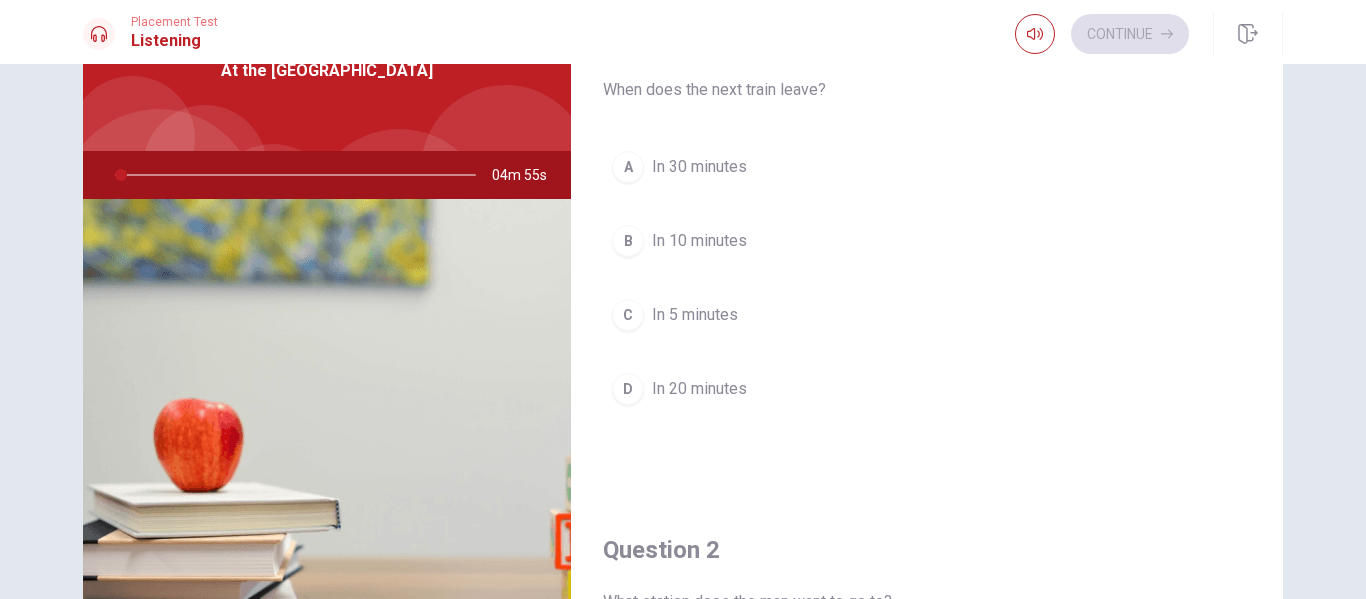 scroll, scrollTop: 0, scrollLeft: 0, axis: both 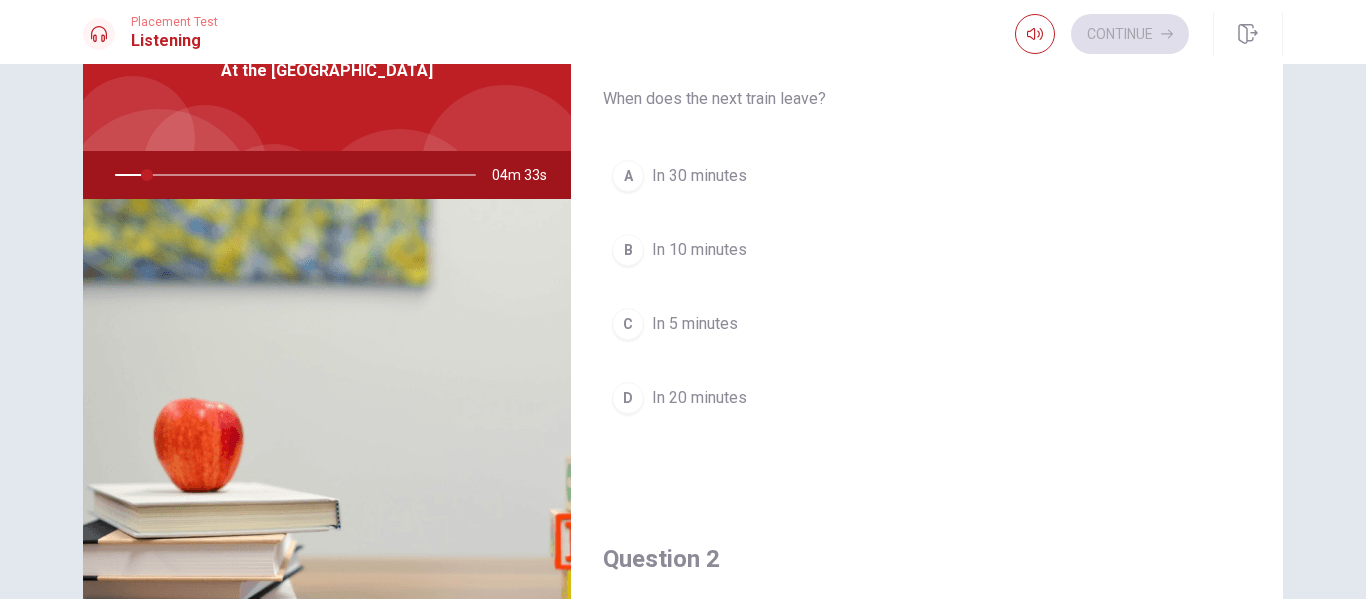 drag, startPoint x: 141, startPoint y: 171, endPoint x: 107, endPoint y: 170, distance: 34.0147 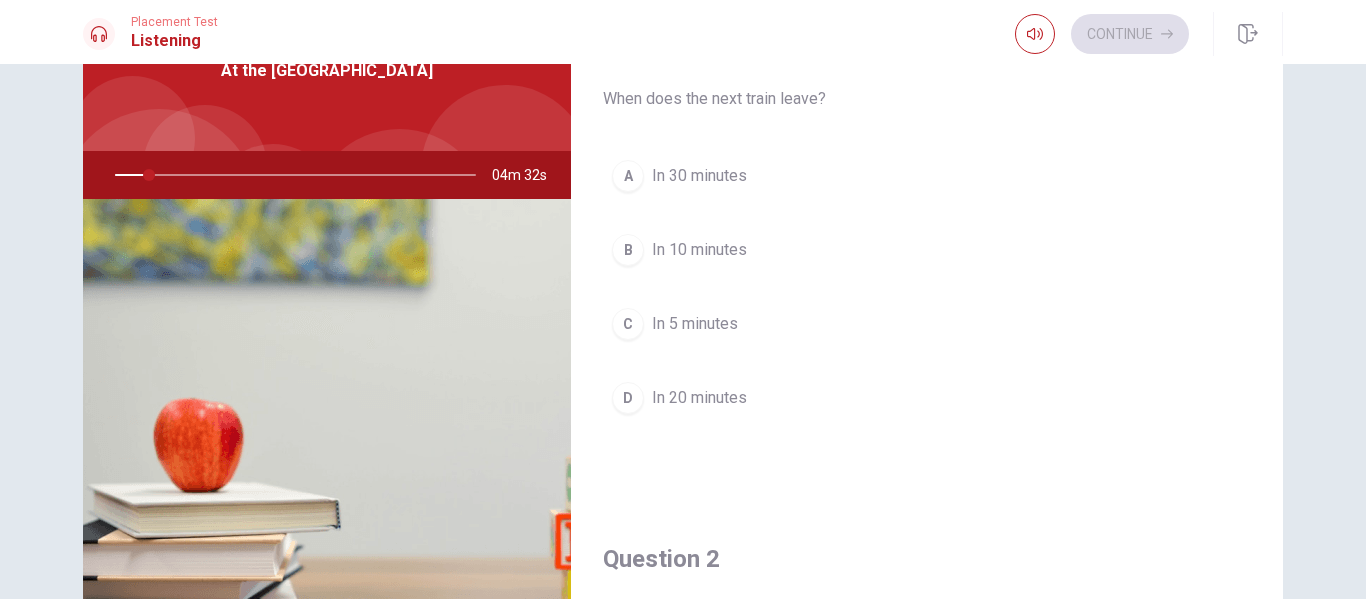 drag, startPoint x: 143, startPoint y: 175, endPoint x: 86, endPoint y: 165, distance: 57.870544 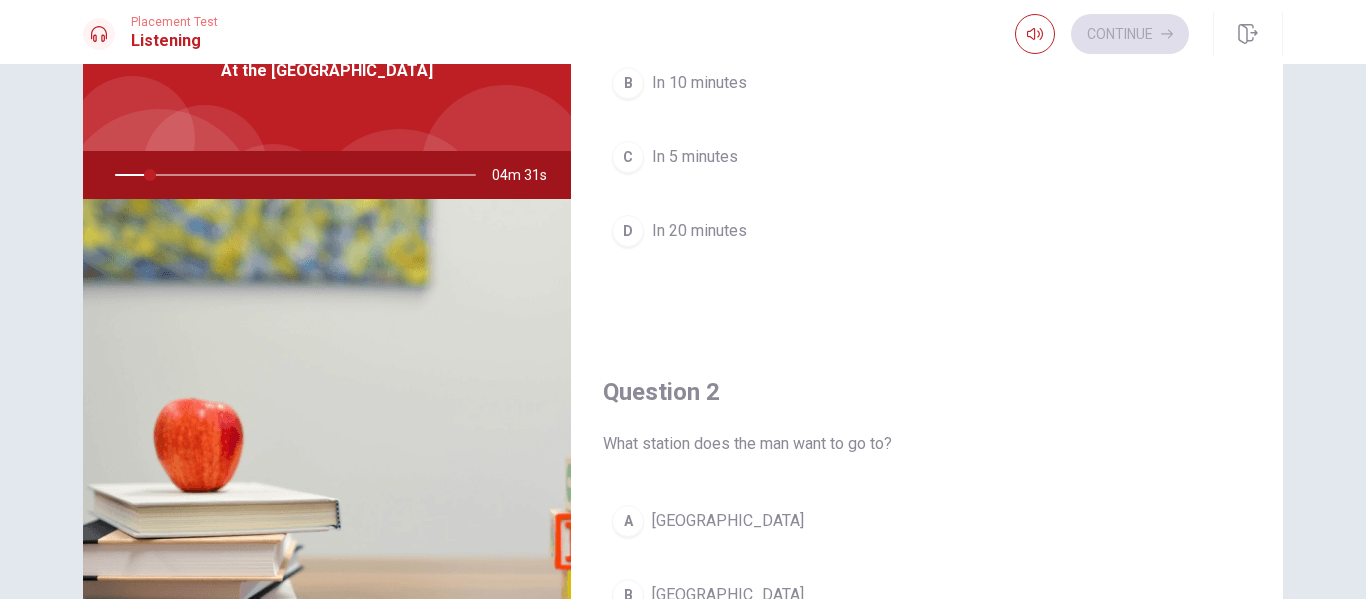 scroll, scrollTop: 0, scrollLeft: 0, axis: both 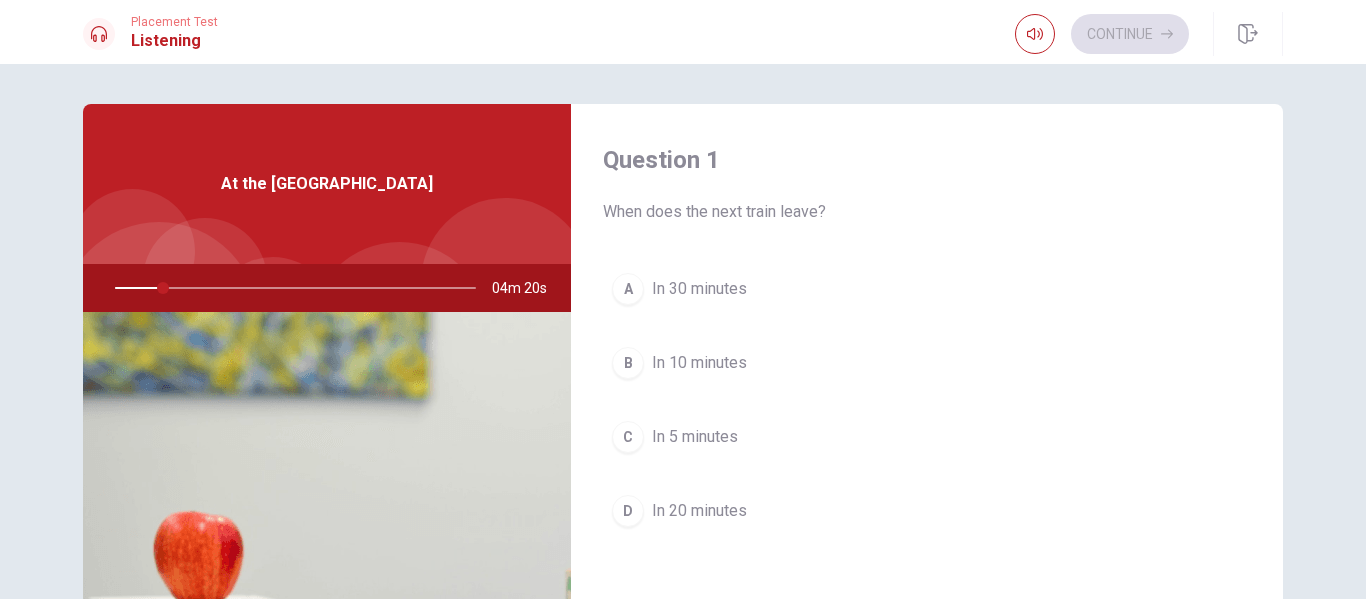 drag, startPoint x: 156, startPoint y: 290, endPoint x: 105, endPoint y: 285, distance: 51.24451 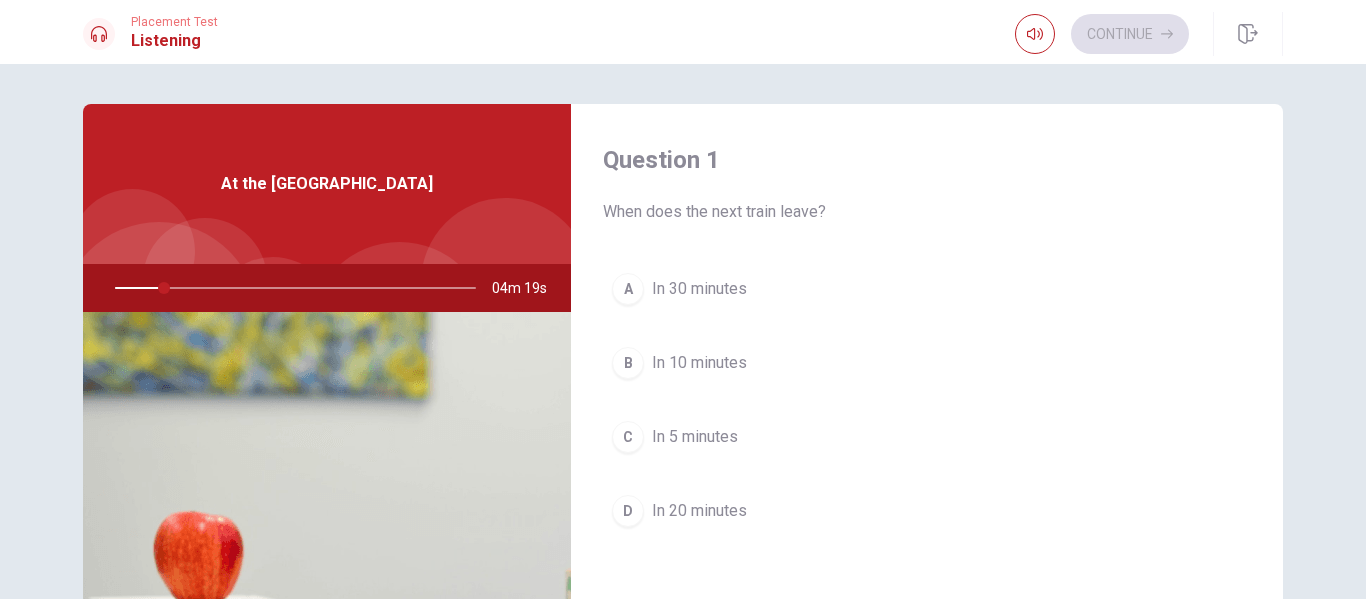 click at bounding box center (291, 288) 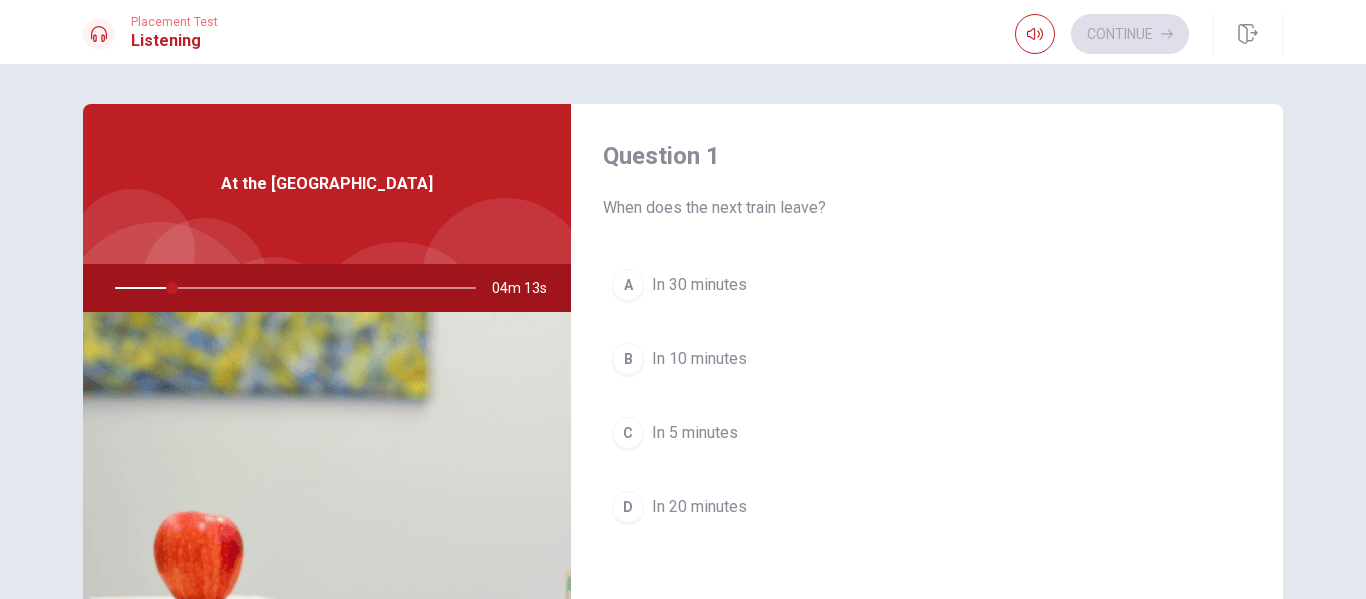 scroll, scrollTop: 0, scrollLeft: 0, axis: both 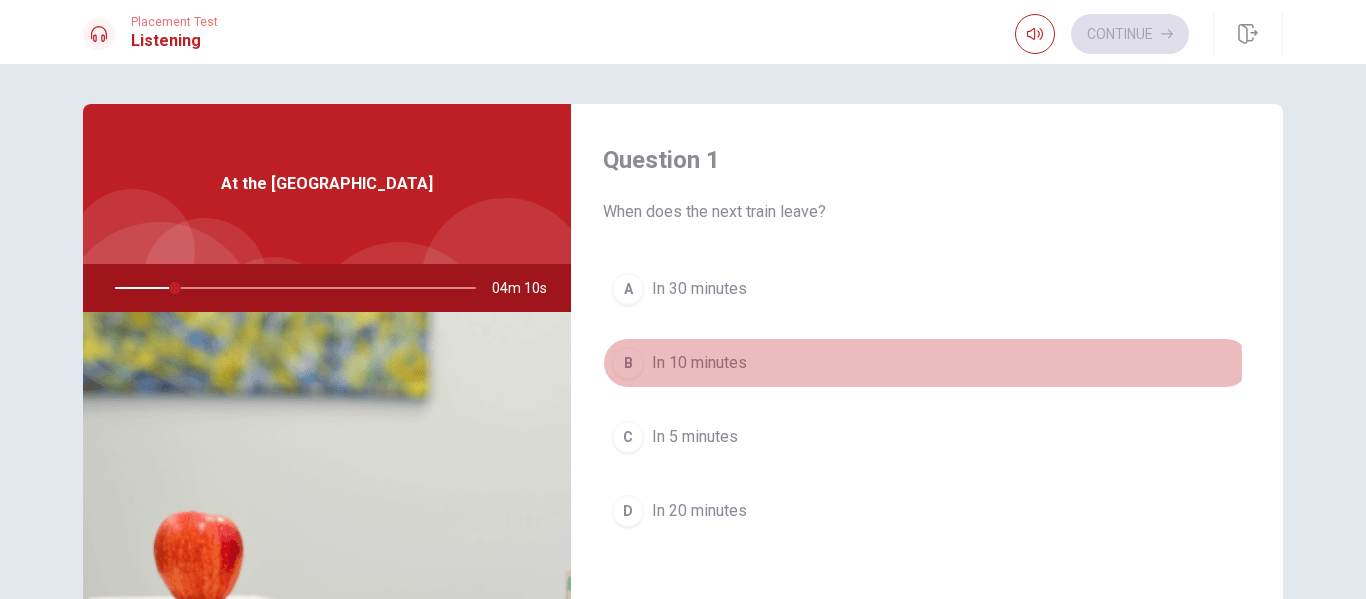 click on "In 10 minutes" at bounding box center (699, 363) 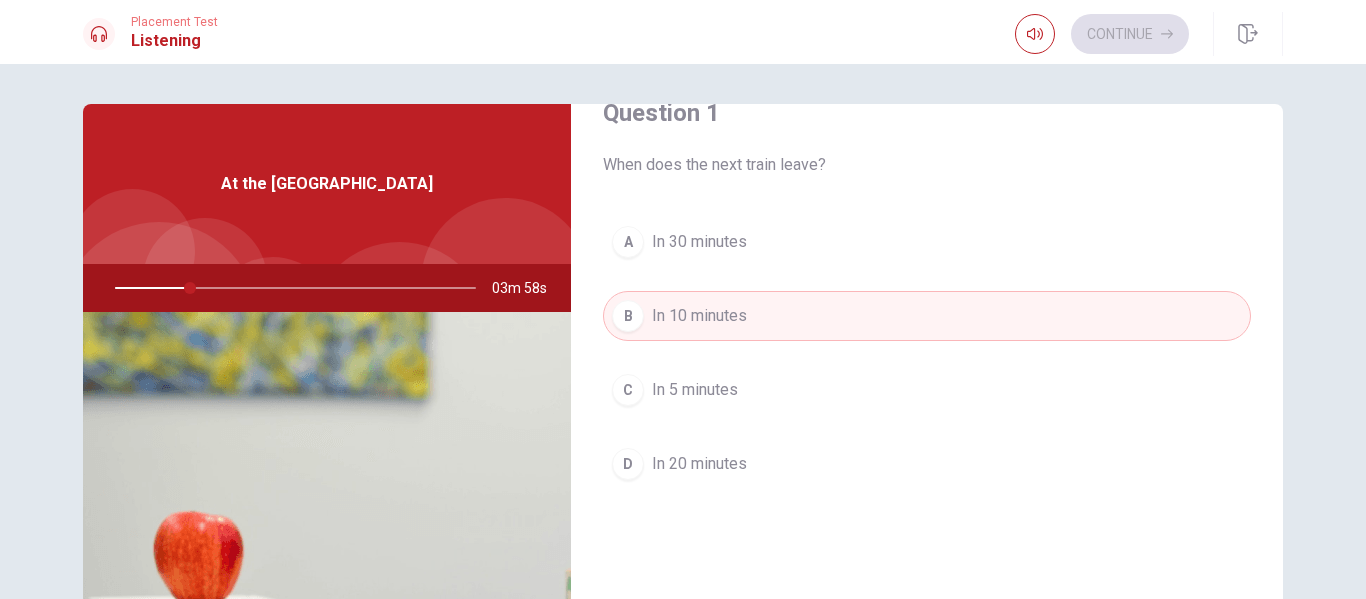 scroll, scrollTop: 0, scrollLeft: 0, axis: both 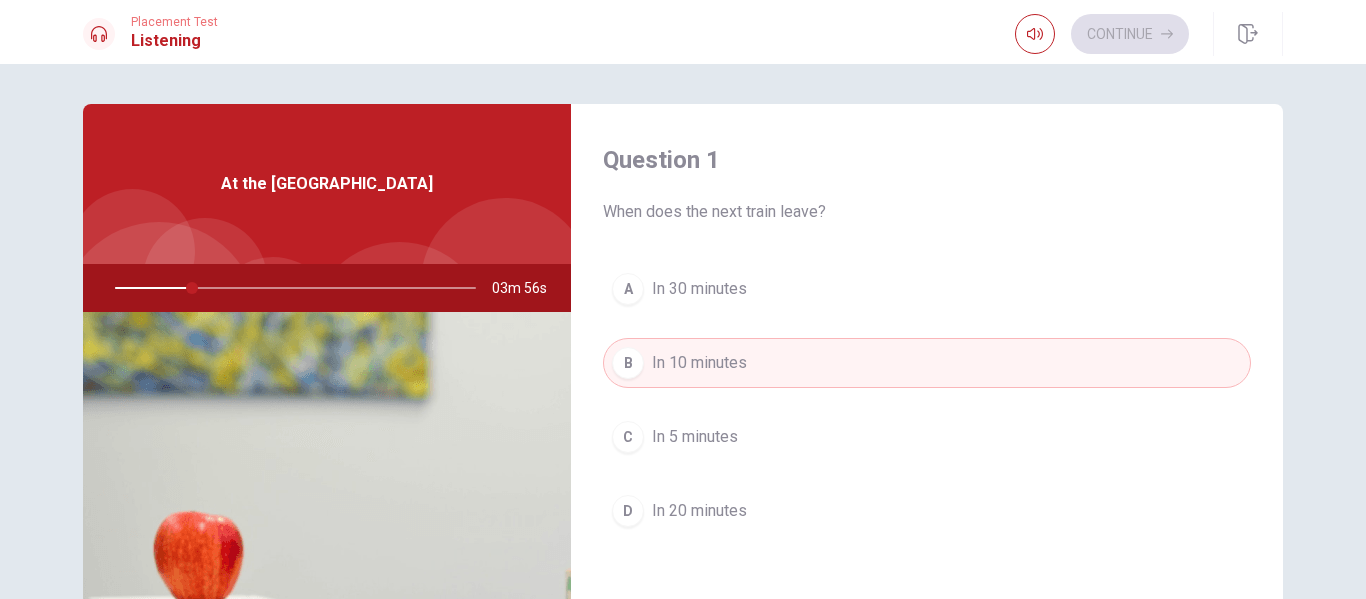 click on "In 20 minutes" at bounding box center (699, 511) 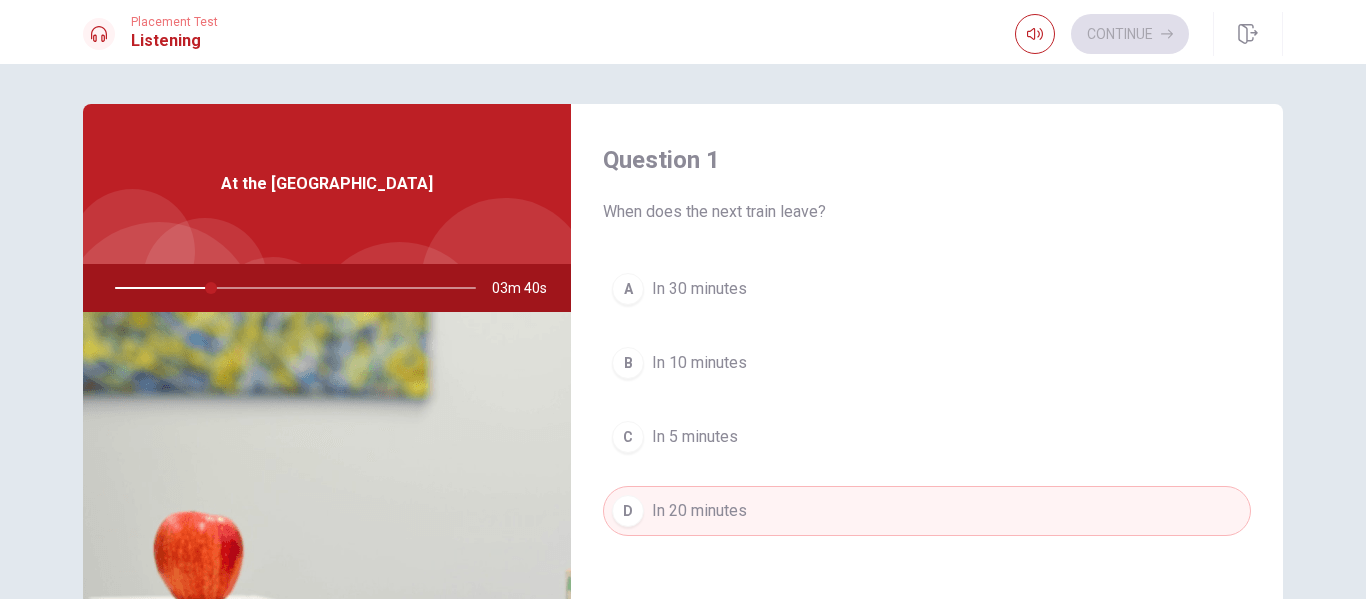scroll, scrollTop: 167, scrollLeft: 0, axis: vertical 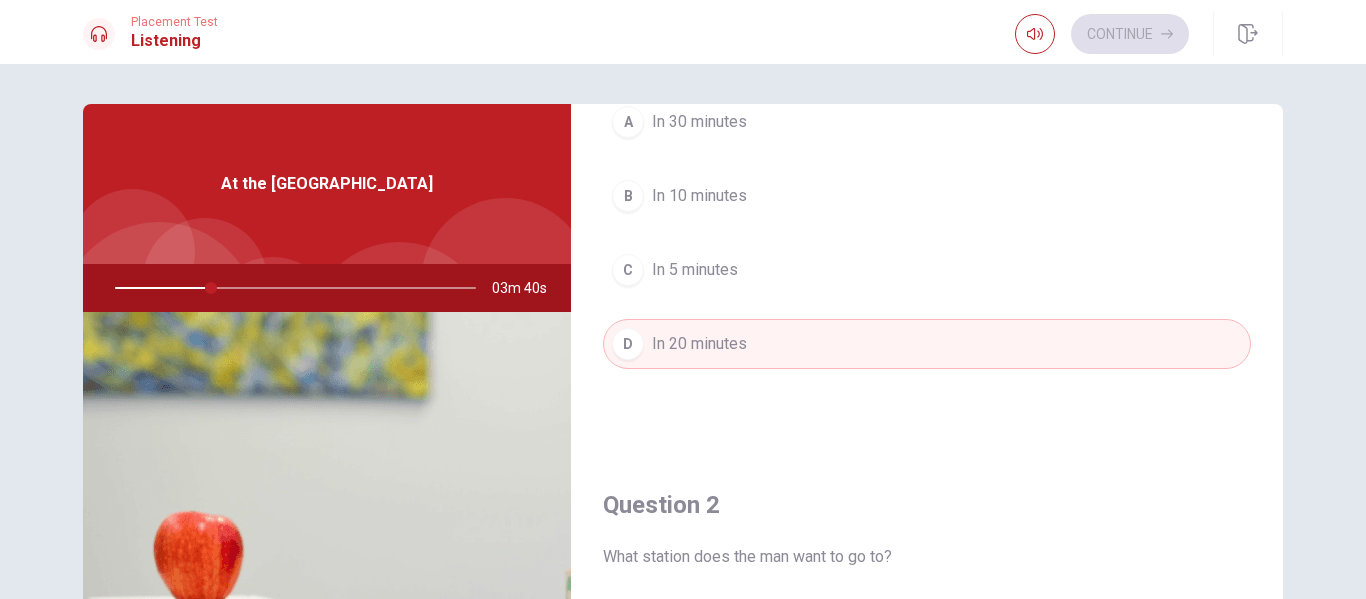 type on "27" 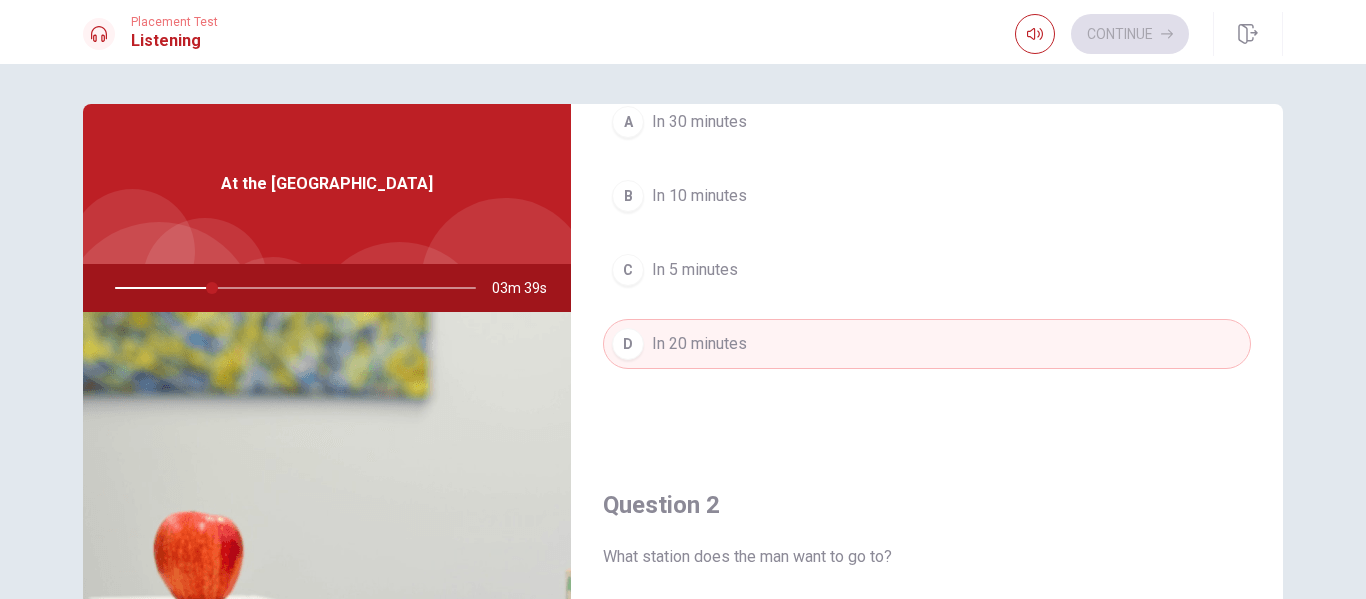 type 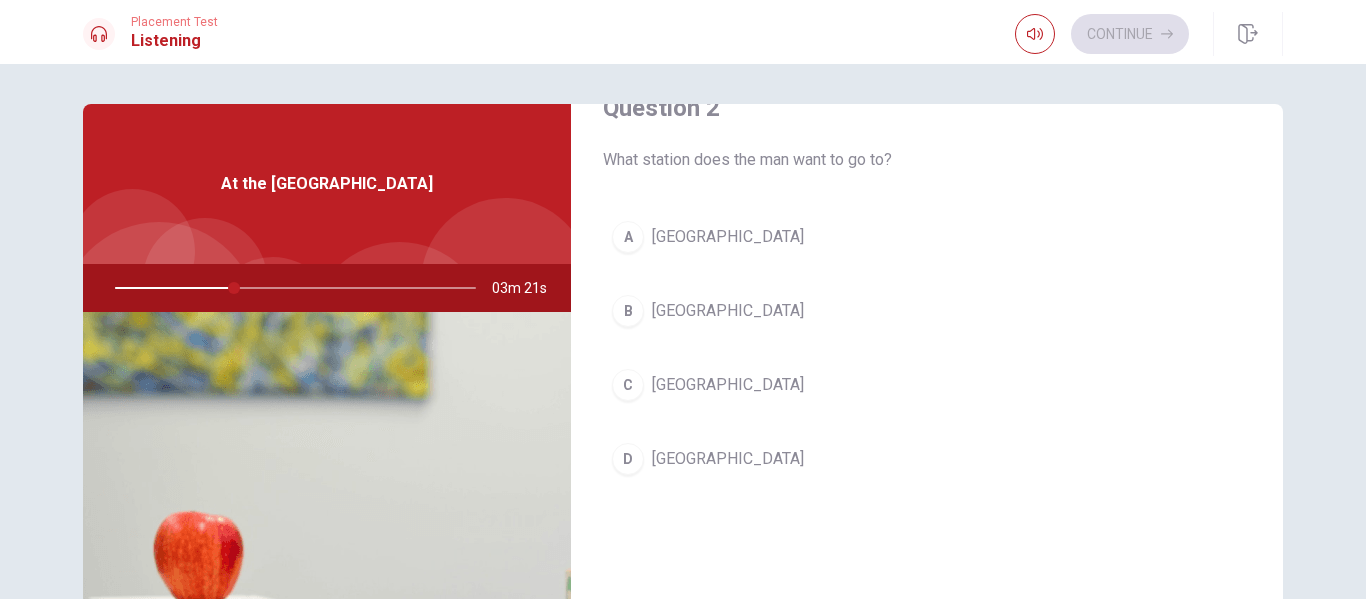 scroll, scrollTop: 500, scrollLeft: 0, axis: vertical 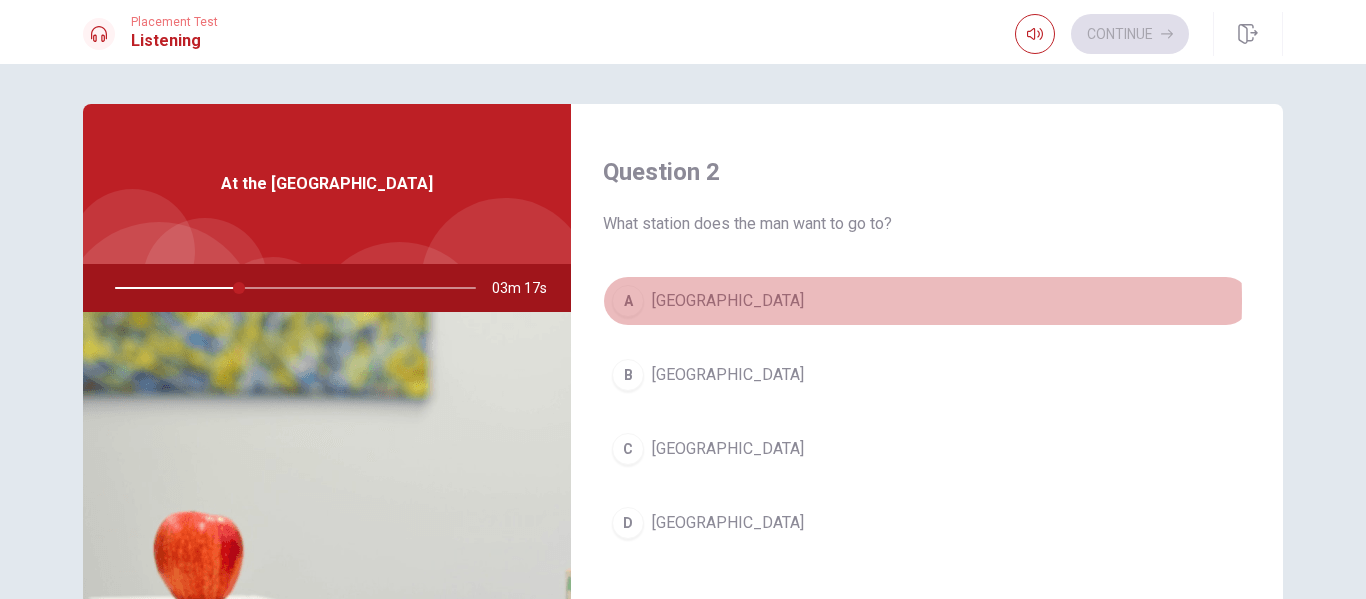click on "[GEOGRAPHIC_DATA]" at bounding box center (728, 301) 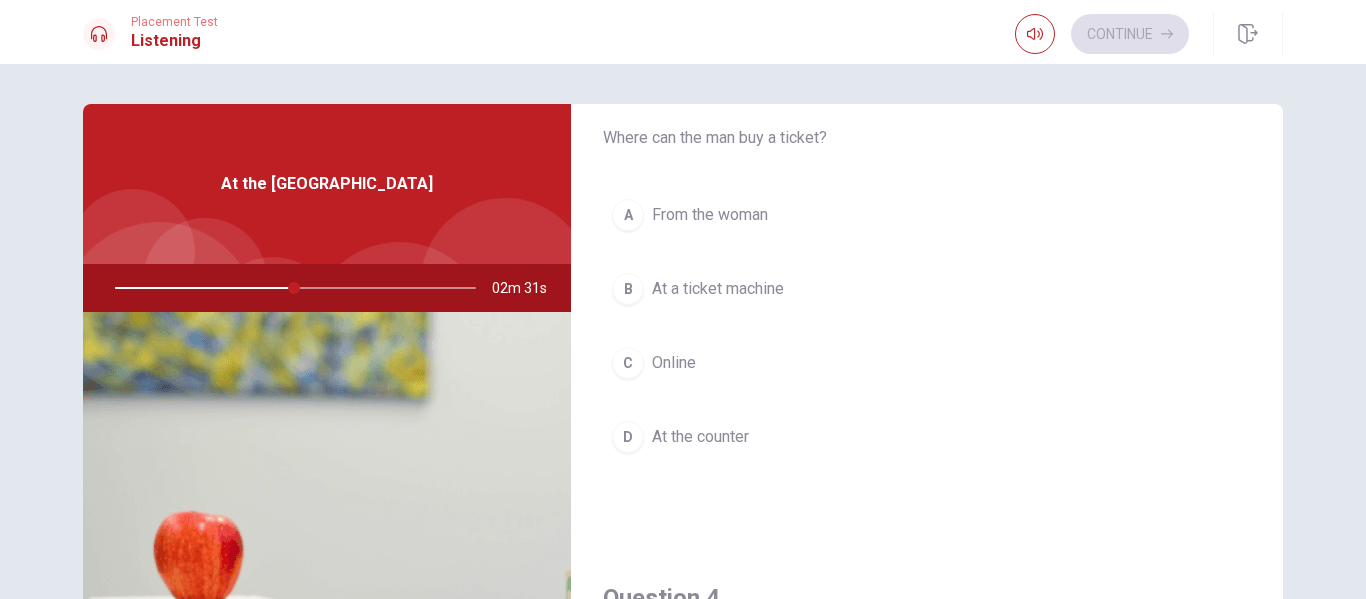 scroll, scrollTop: 1032, scrollLeft: 0, axis: vertical 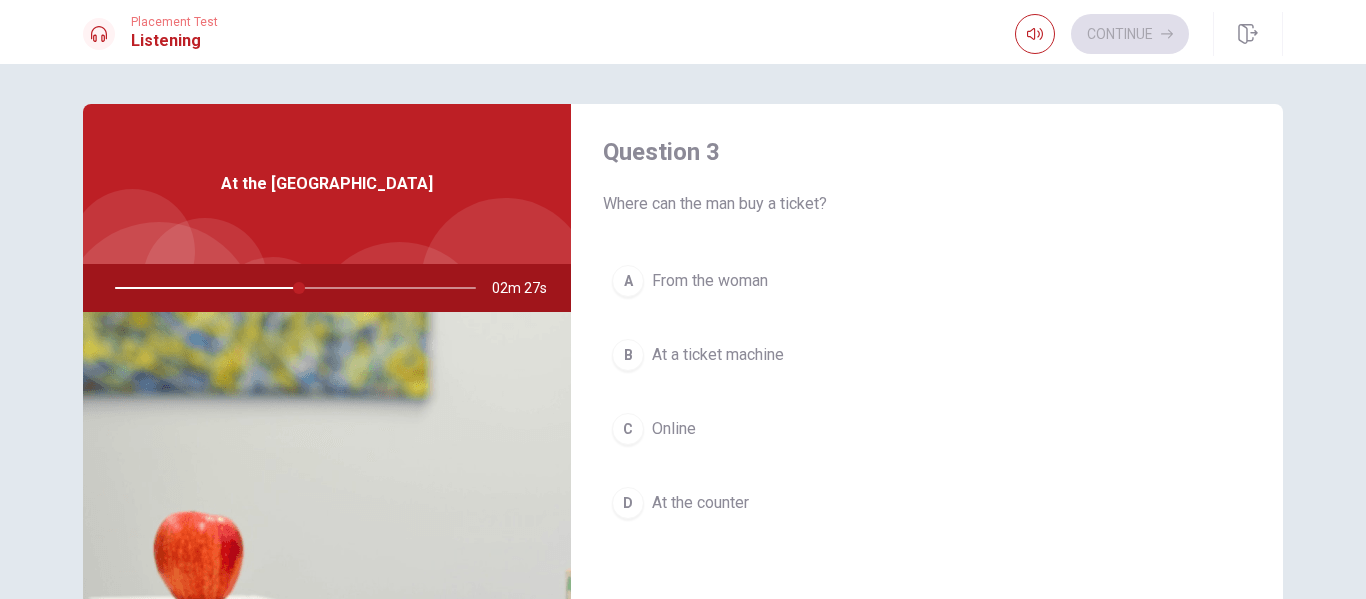 click on "From the woman" at bounding box center [710, 281] 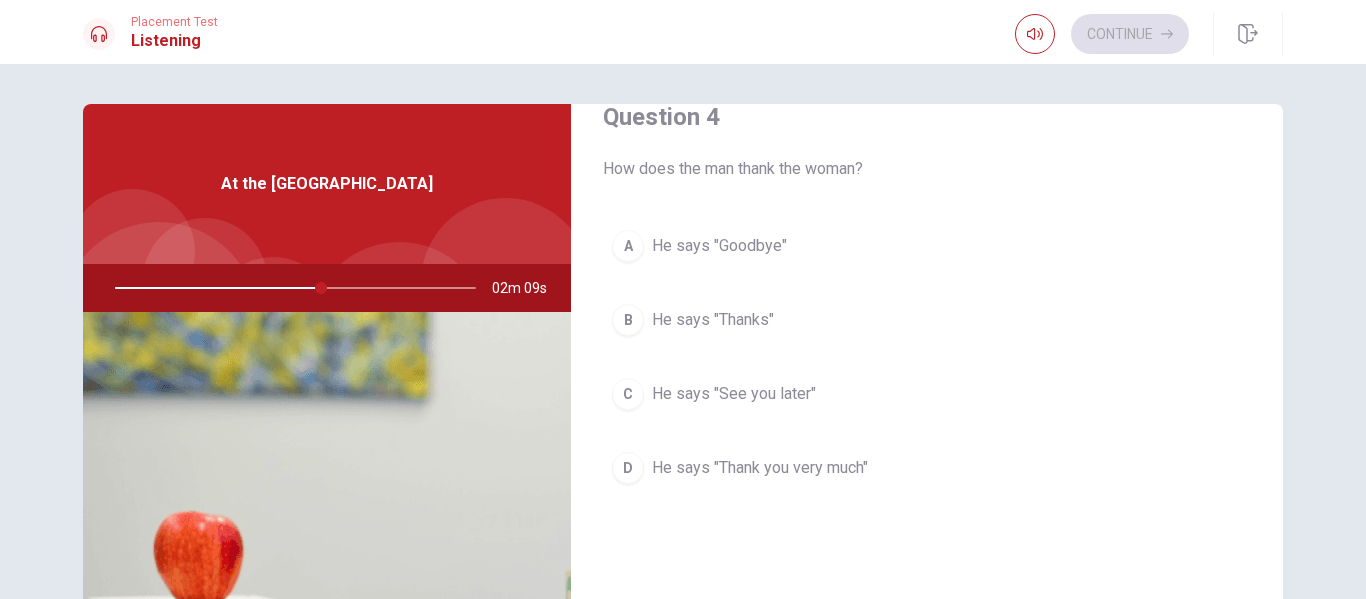 scroll, scrollTop: 1532, scrollLeft: 0, axis: vertical 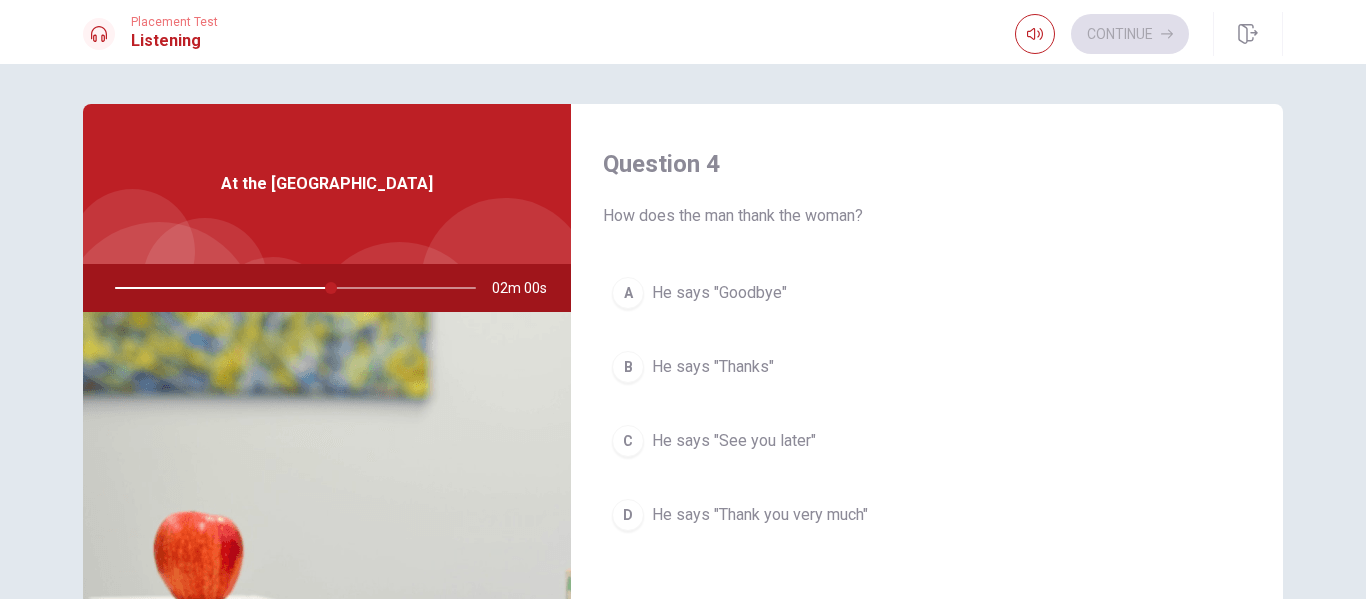 drag, startPoint x: 331, startPoint y: 287, endPoint x: 299, endPoint y: 285, distance: 32.06244 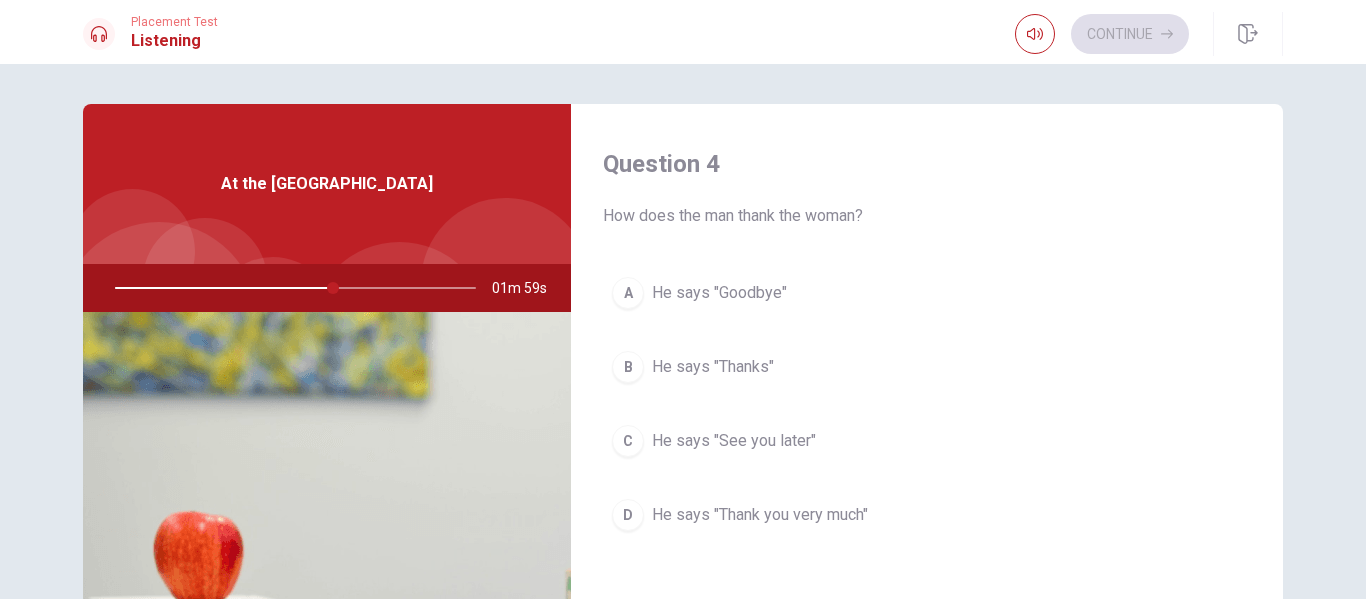 click at bounding box center [291, 288] 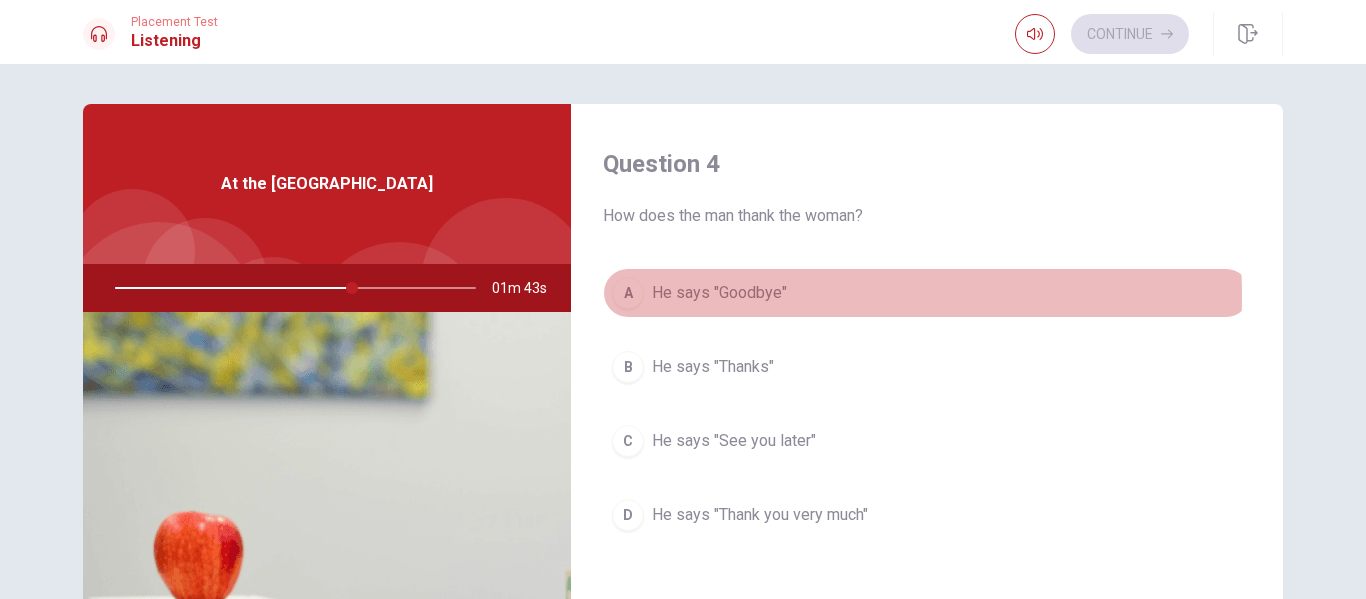 click on "He says "Goodbye"" at bounding box center [719, 293] 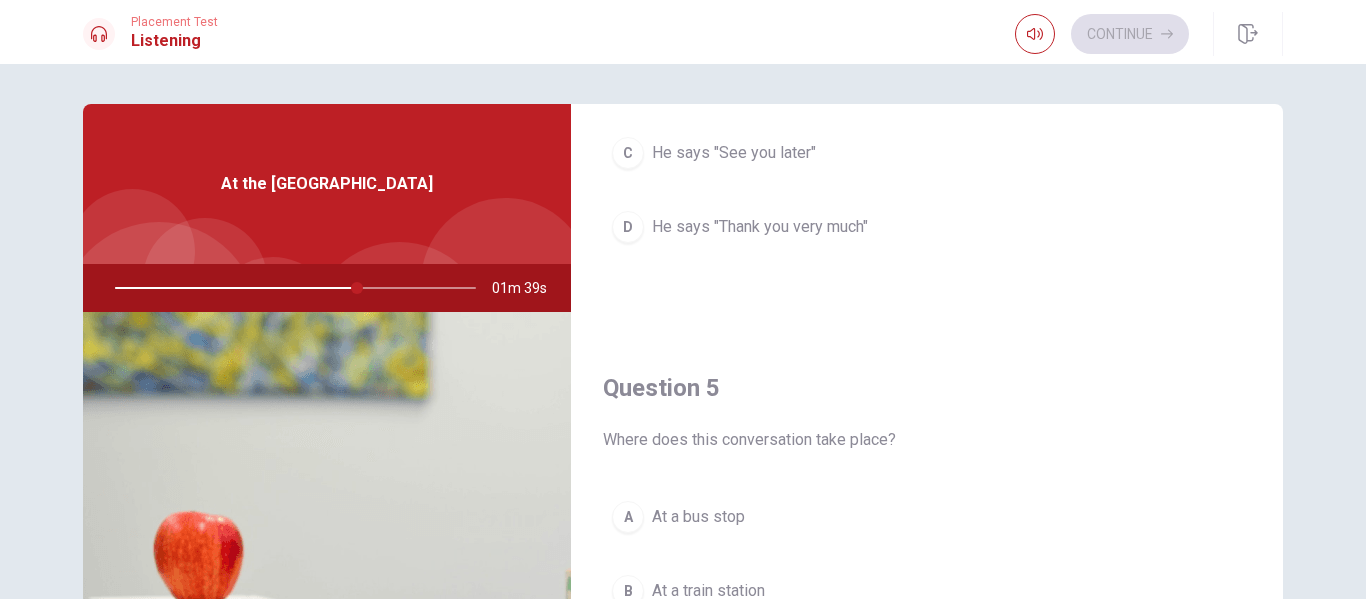 scroll, scrollTop: 1865, scrollLeft: 0, axis: vertical 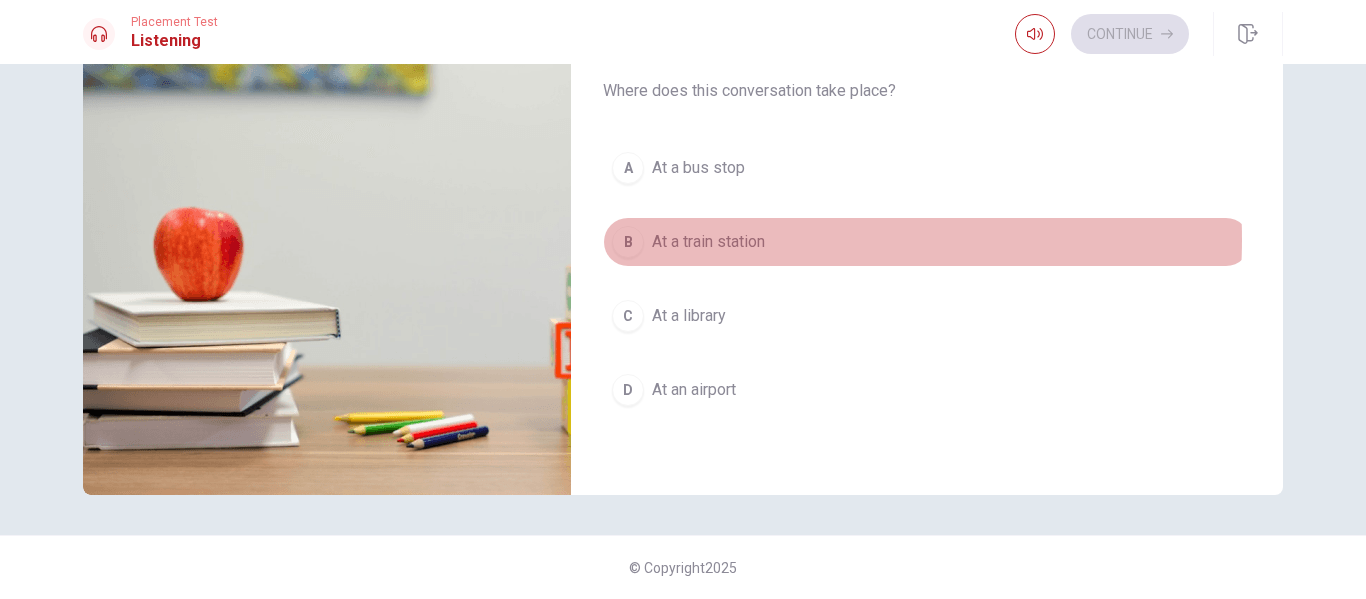 click on "At a train station" at bounding box center (708, 242) 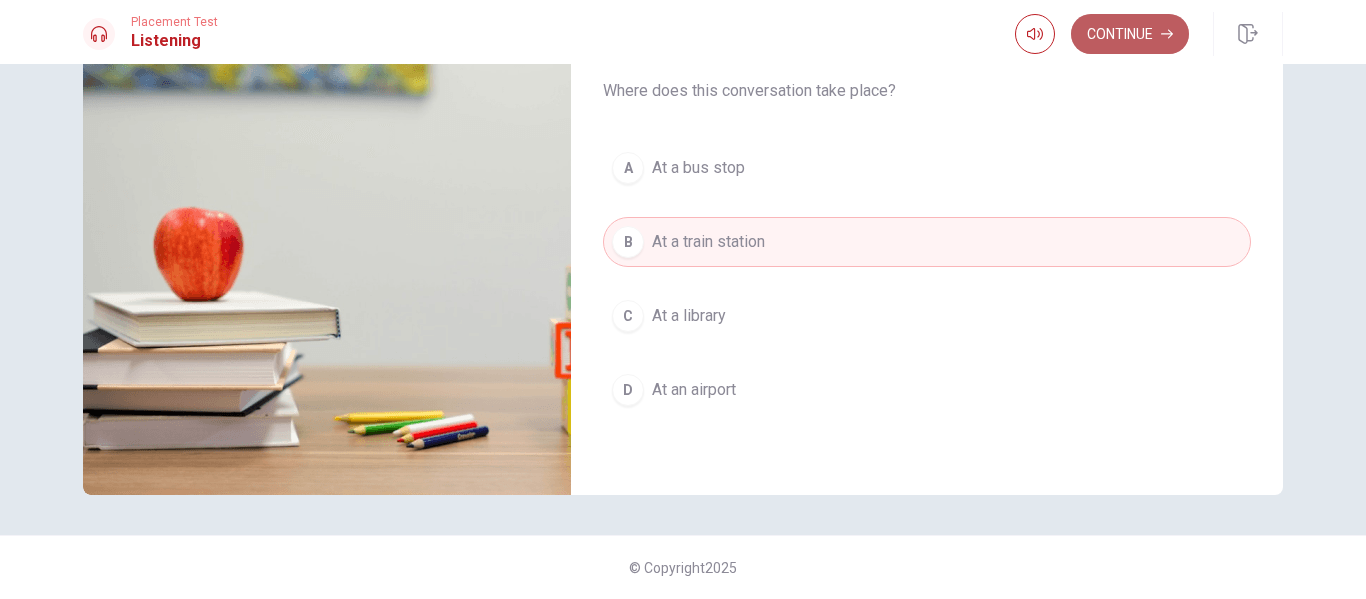 click on "Continue" at bounding box center [1130, 34] 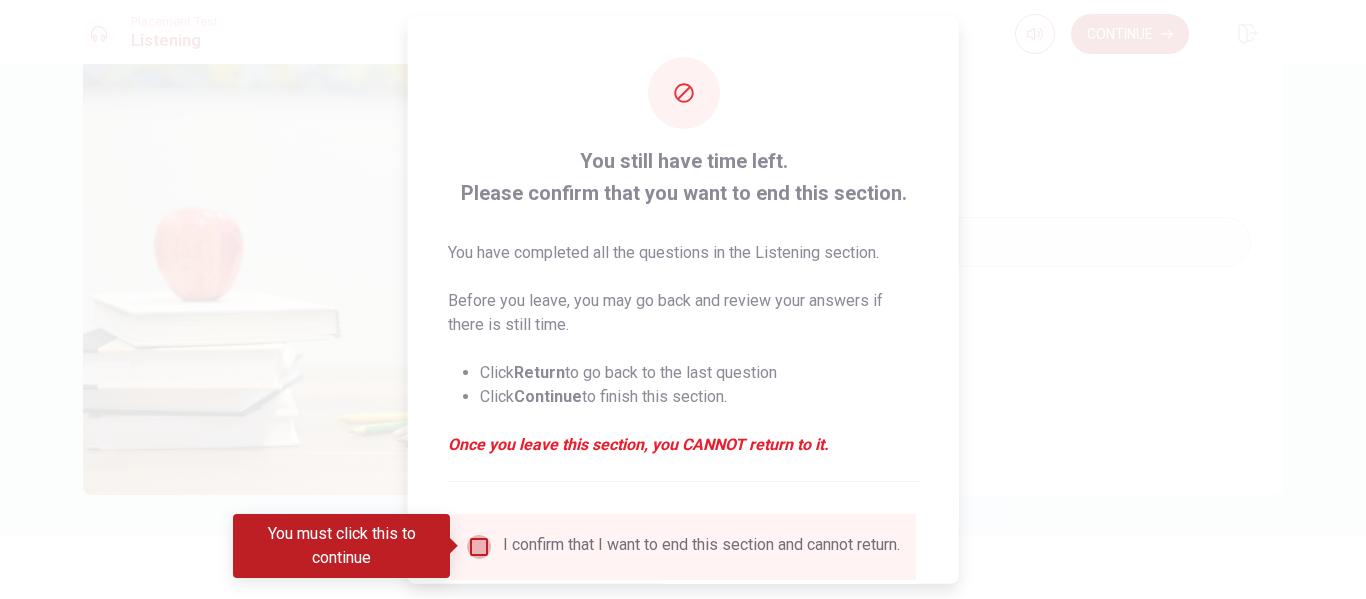 click at bounding box center [479, 546] 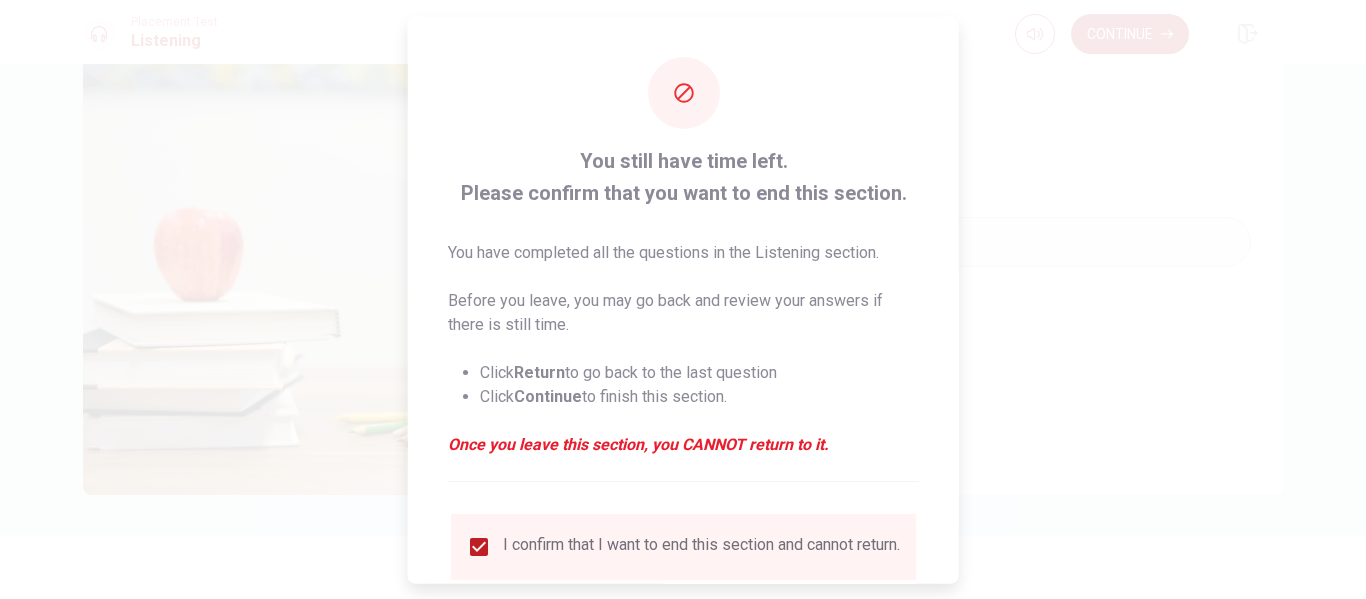 scroll, scrollTop: 147, scrollLeft: 0, axis: vertical 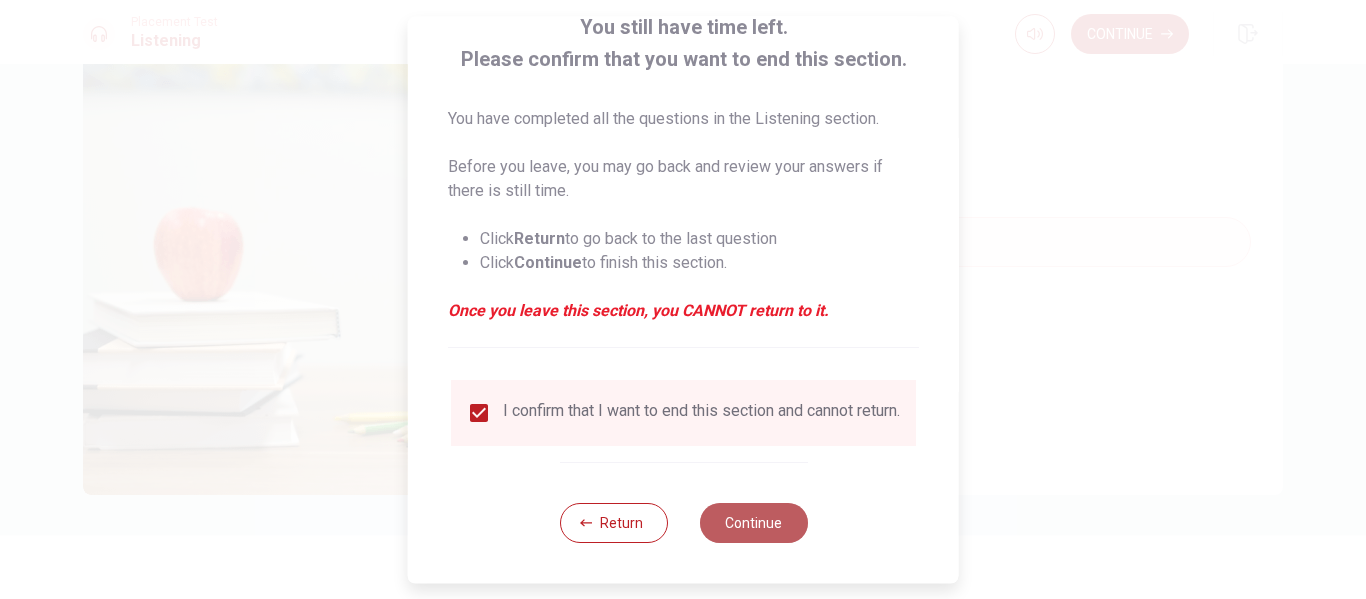 click on "Continue" at bounding box center [753, 523] 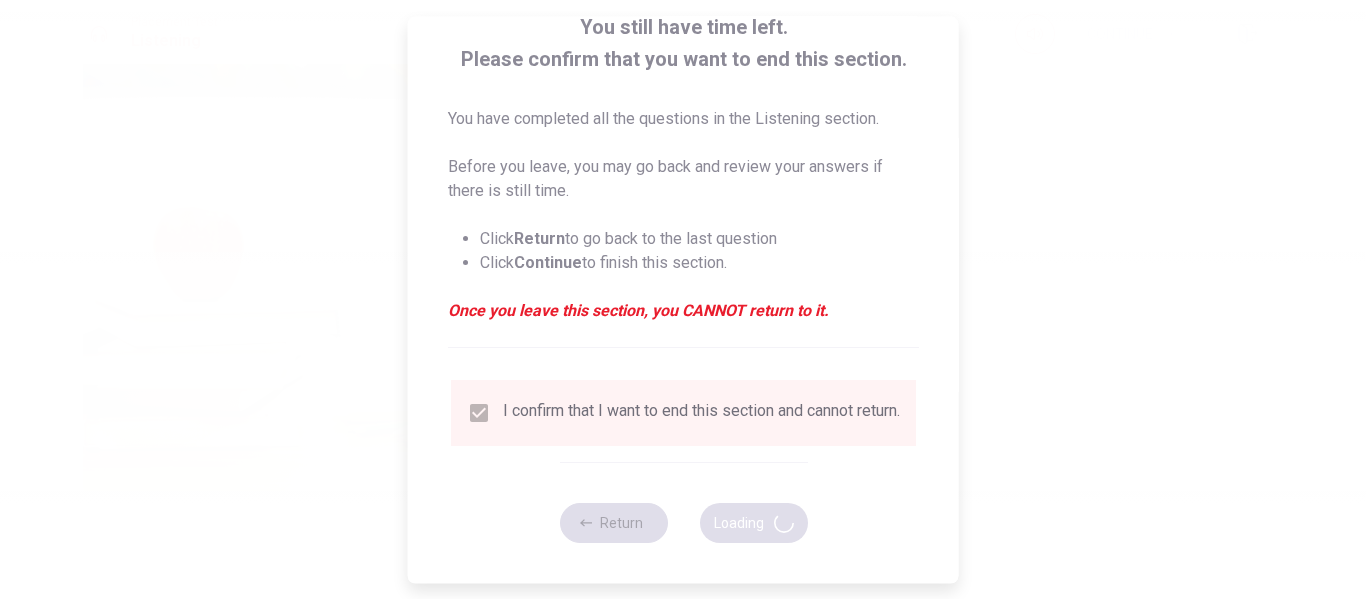 type on "77" 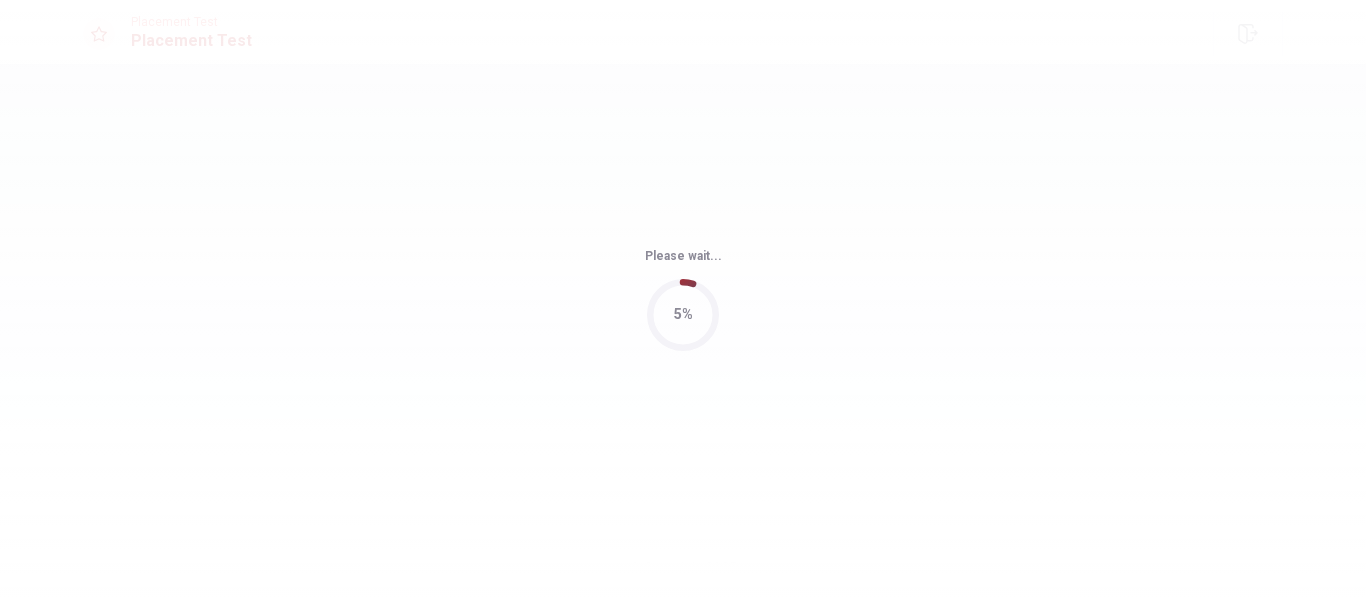scroll, scrollTop: 0, scrollLeft: 0, axis: both 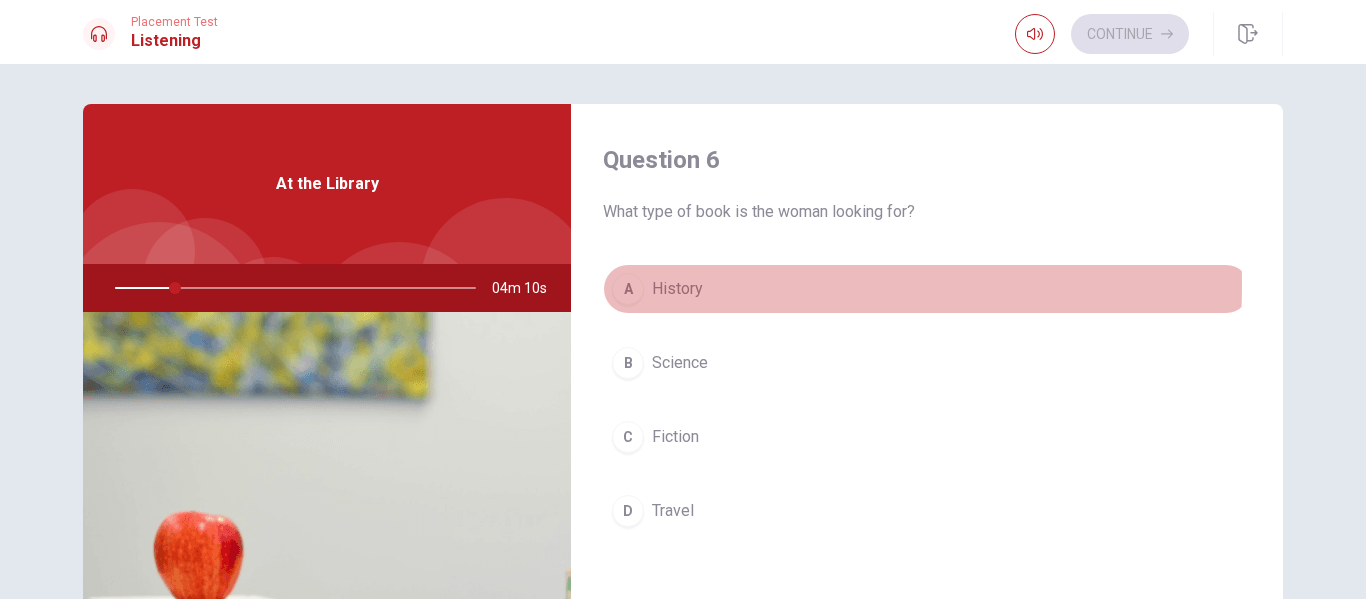 click on "History" at bounding box center [677, 289] 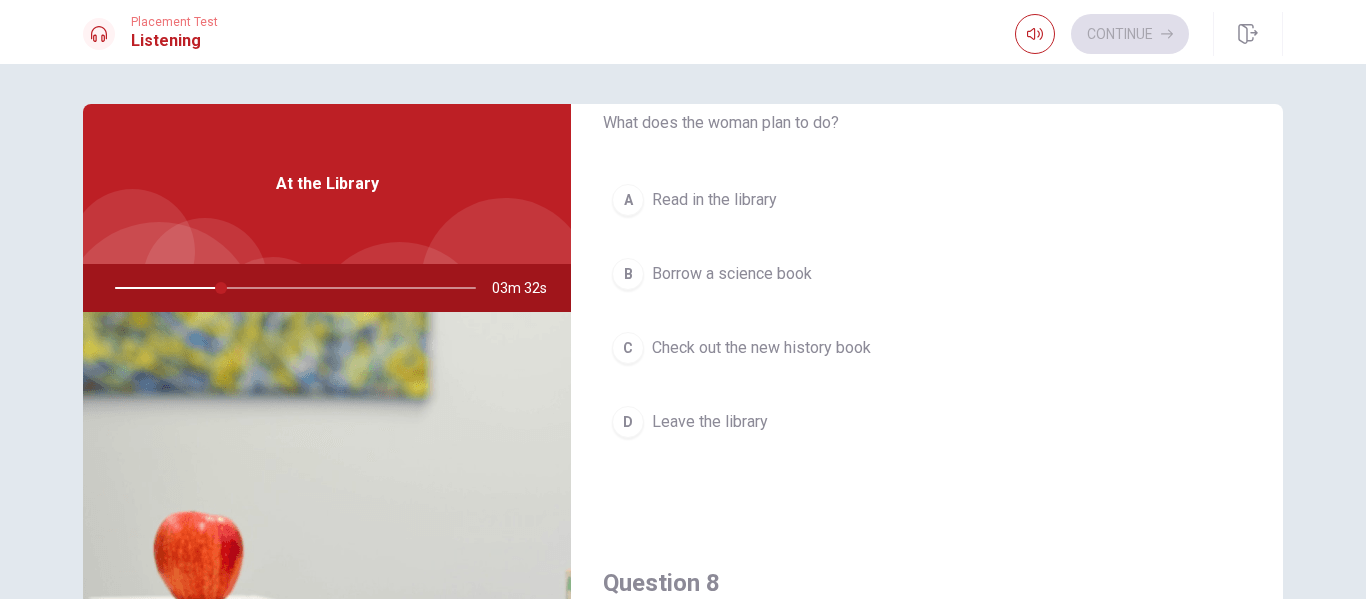 scroll, scrollTop: 667, scrollLeft: 0, axis: vertical 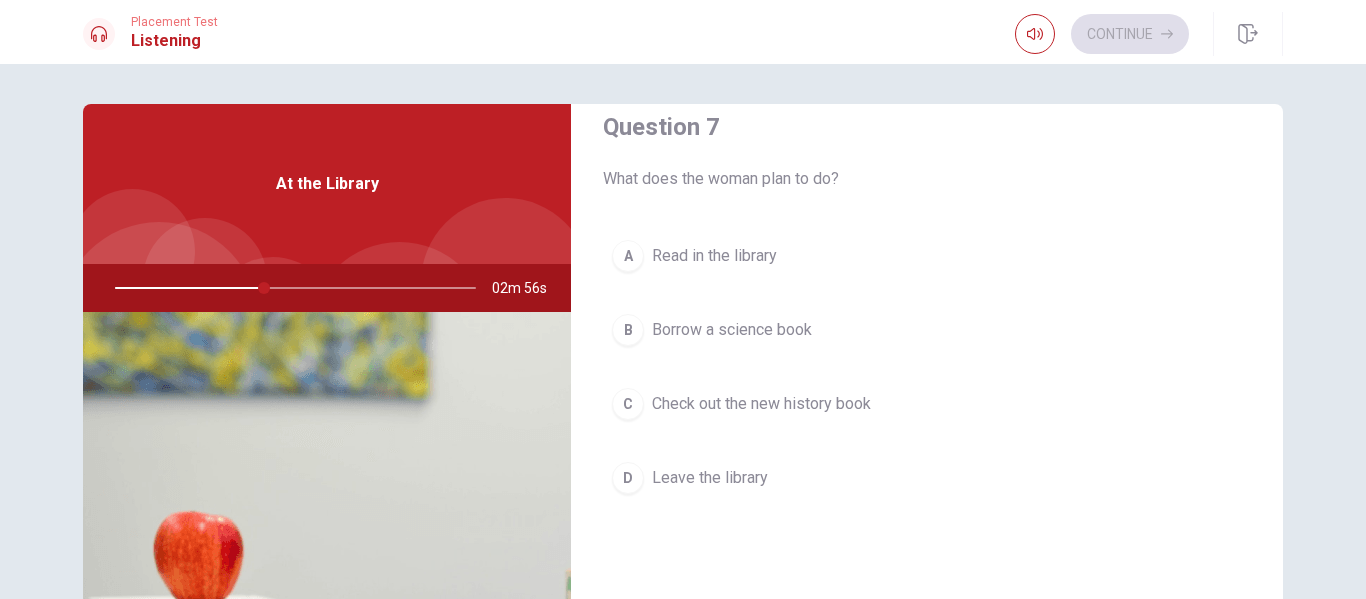 click on "Check out the new history book" at bounding box center [761, 404] 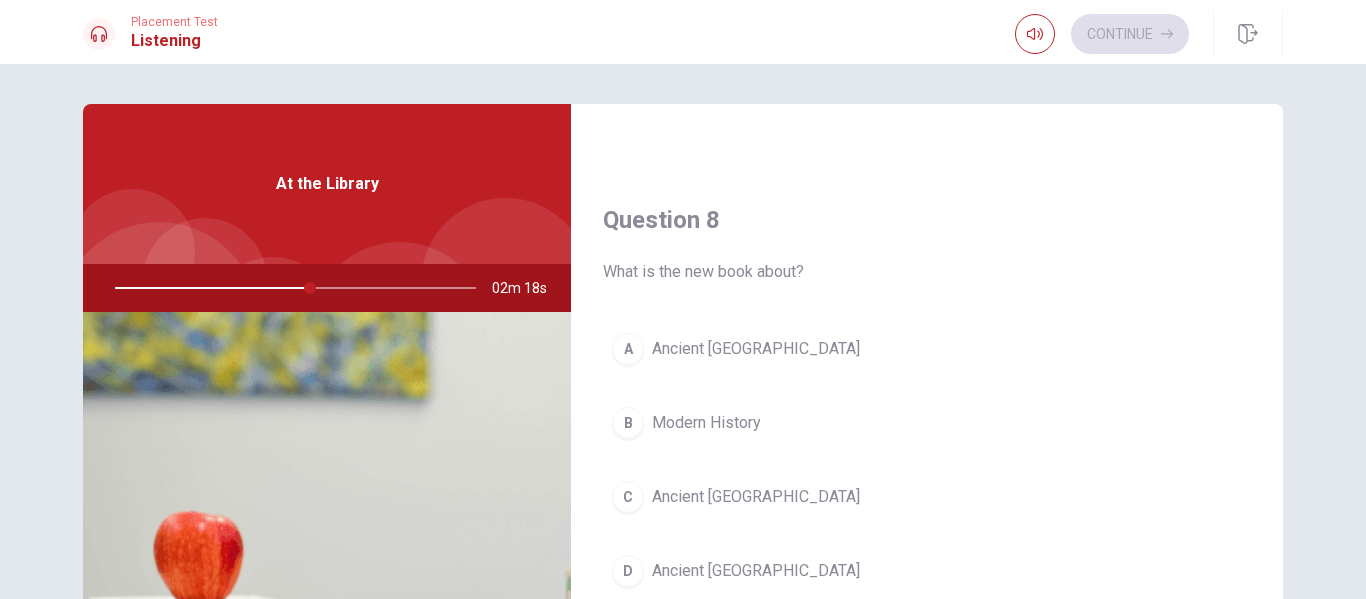 scroll, scrollTop: 1032, scrollLeft: 0, axis: vertical 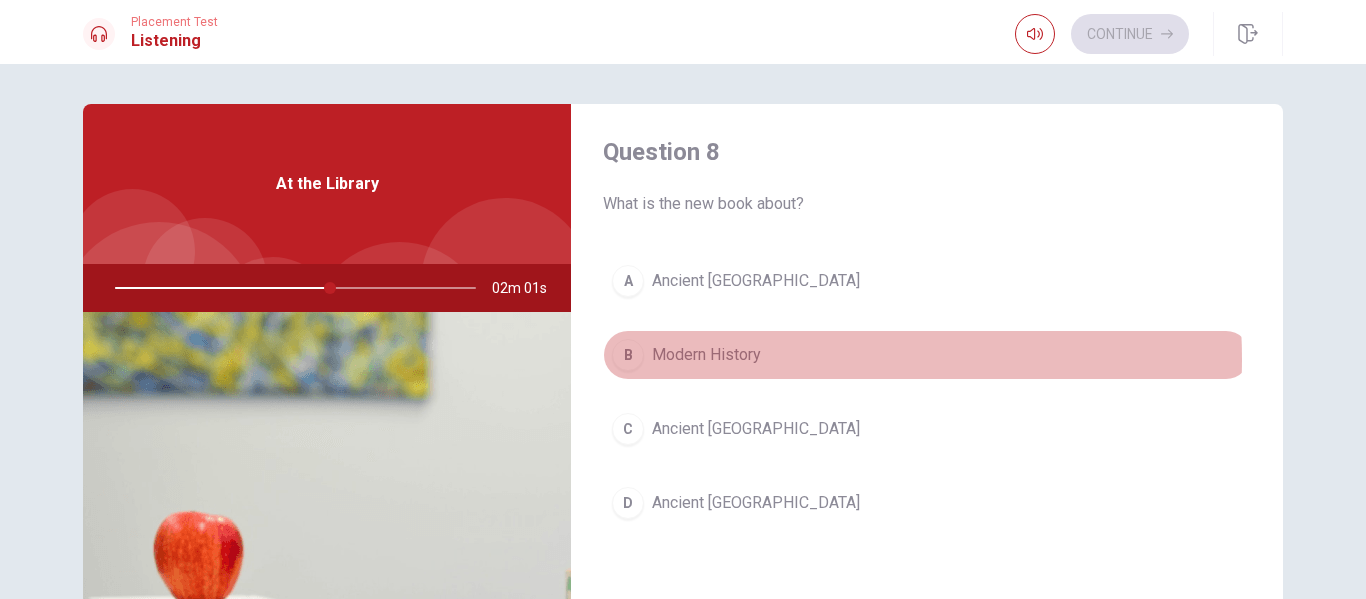 click on "Modern History" at bounding box center [706, 355] 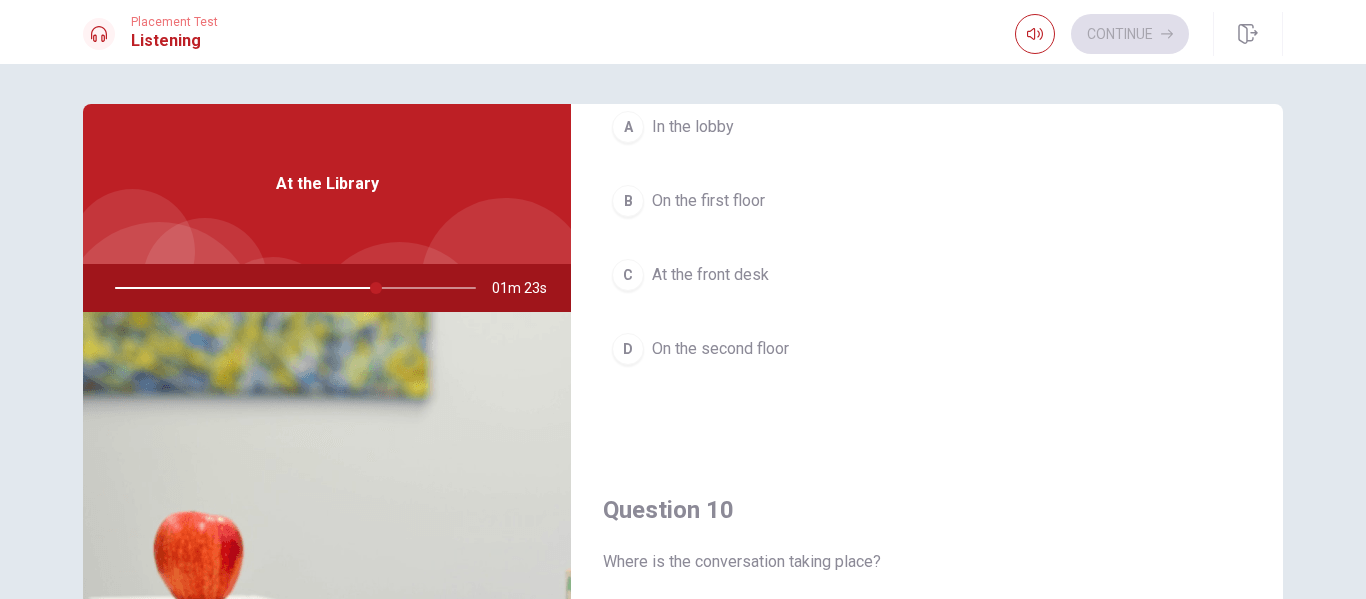 scroll, scrollTop: 1865, scrollLeft: 0, axis: vertical 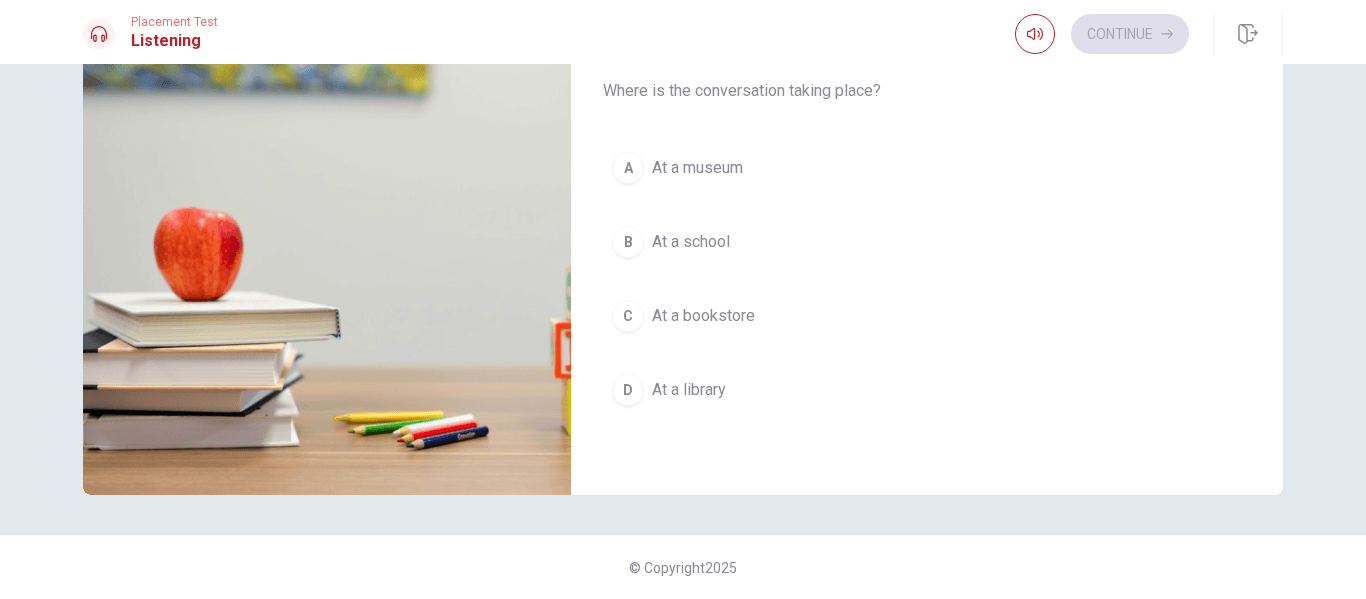 click on "D At a library" at bounding box center (927, 390) 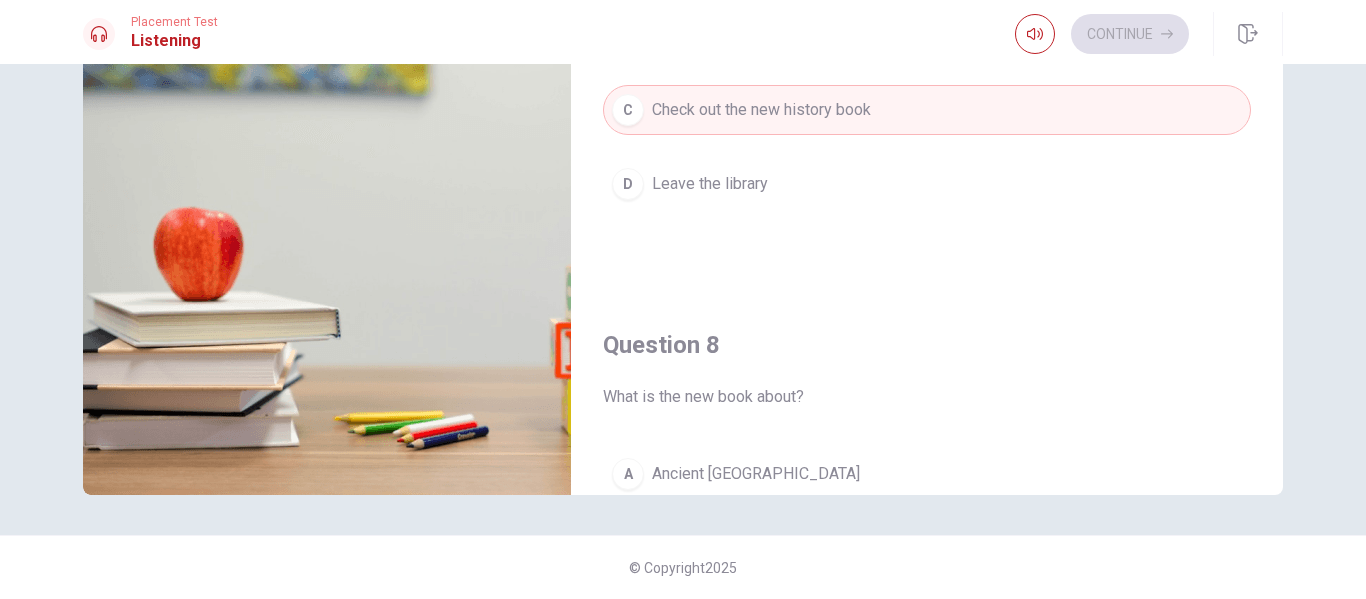 scroll, scrollTop: 532, scrollLeft: 0, axis: vertical 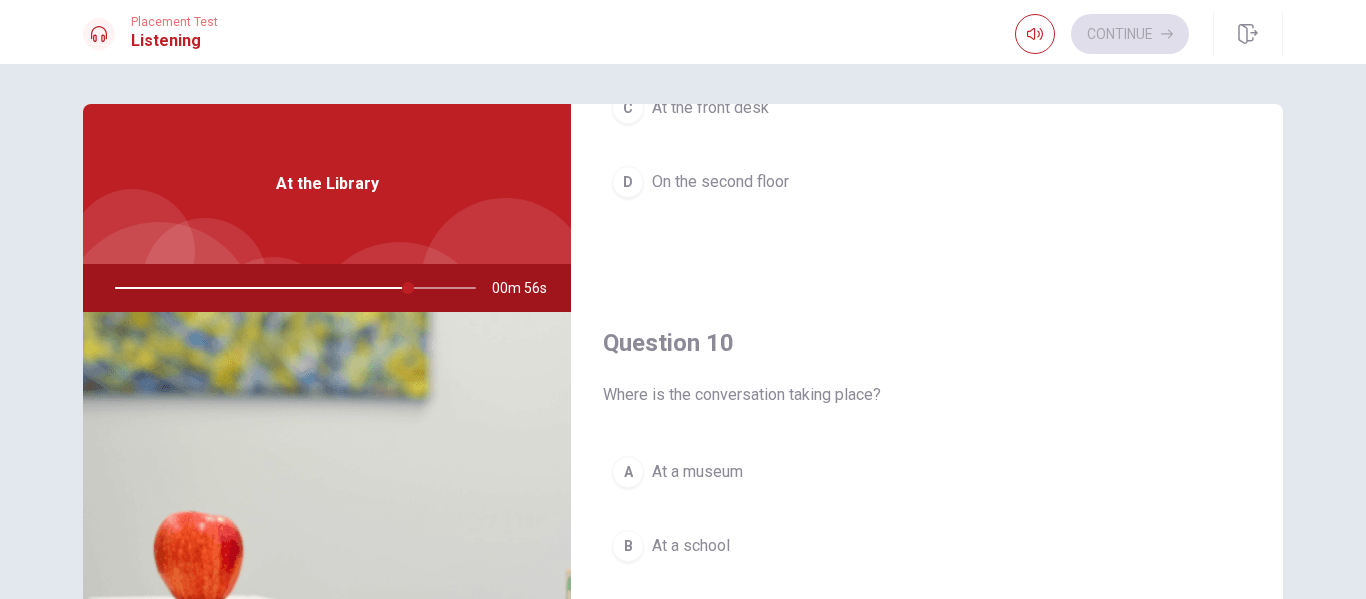 click on "D On the second floor" at bounding box center [927, 182] 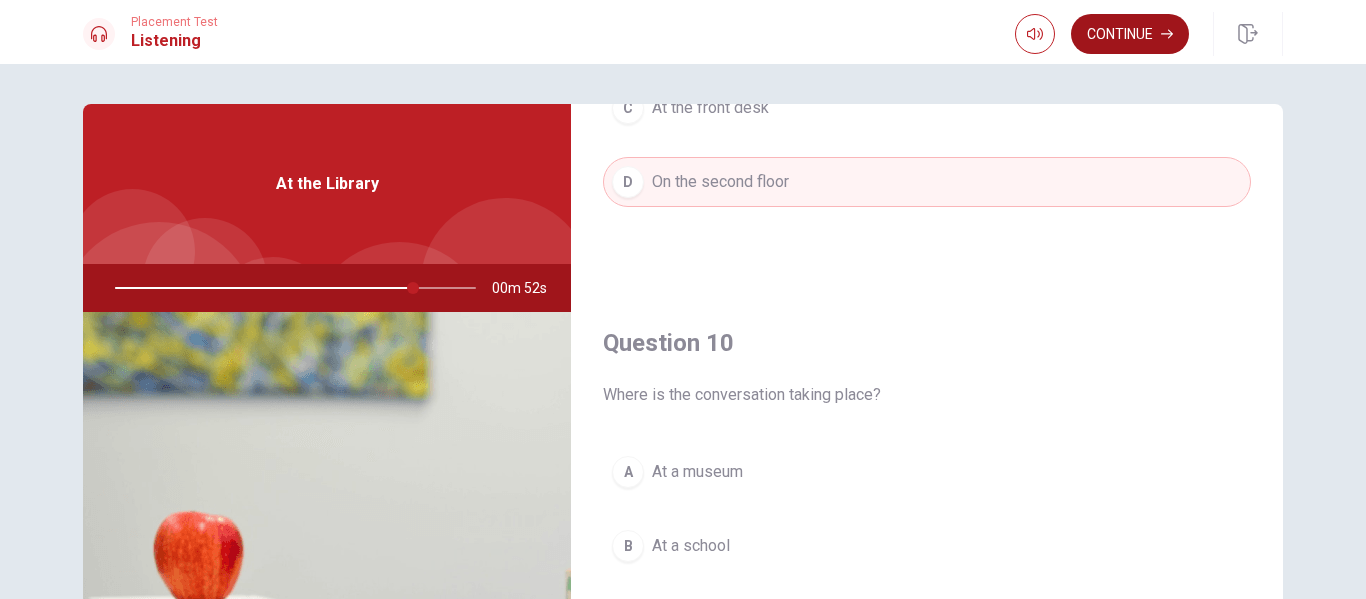 click on "Continue" at bounding box center [1130, 34] 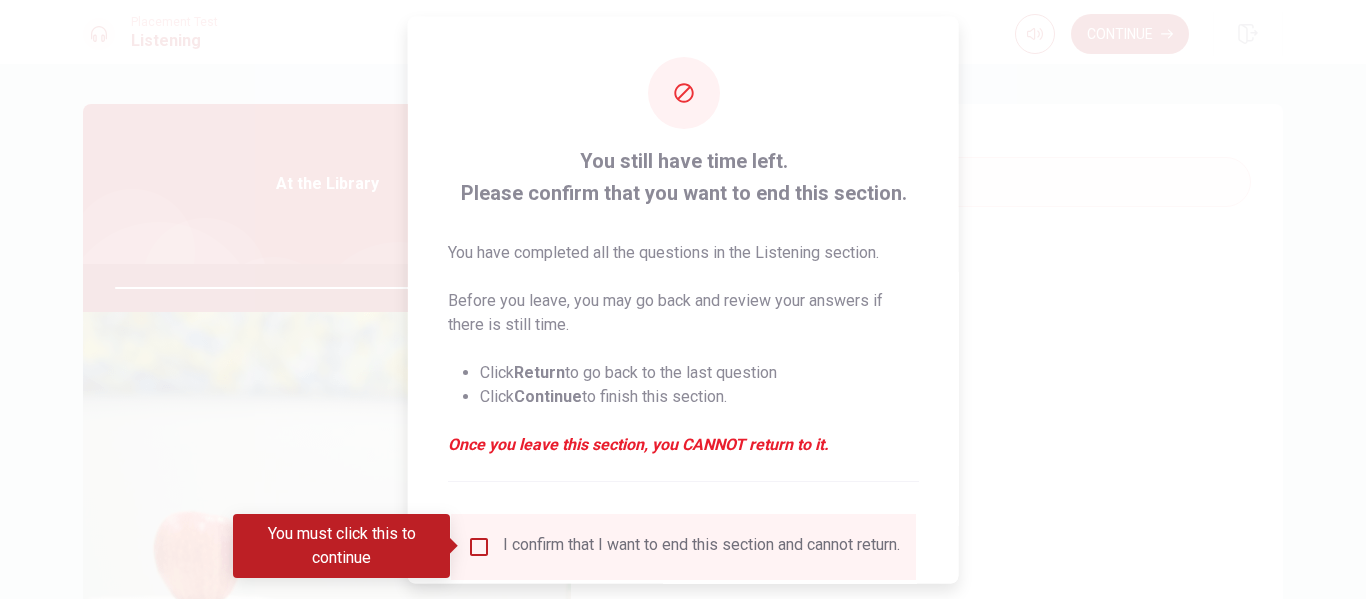 click at bounding box center [479, 546] 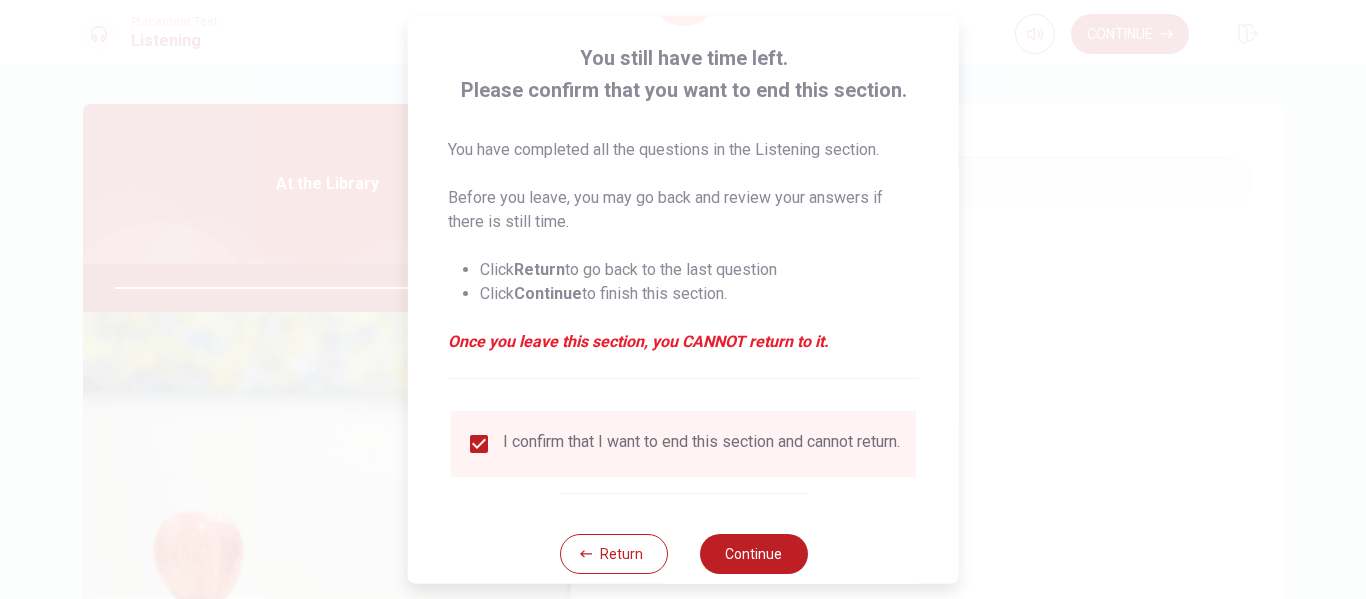 scroll, scrollTop: 147, scrollLeft: 0, axis: vertical 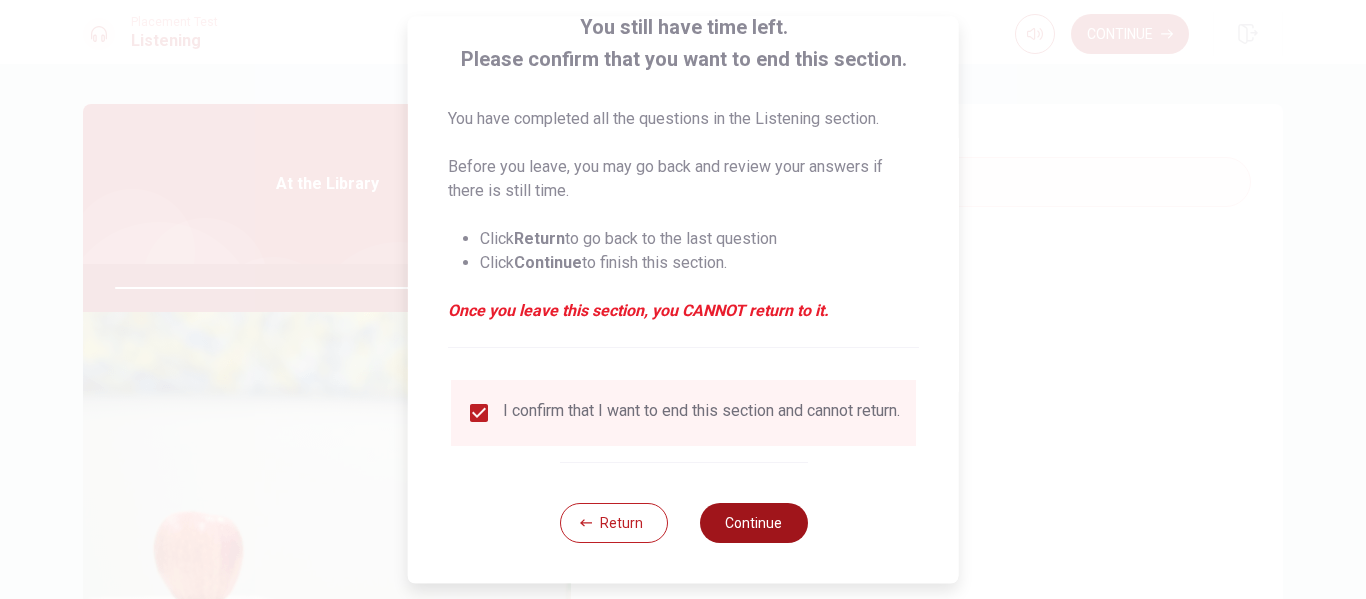 click on "Continue" at bounding box center [753, 523] 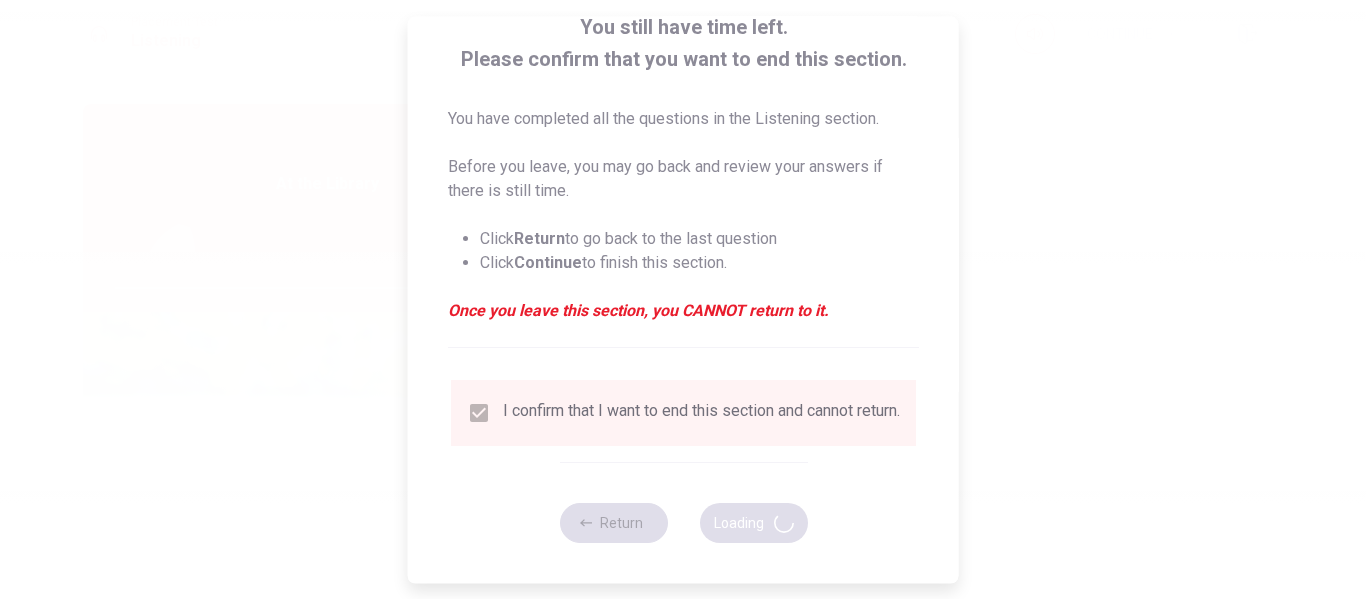 type on "84" 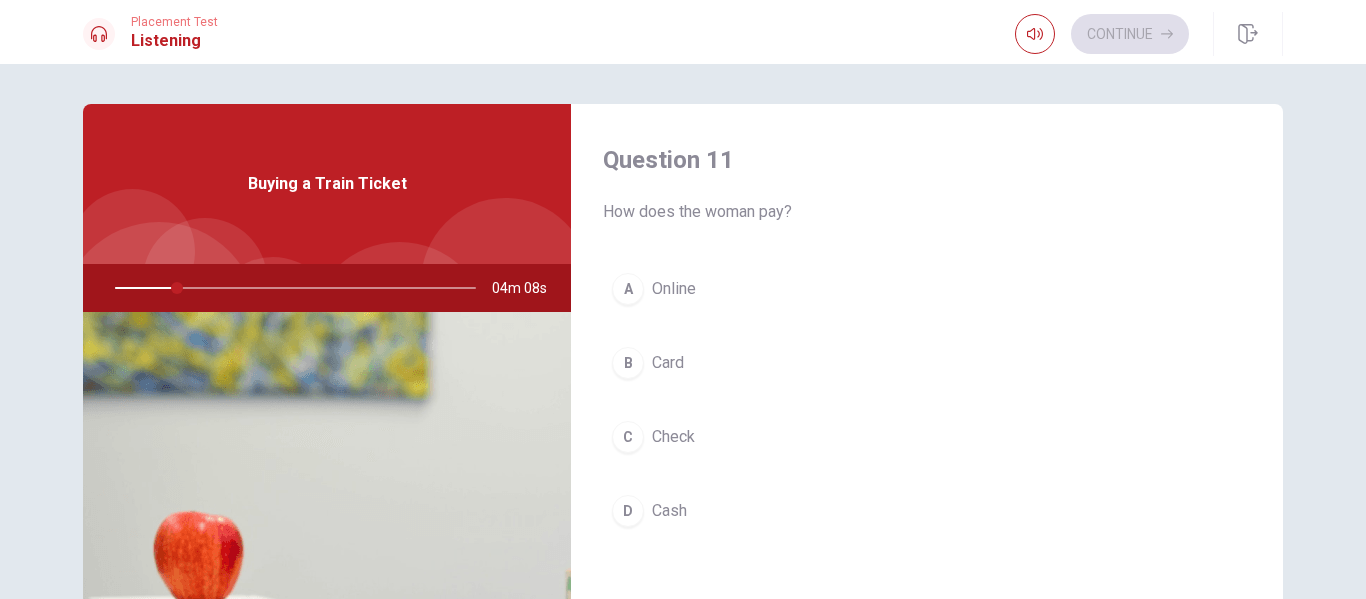 click on "A" at bounding box center (628, 289) 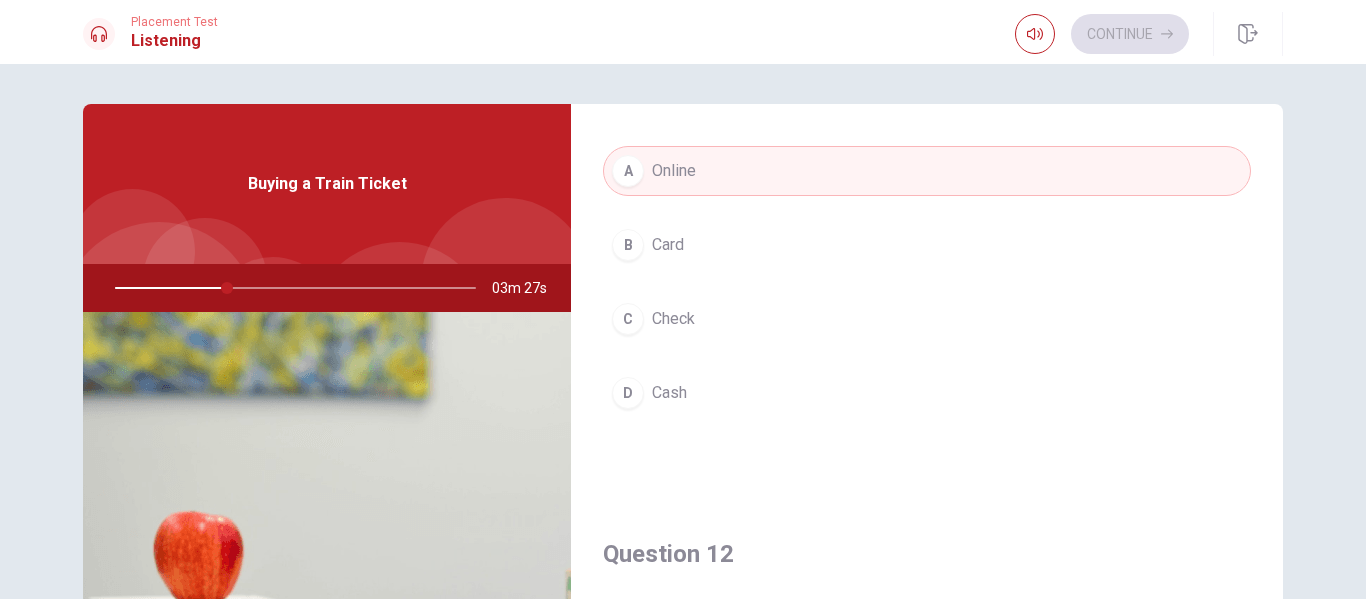 scroll, scrollTop: 167, scrollLeft: 0, axis: vertical 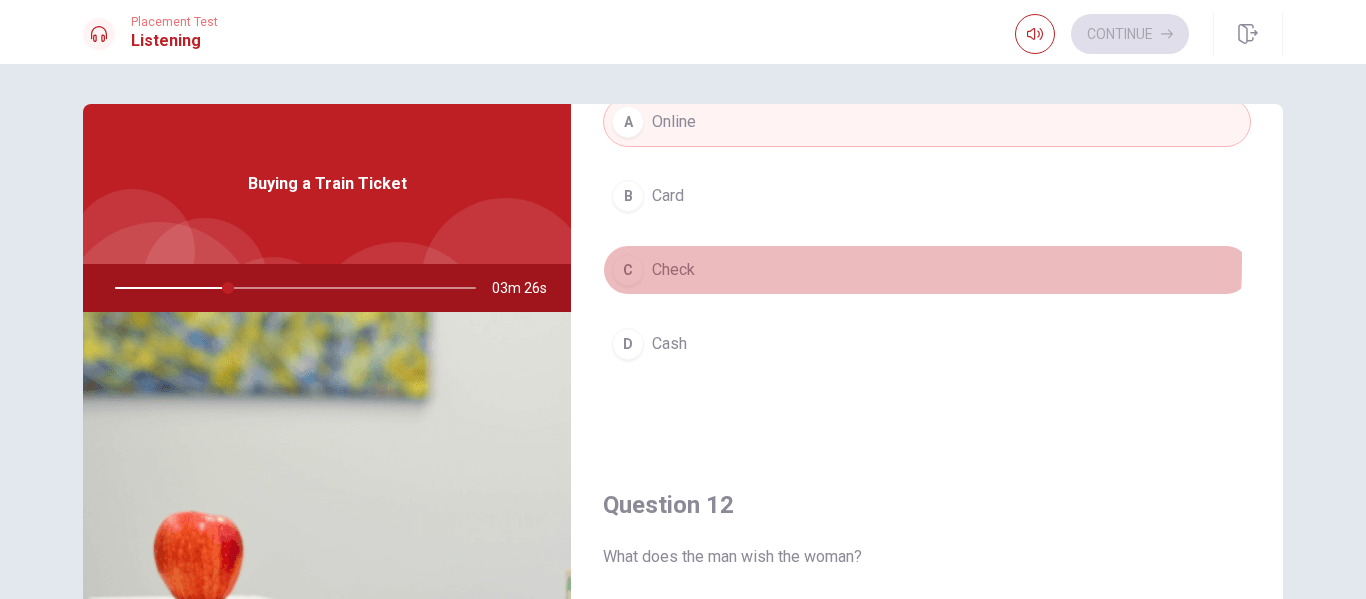 click on "Check" at bounding box center [673, 270] 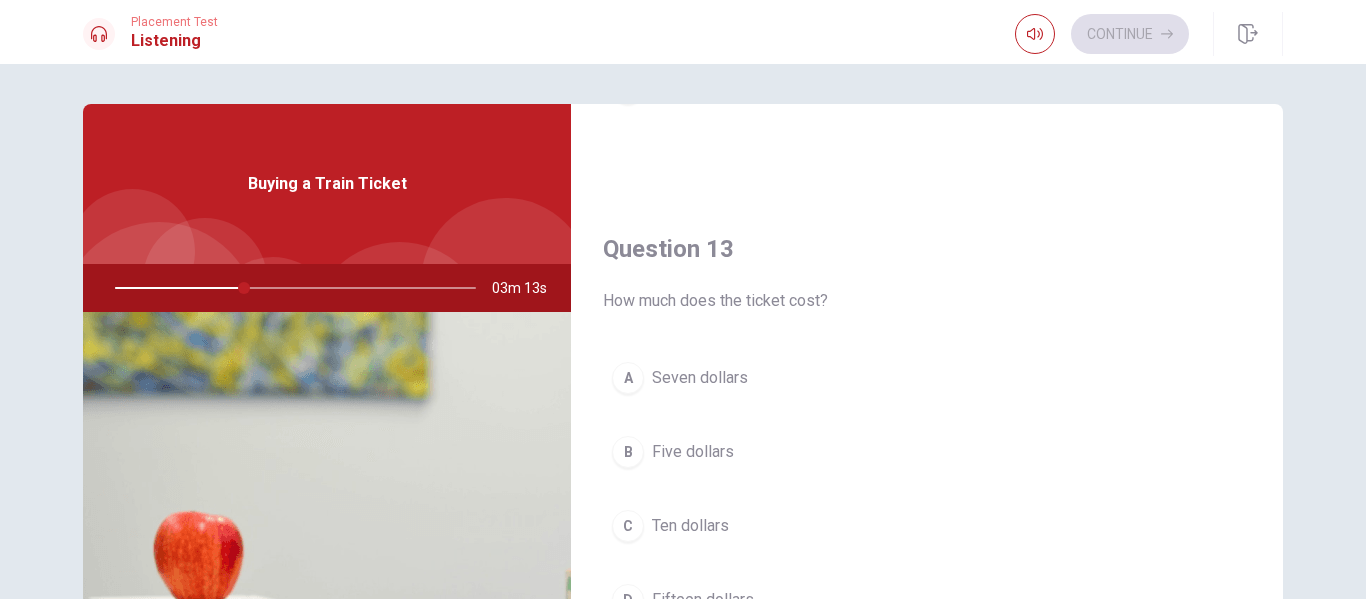 scroll, scrollTop: 1000, scrollLeft: 0, axis: vertical 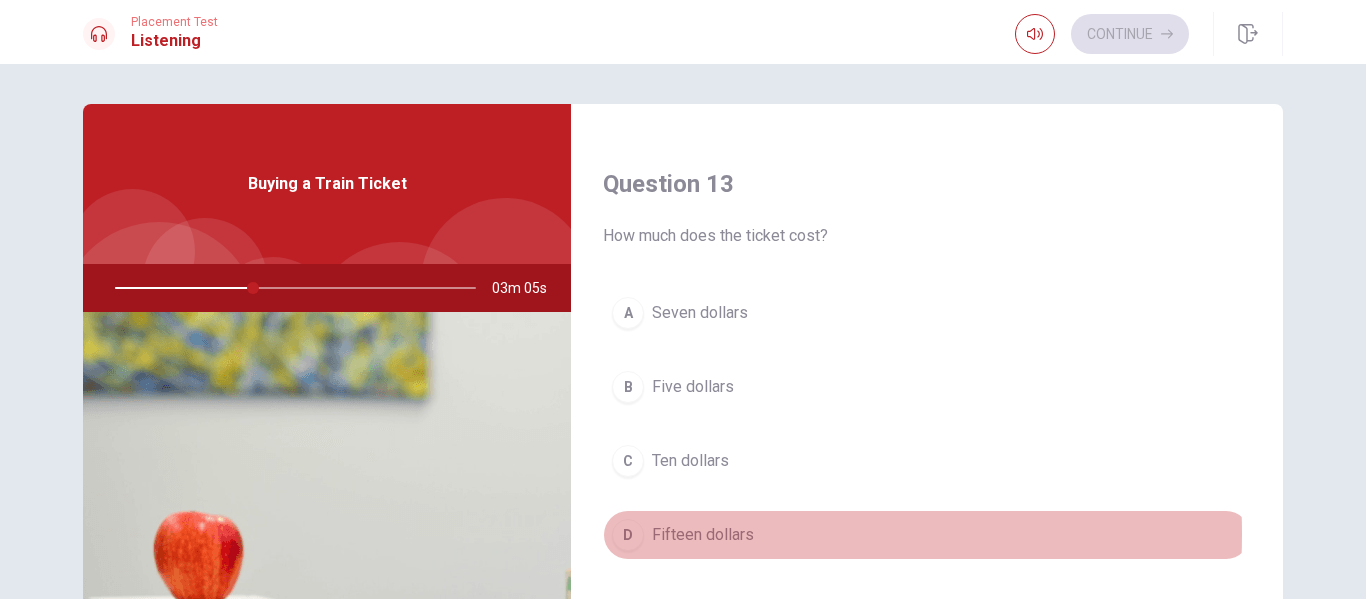 click on "Fifteen dollars" at bounding box center [703, 535] 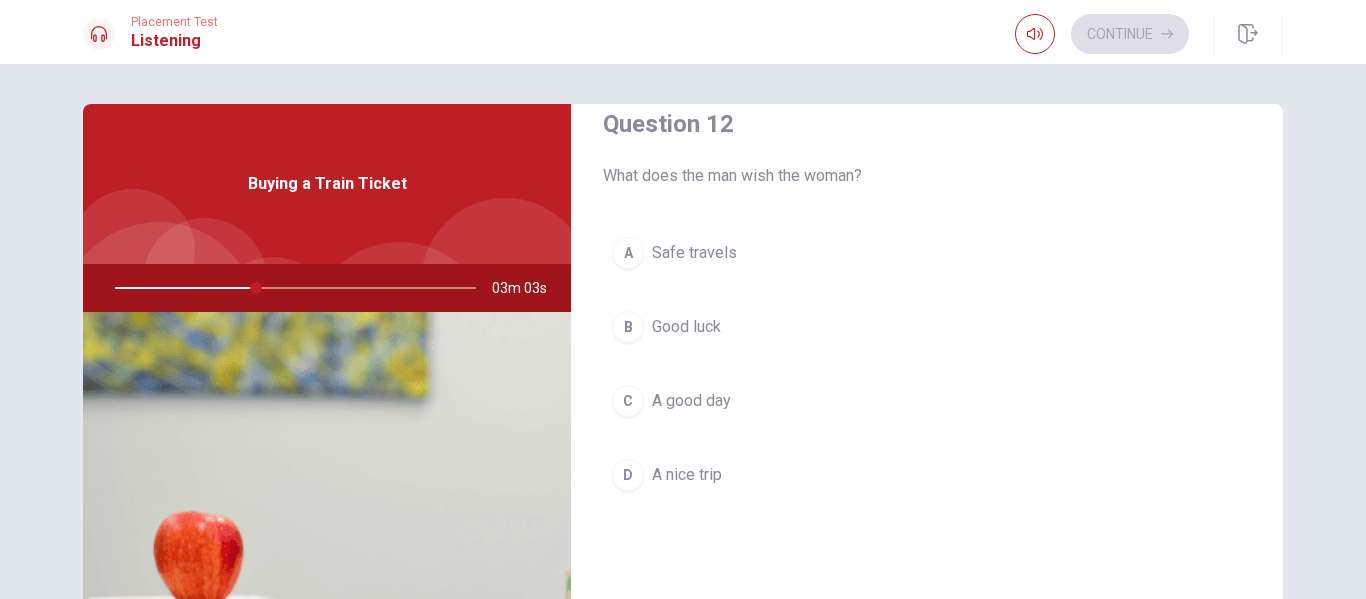 scroll, scrollTop: 500, scrollLeft: 0, axis: vertical 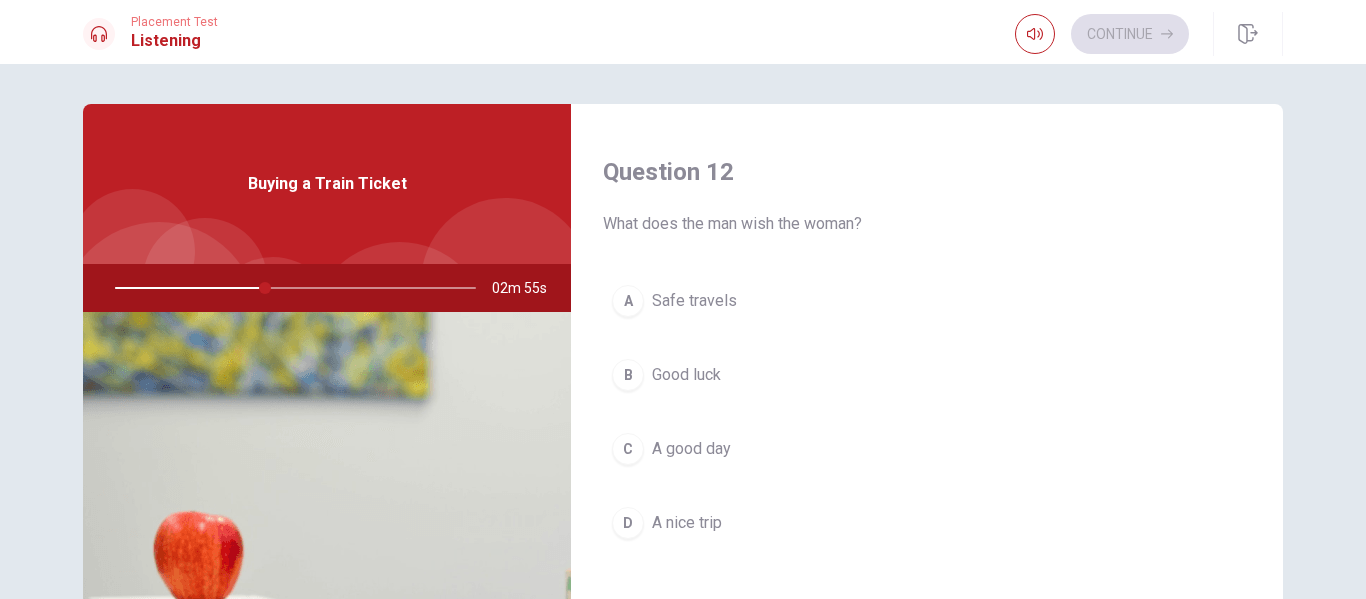 click on "B" at bounding box center (628, 375) 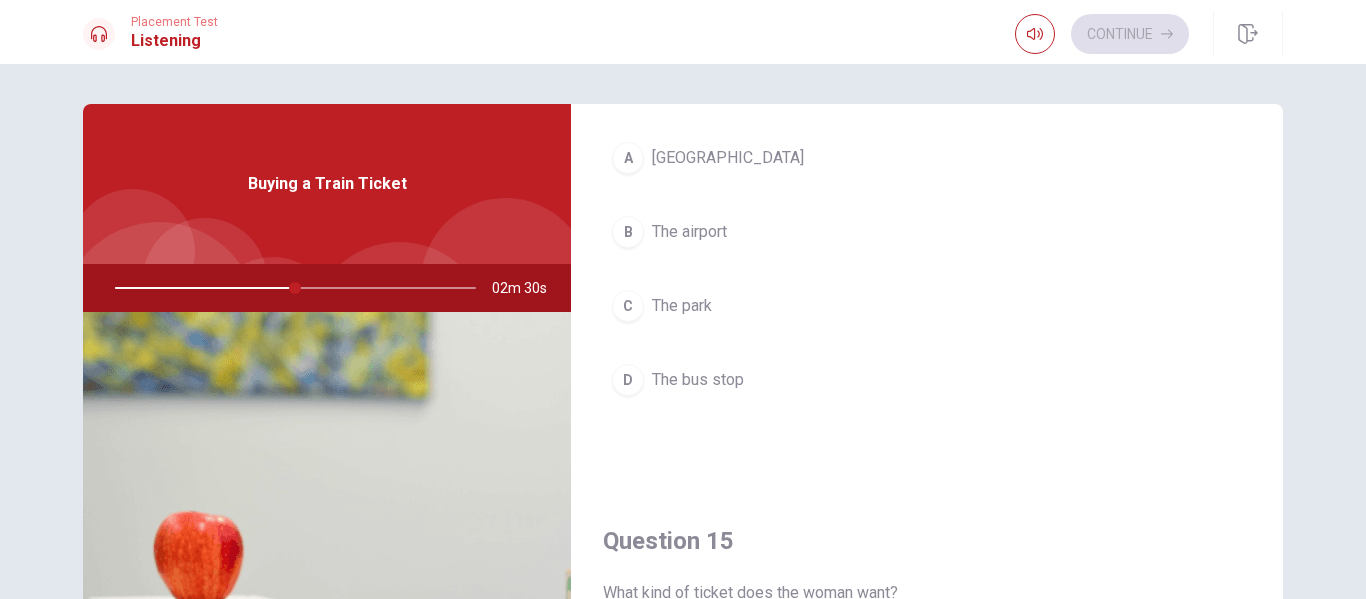 scroll, scrollTop: 1500, scrollLeft: 0, axis: vertical 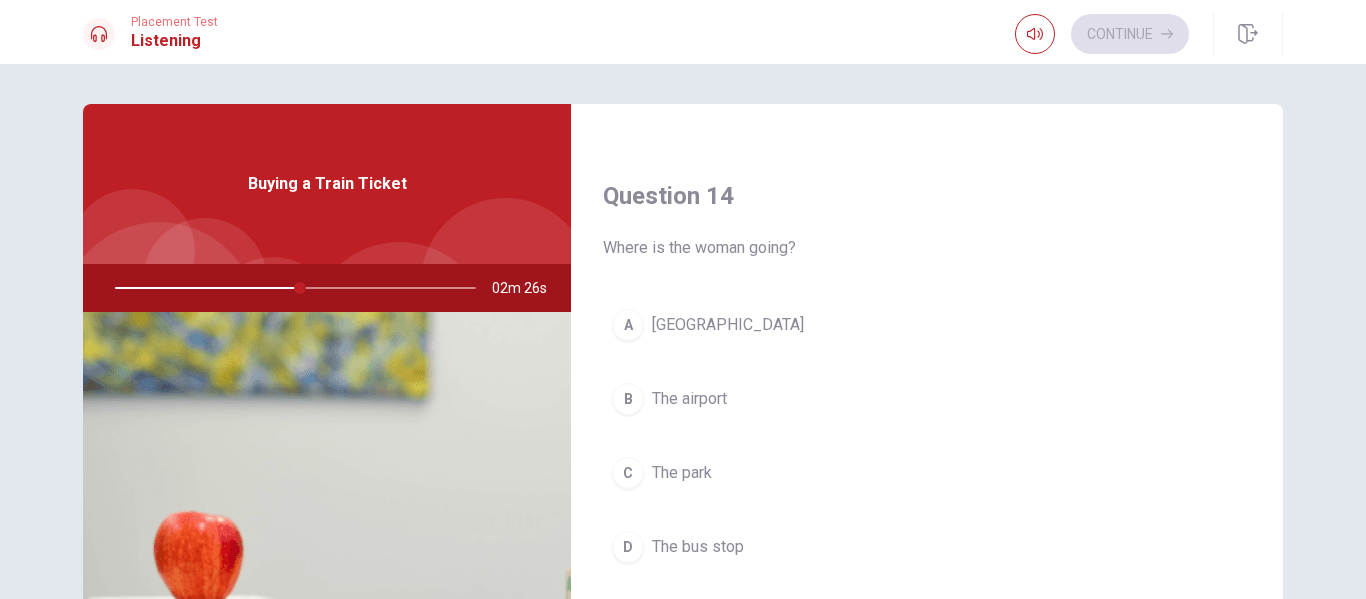 click on "The airport" at bounding box center [689, 399] 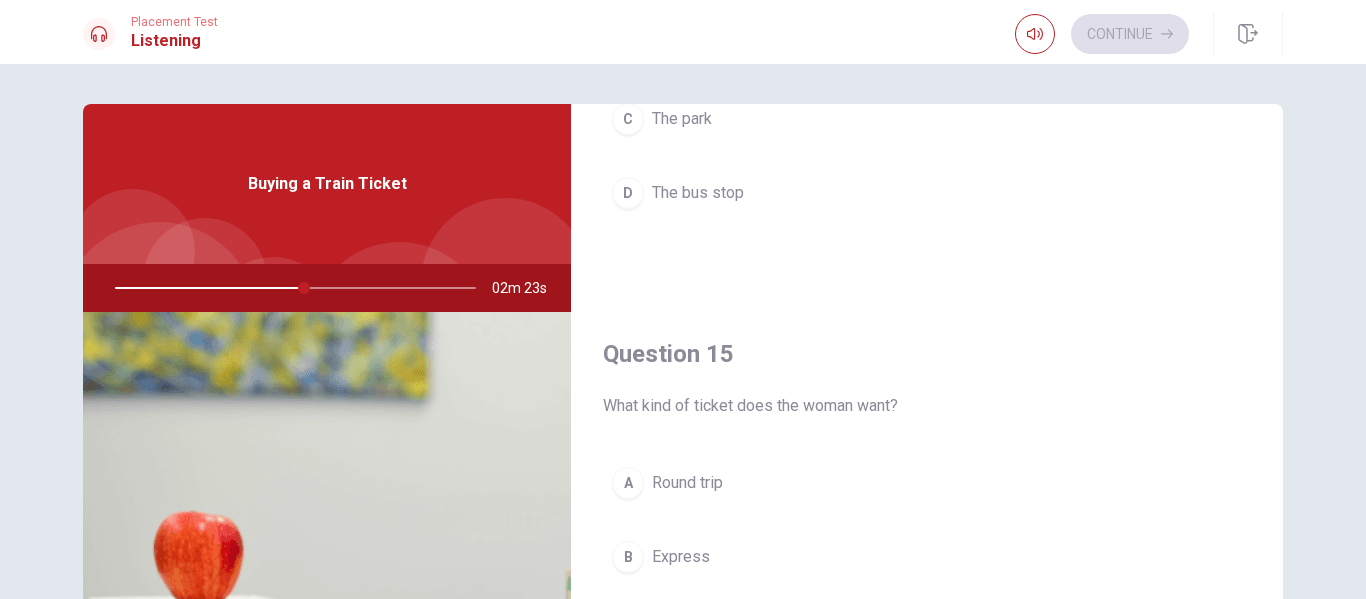 scroll, scrollTop: 1865, scrollLeft: 0, axis: vertical 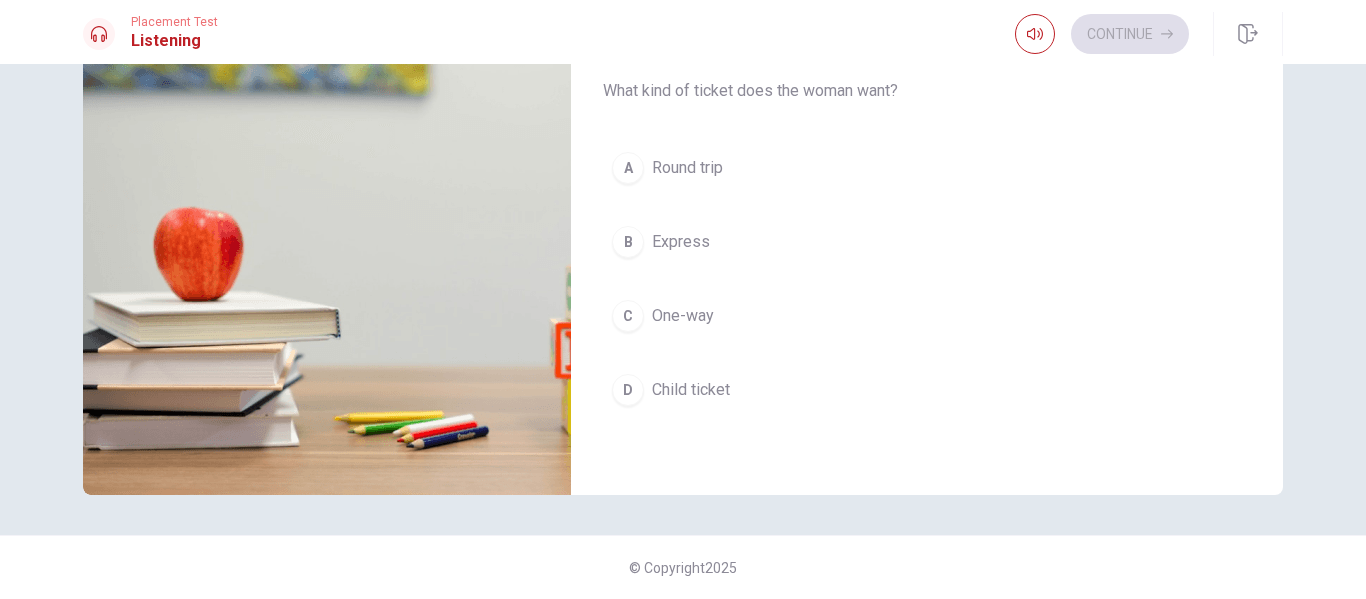 click on "Round trip" at bounding box center [687, 168] 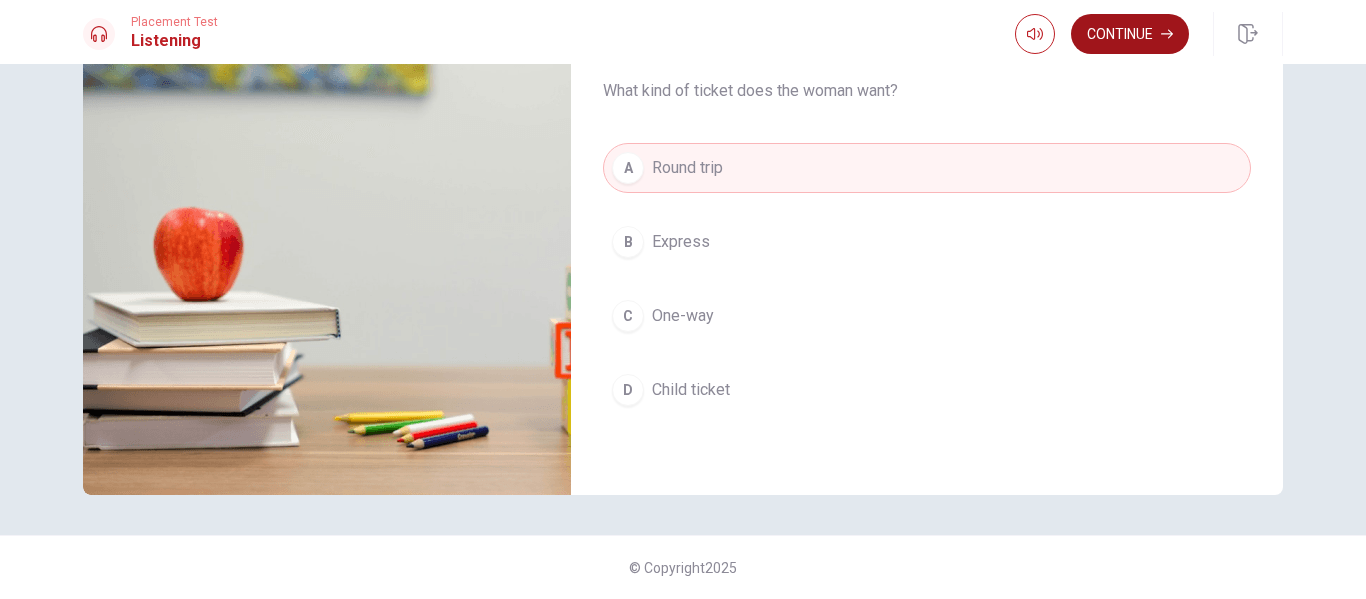 click on "Continue" at bounding box center (1130, 34) 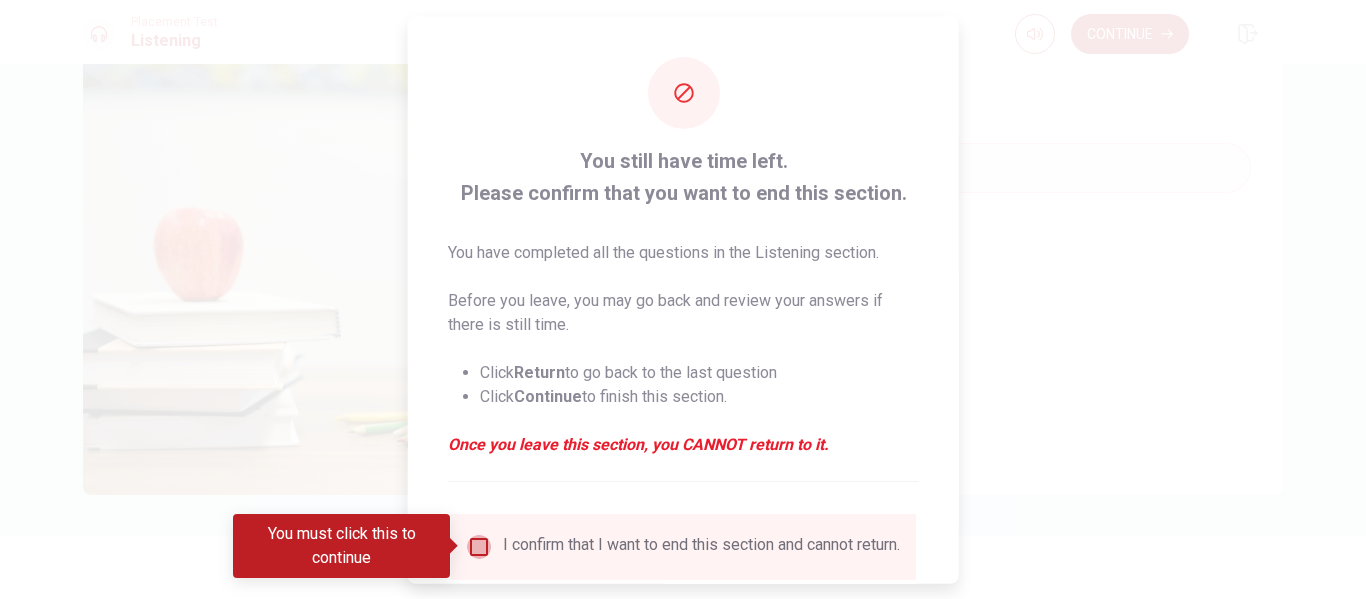 click at bounding box center (479, 546) 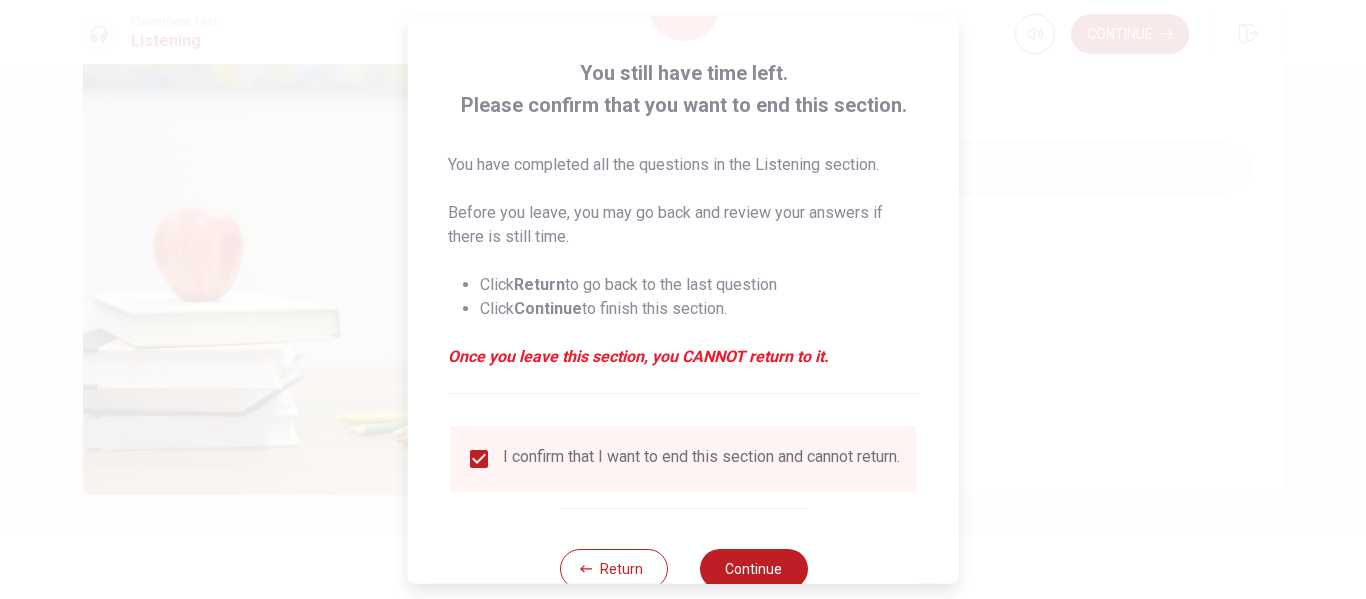 scroll, scrollTop: 147, scrollLeft: 0, axis: vertical 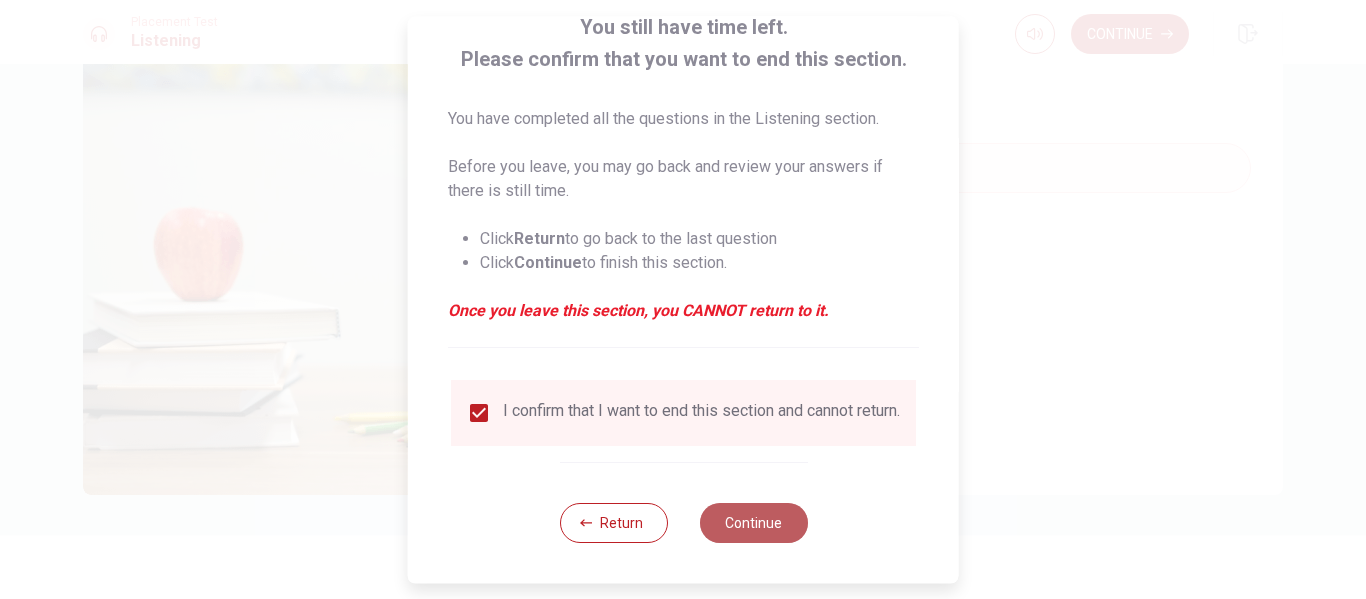 click on "Continue" at bounding box center (753, 523) 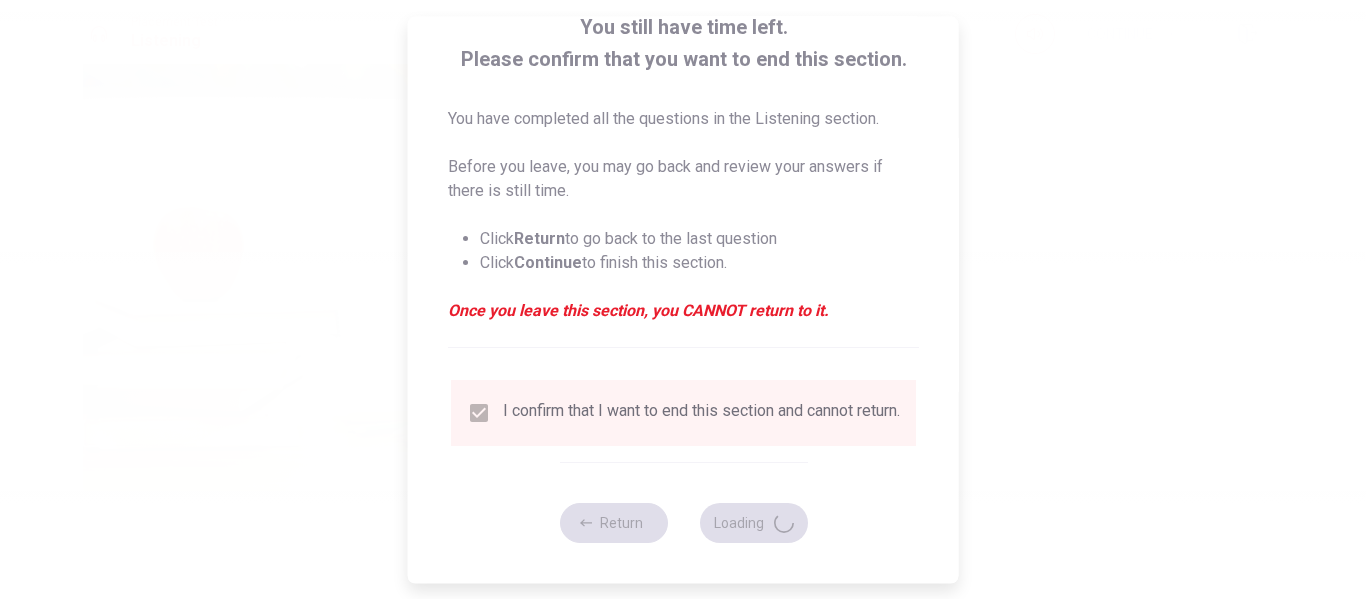 type on "57" 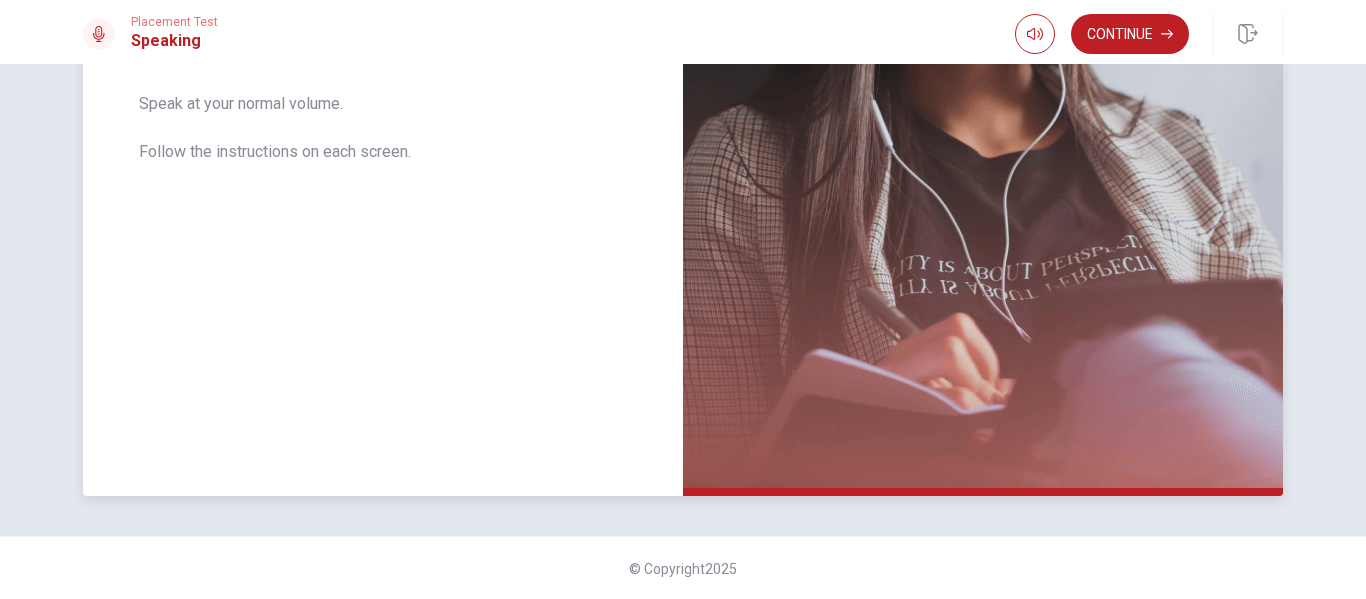 scroll, scrollTop: 481, scrollLeft: 0, axis: vertical 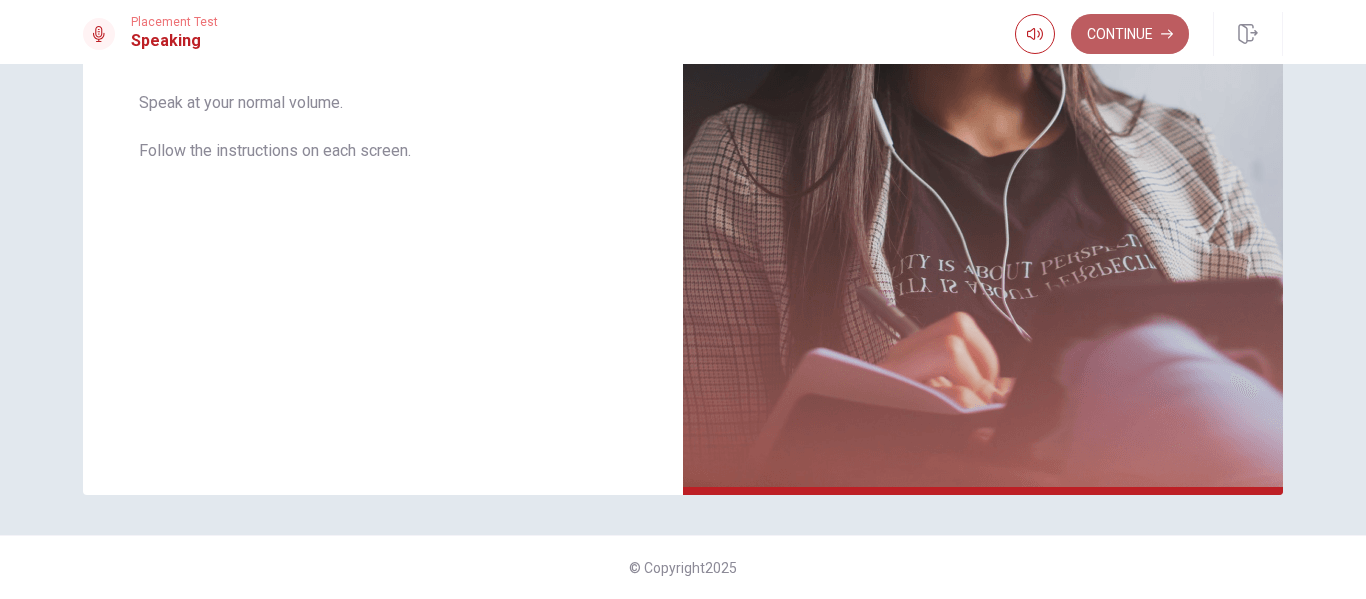 click on "Continue" at bounding box center [1130, 34] 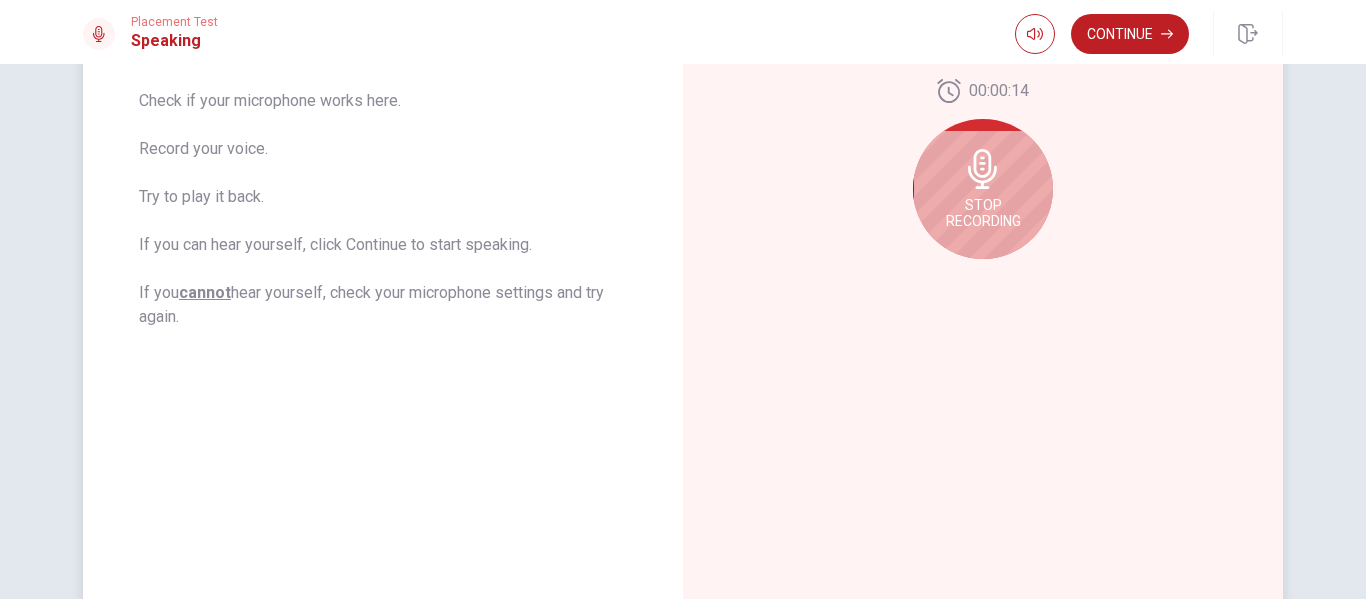 scroll, scrollTop: 314, scrollLeft: 0, axis: vertical 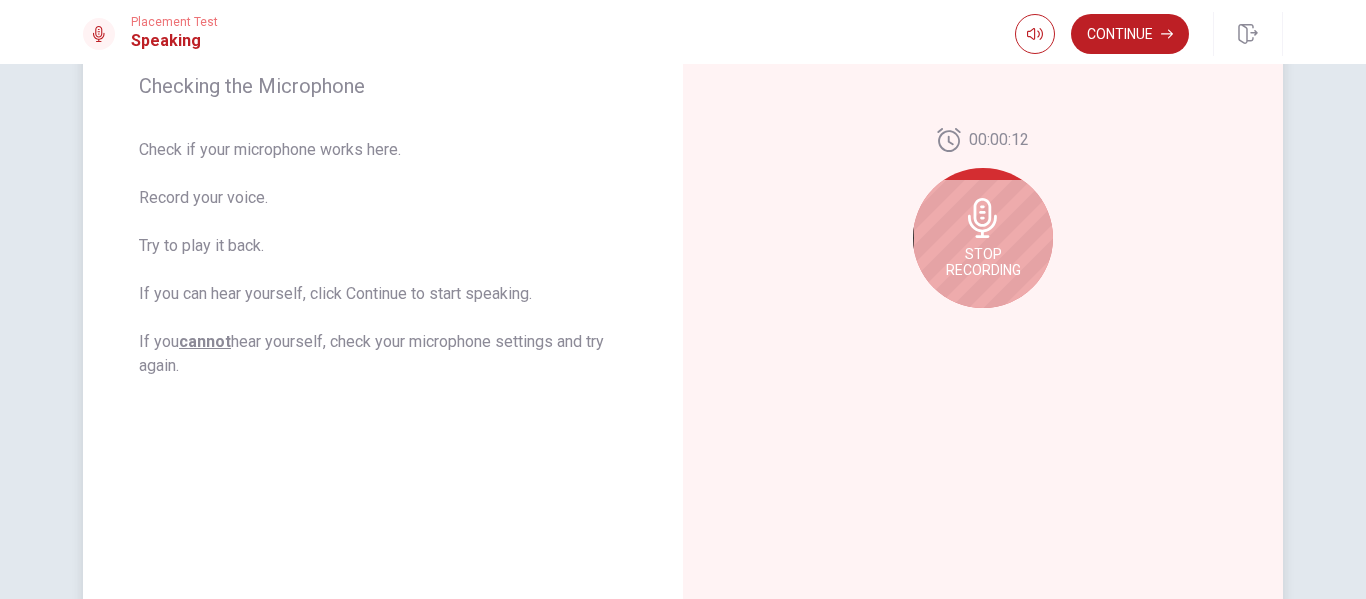 click 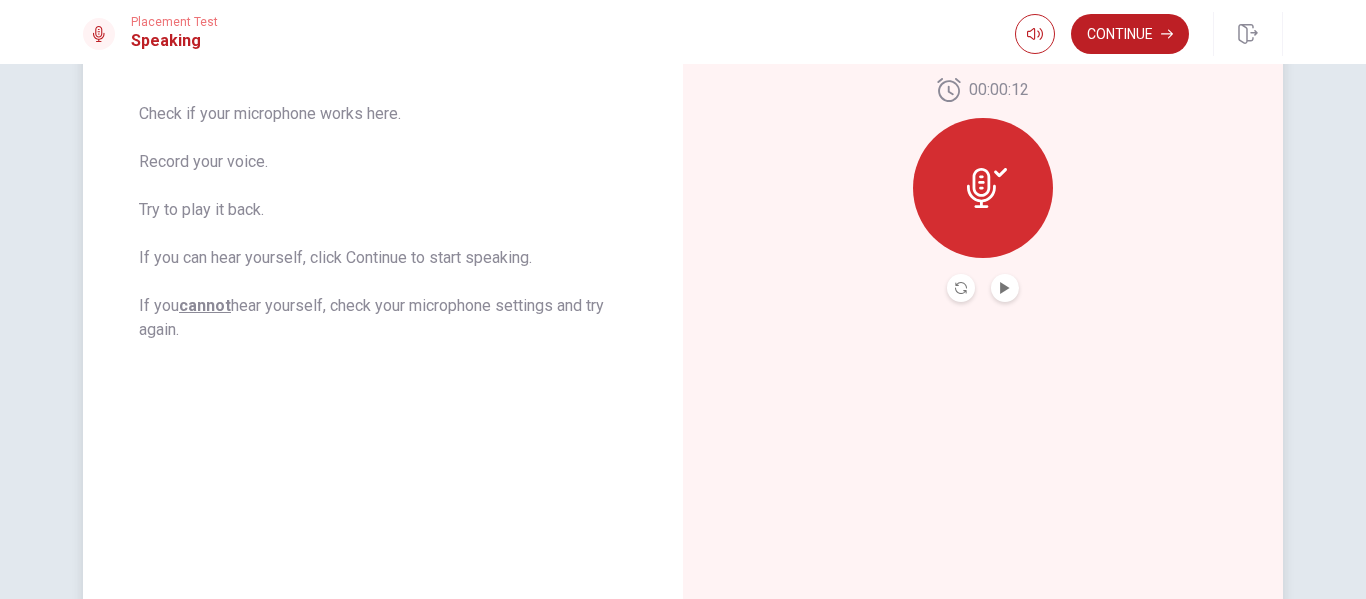 scroll, scrollTop: 0, scrollLeft: 0, axis: both 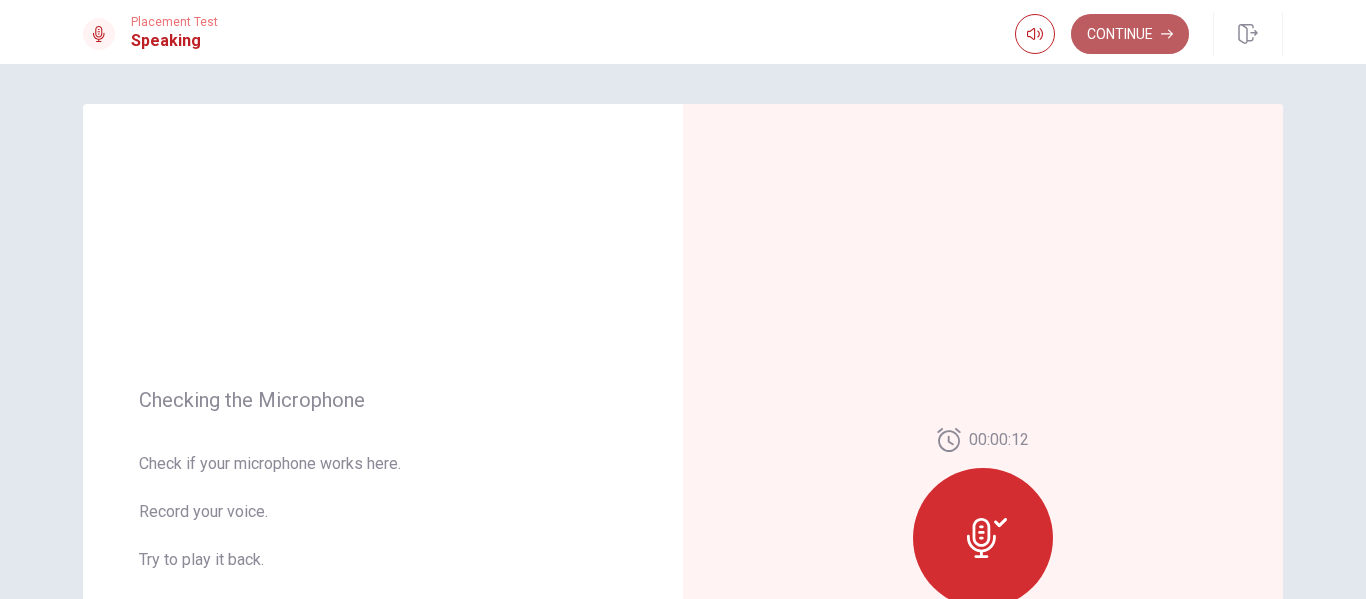 click on "Continue" at bounding box center (1130, 34) 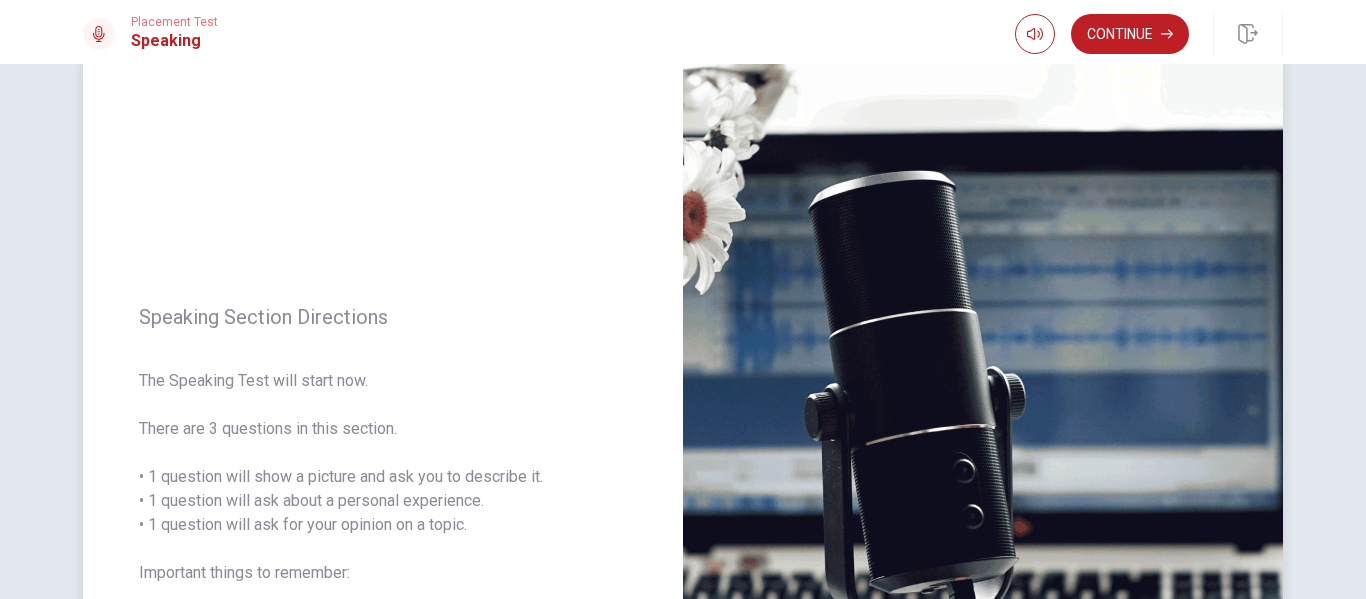scroll, scrollTop: 0, scrollLeft: 0, axis: both 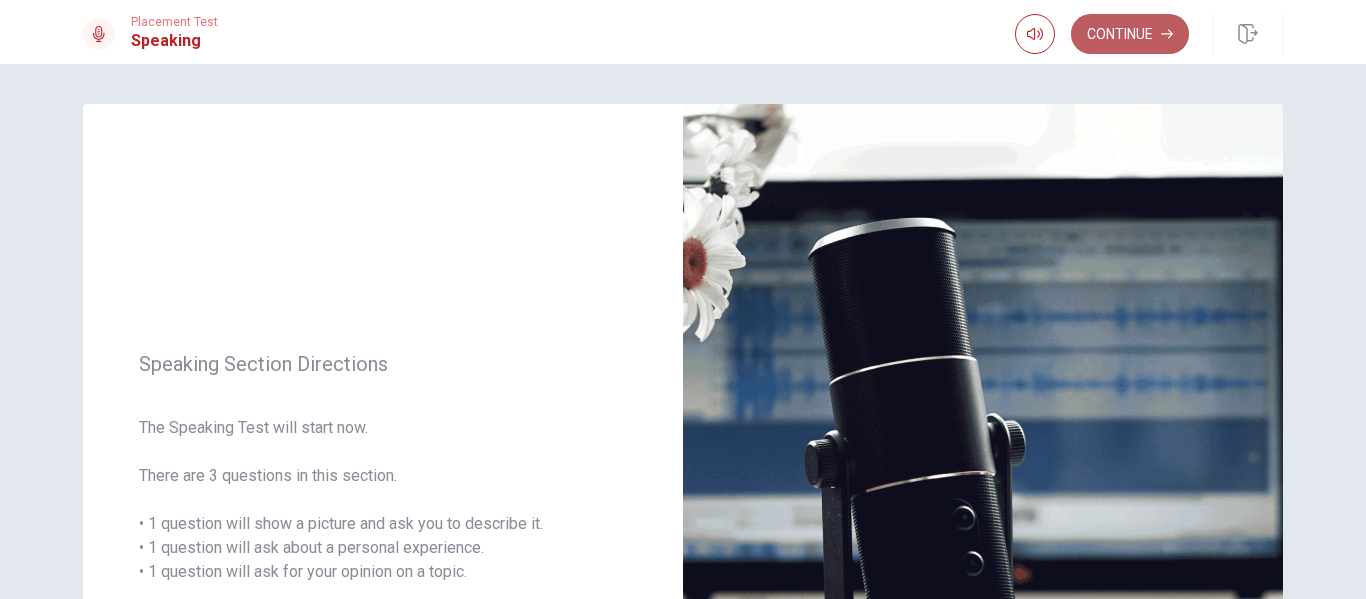 click on "Continue" at bounding box center [1130, 34] 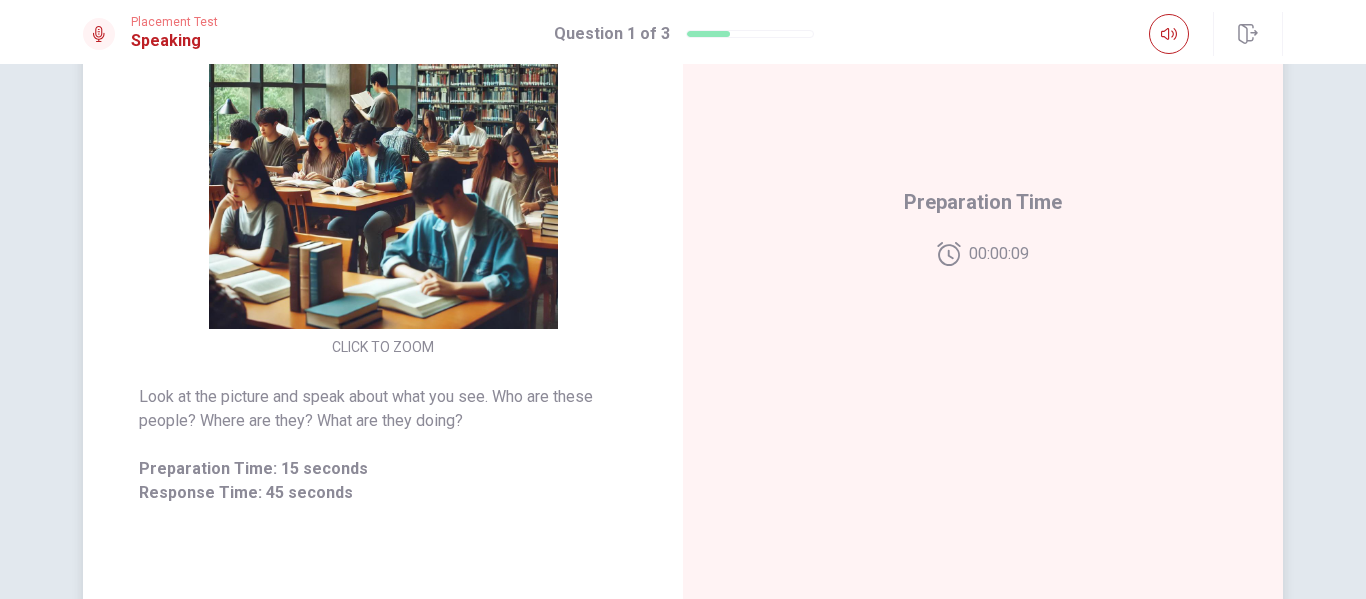 scroll, scrollTop: 0, scrollLeft: 0, axis: both 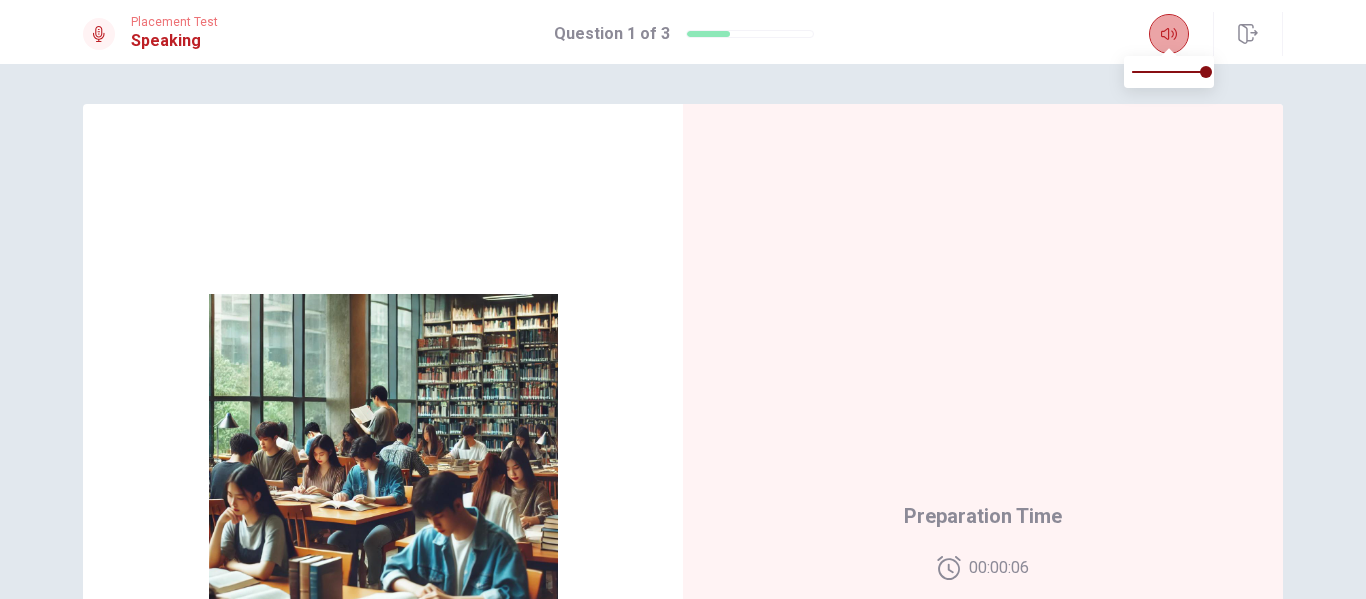 click at bounding box center (1169, 34) 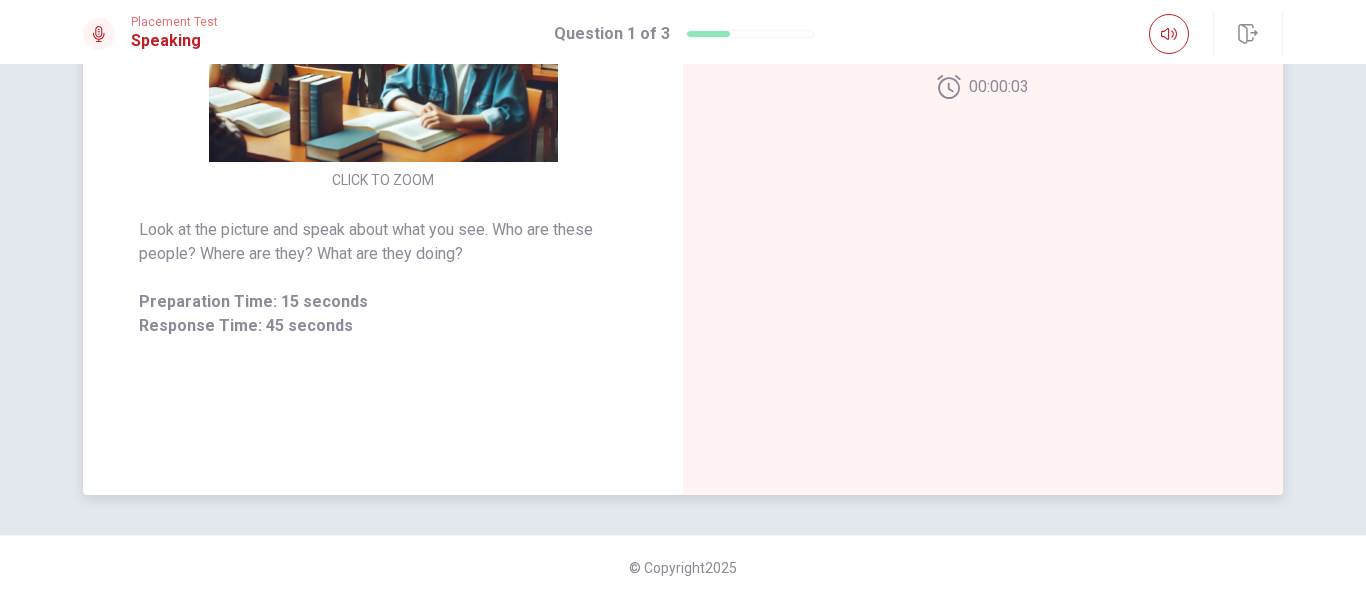 scroll, scrollTop: 314, scrollLeft: 0, axis: vertical 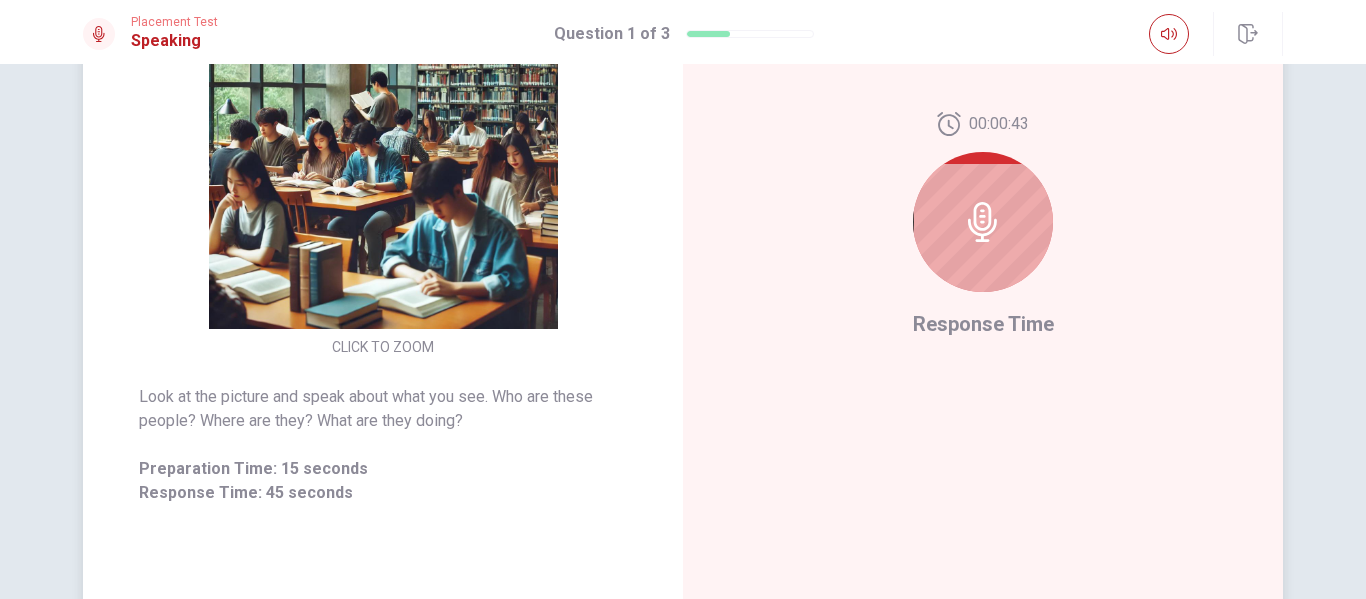 click 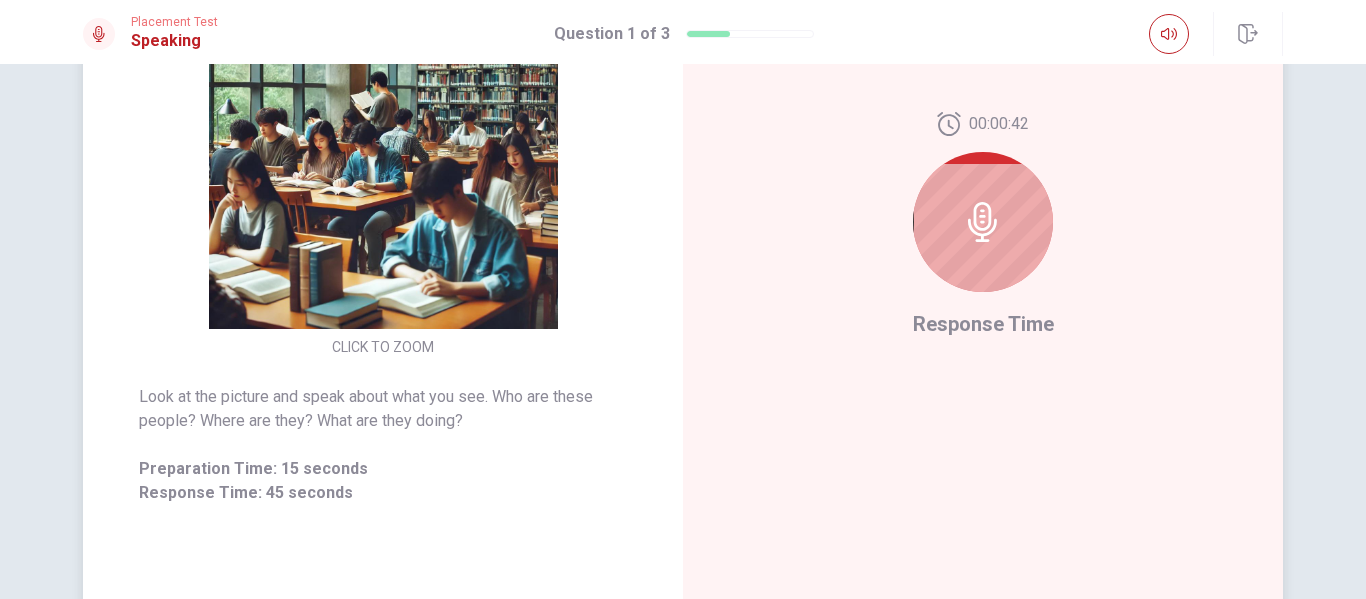 click 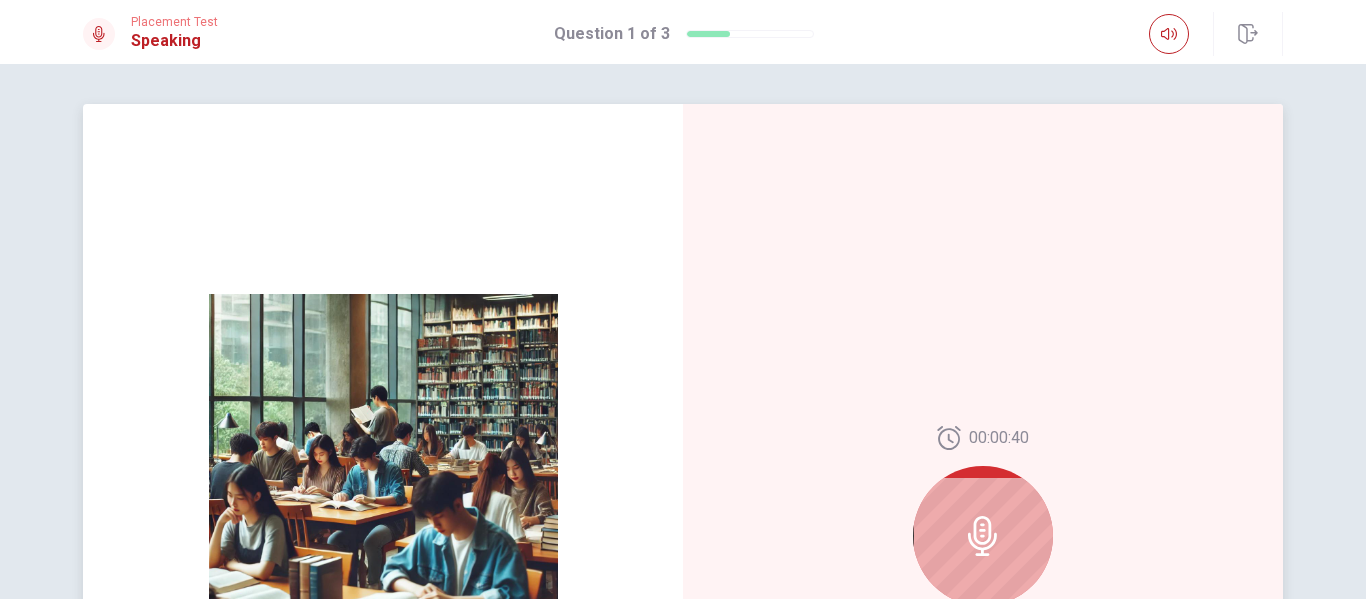 scroll, scrollTop: 333, scrollLeft: 0, axis: vertical 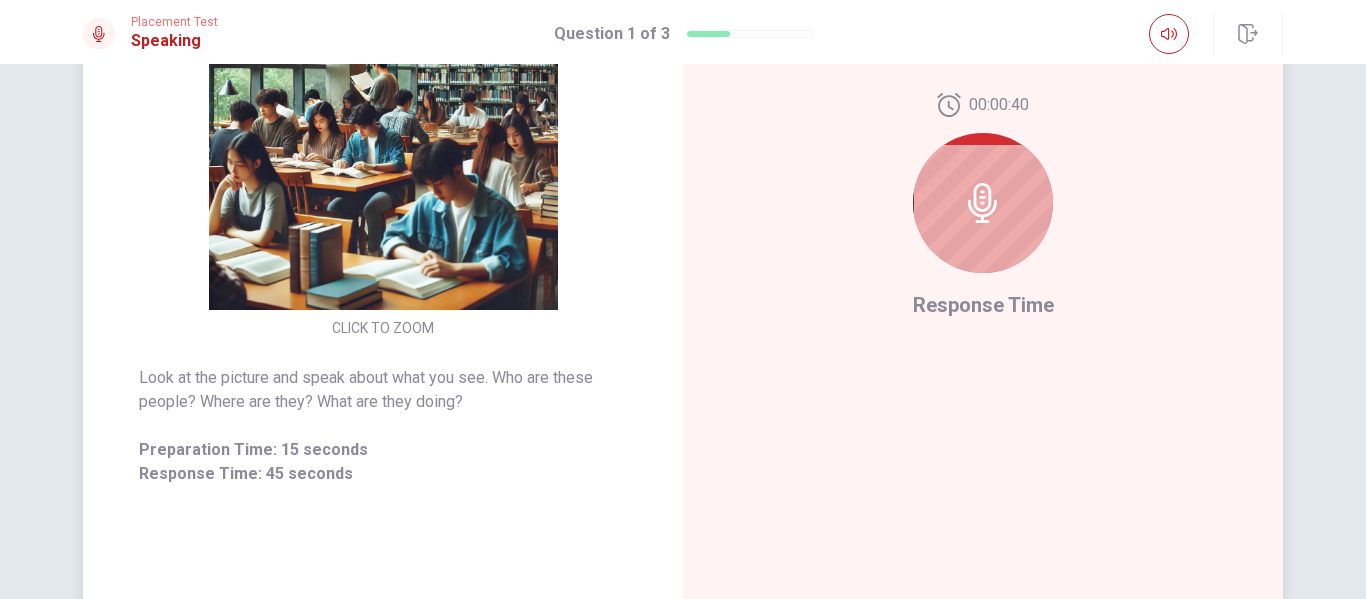 click 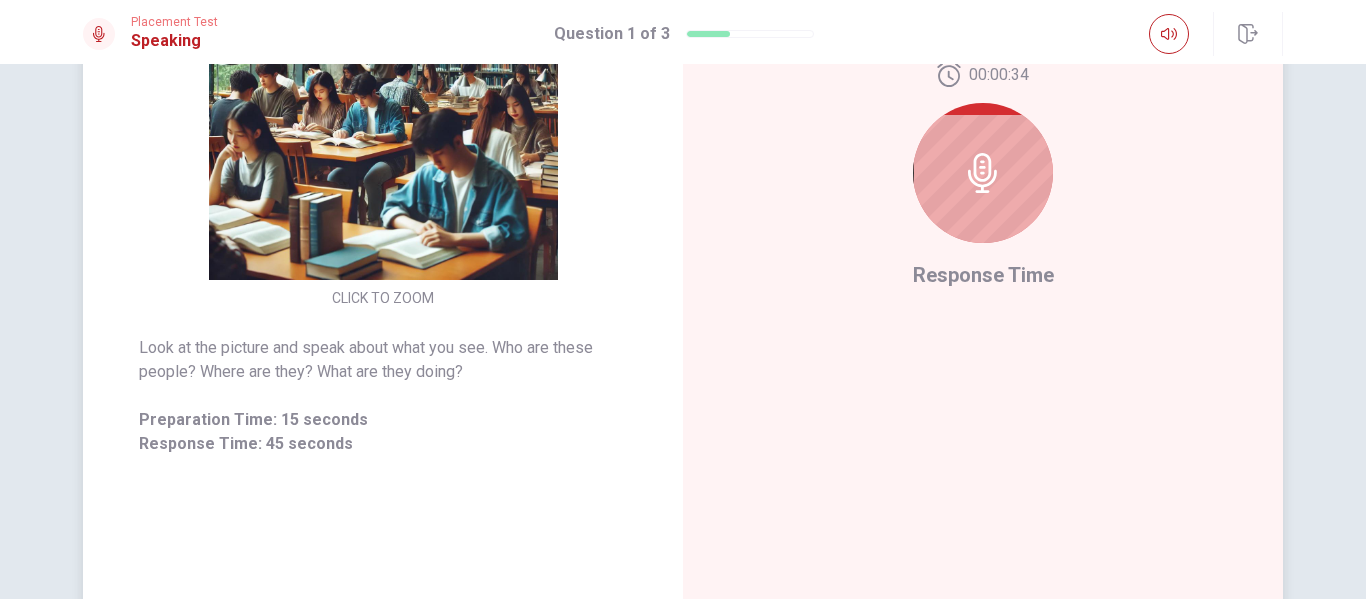 scroll, scrollTop: 314, scrollLeft: 0, axis: vertical 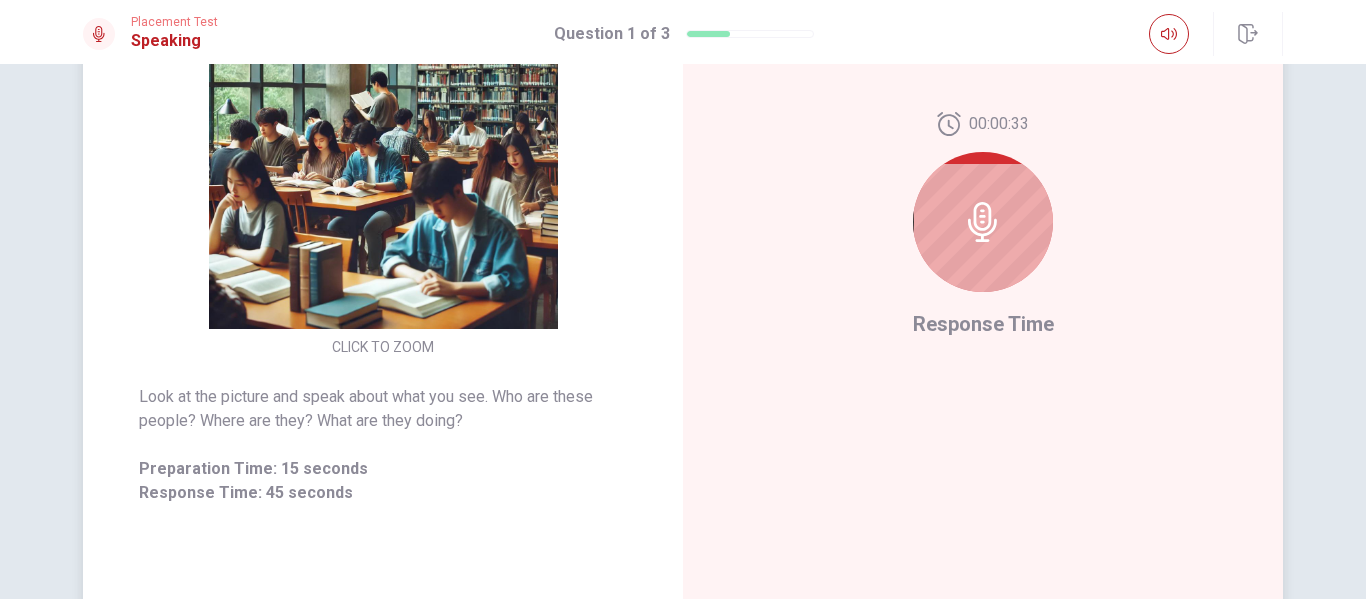 click at bounding box center (983, 222) 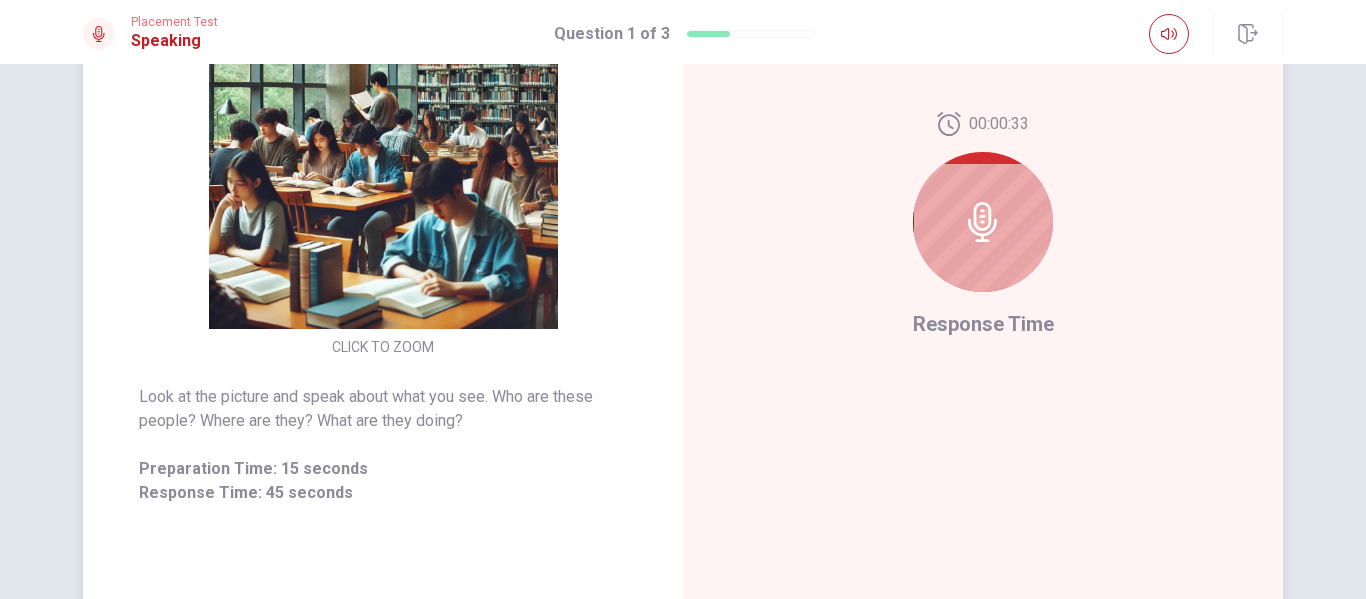 click on "Response Time" at bounding box center (983, 324) 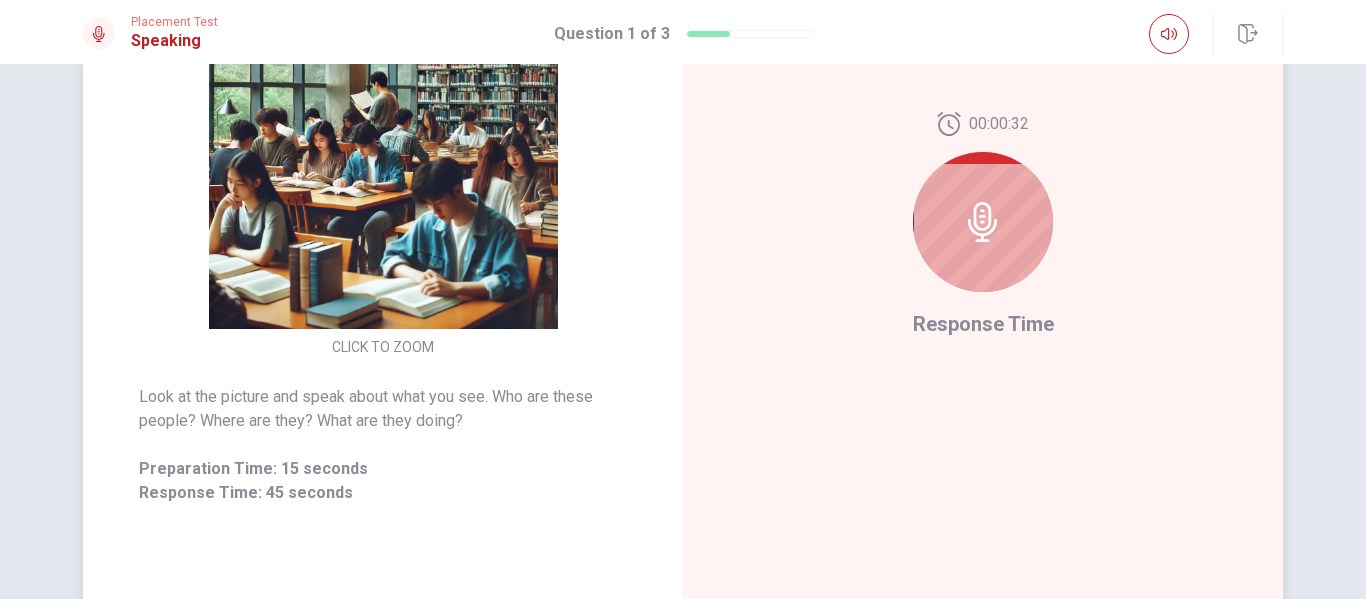 click at bounding box center [983, 222] 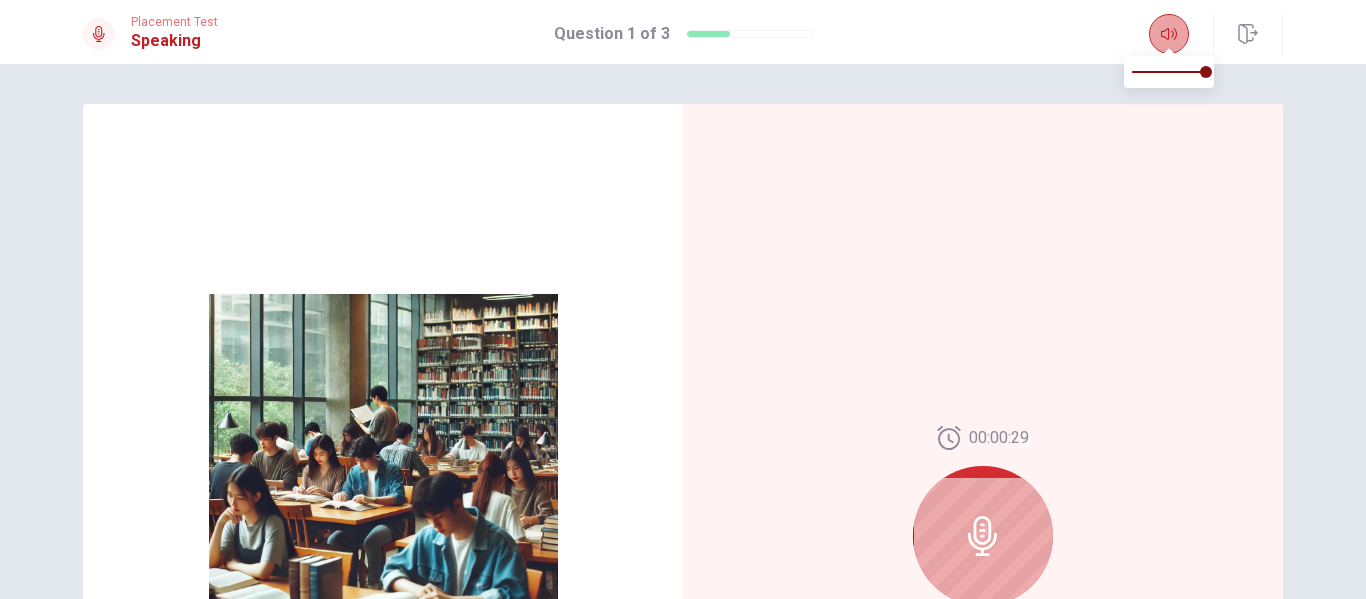 click 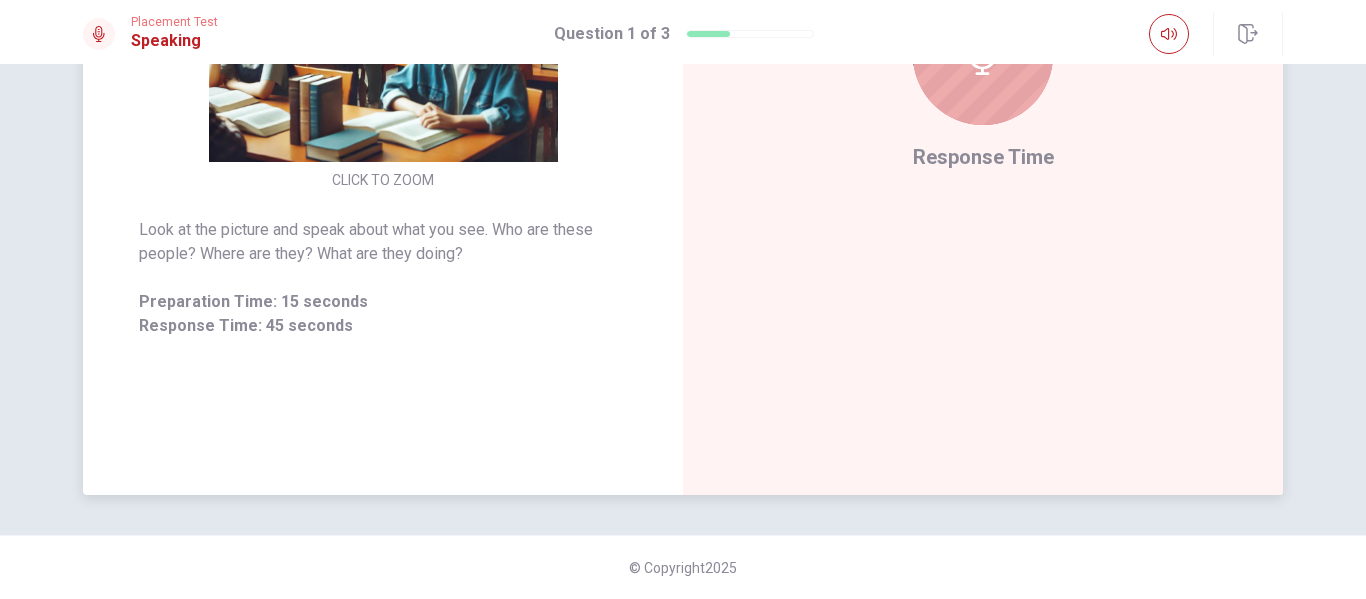 scroll, scrollTop: 314, scrollLeft: 0, axis: vertical 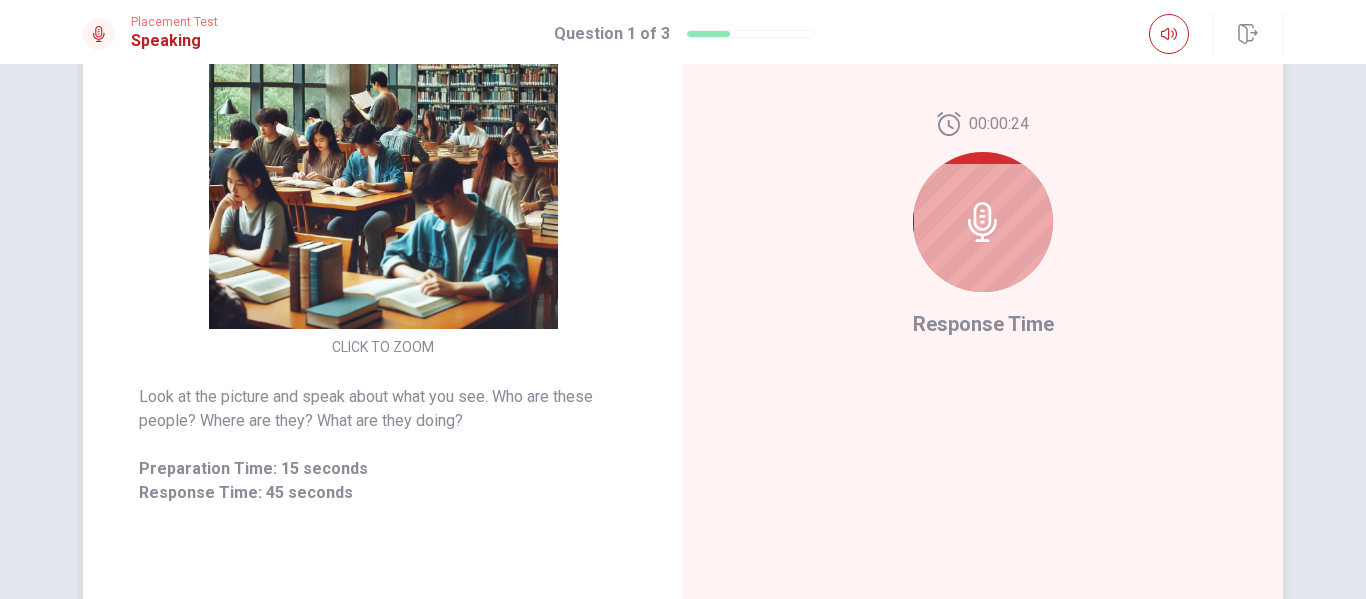click 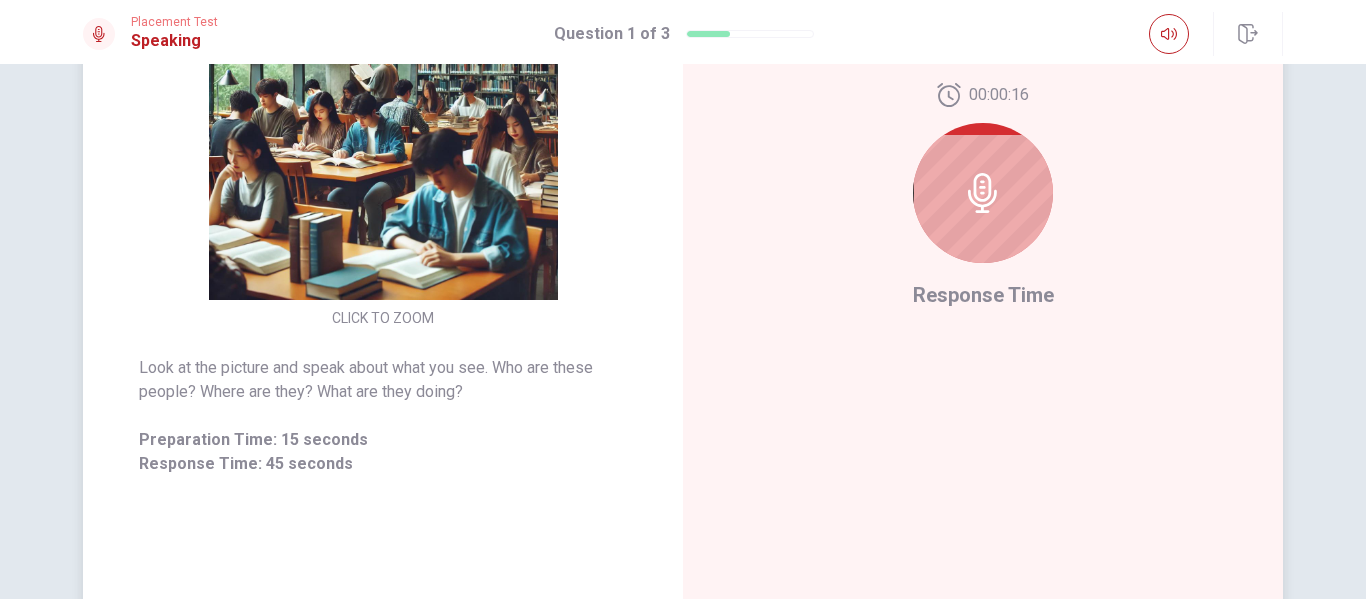 scroll, scrollTop: 314, scrollLeft: 0, axis: vertical 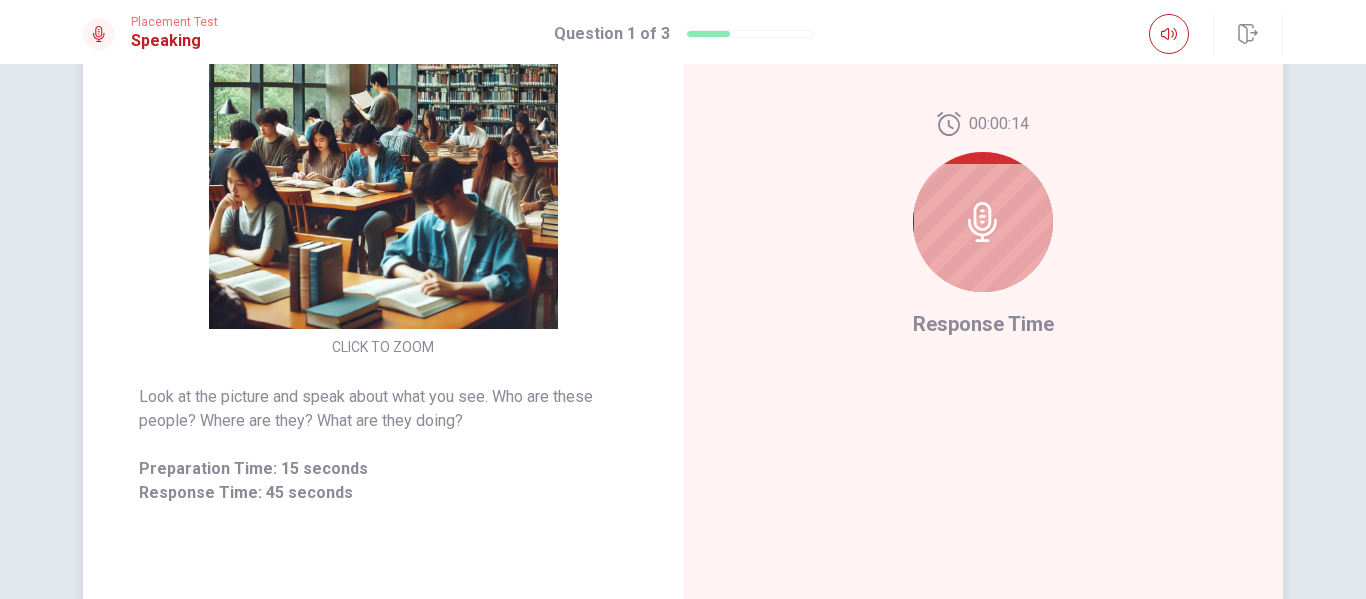 click at bounding box center [983, 222] 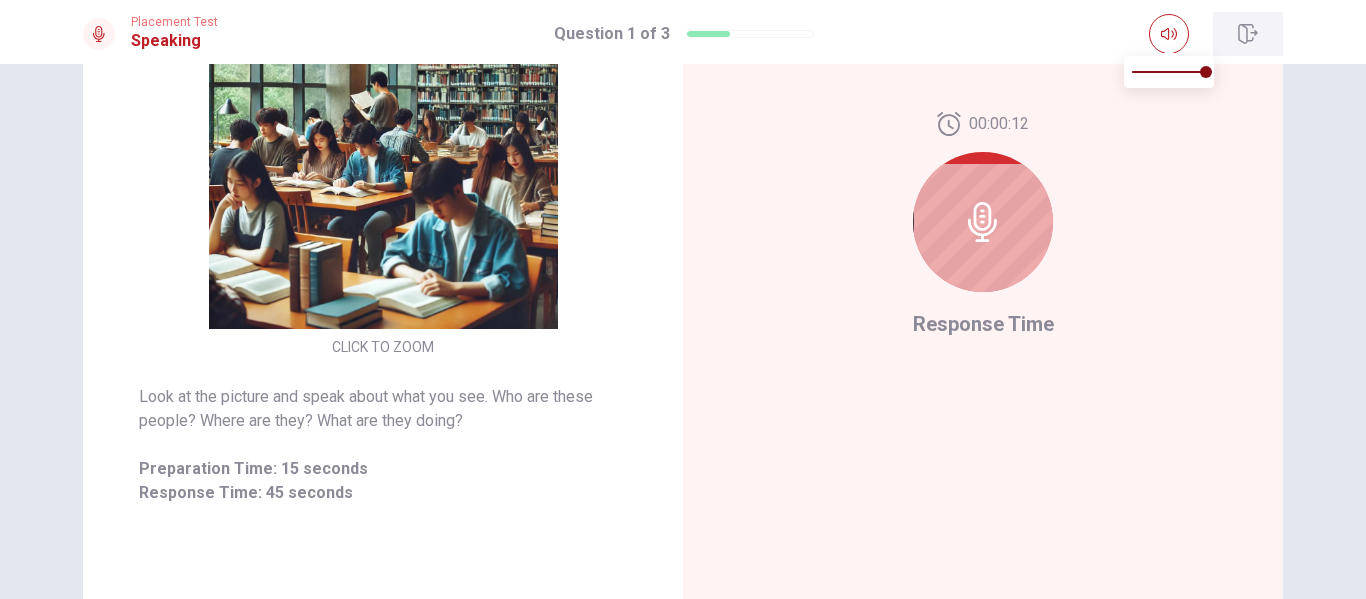 click 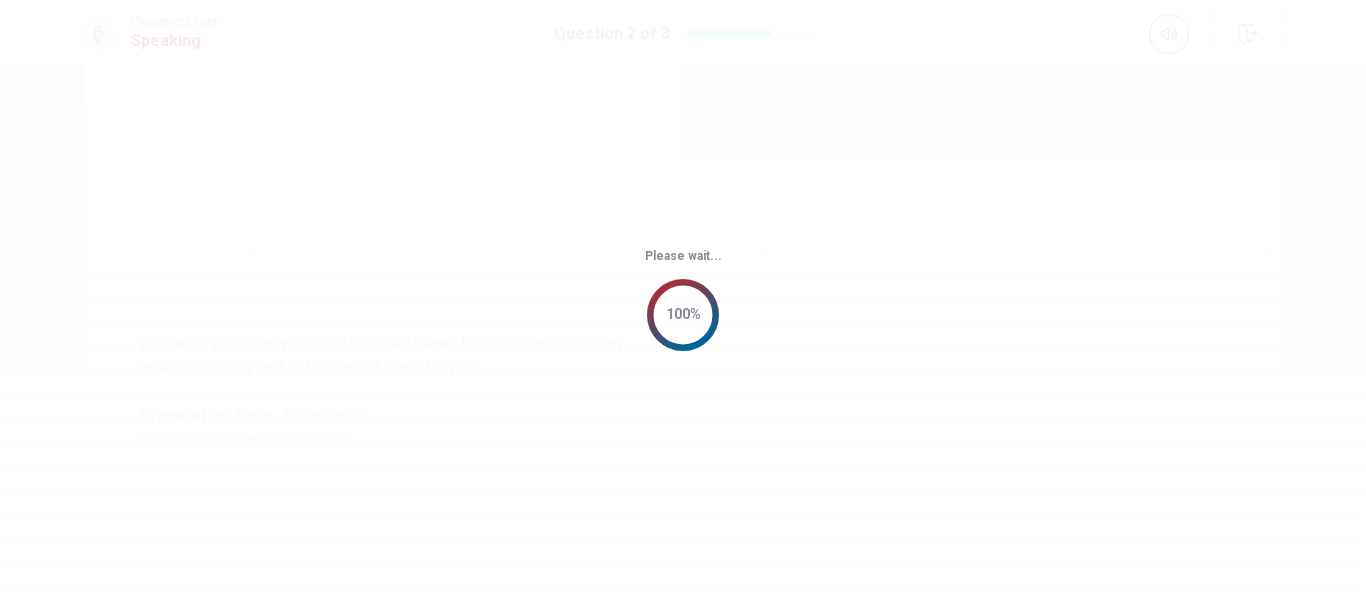 scroll, scrollTop: 0, scrollLeft: 0, axis: both 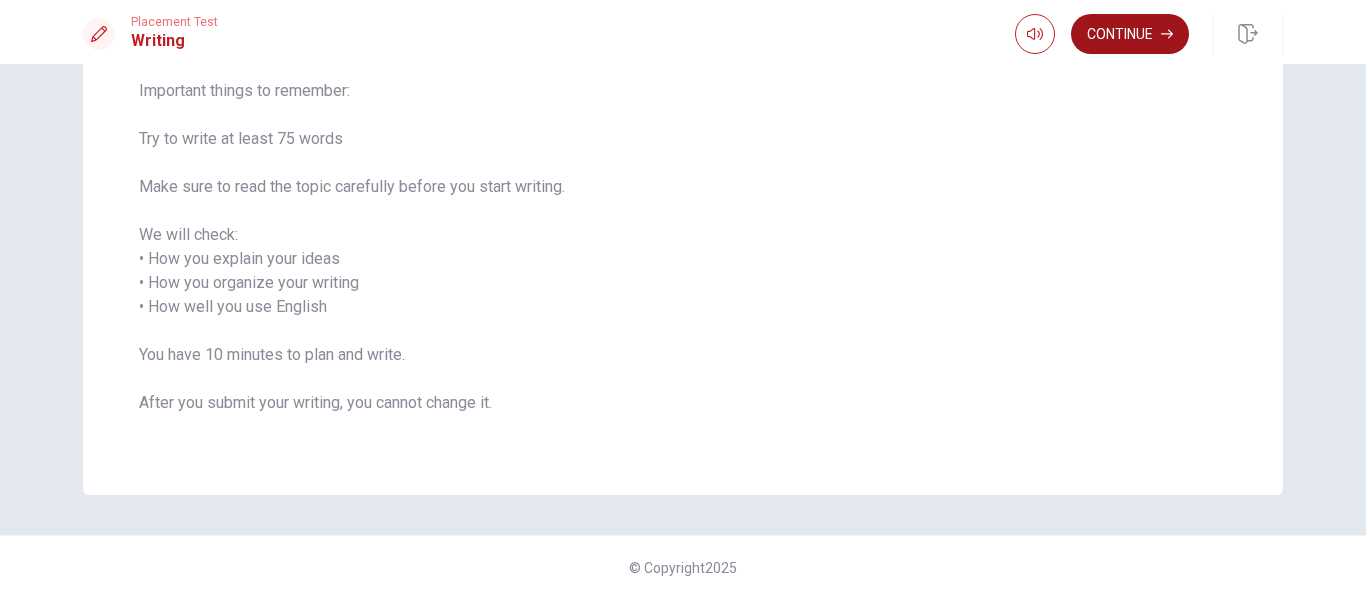 click on "Continue" at bounding box center [1130, 34] 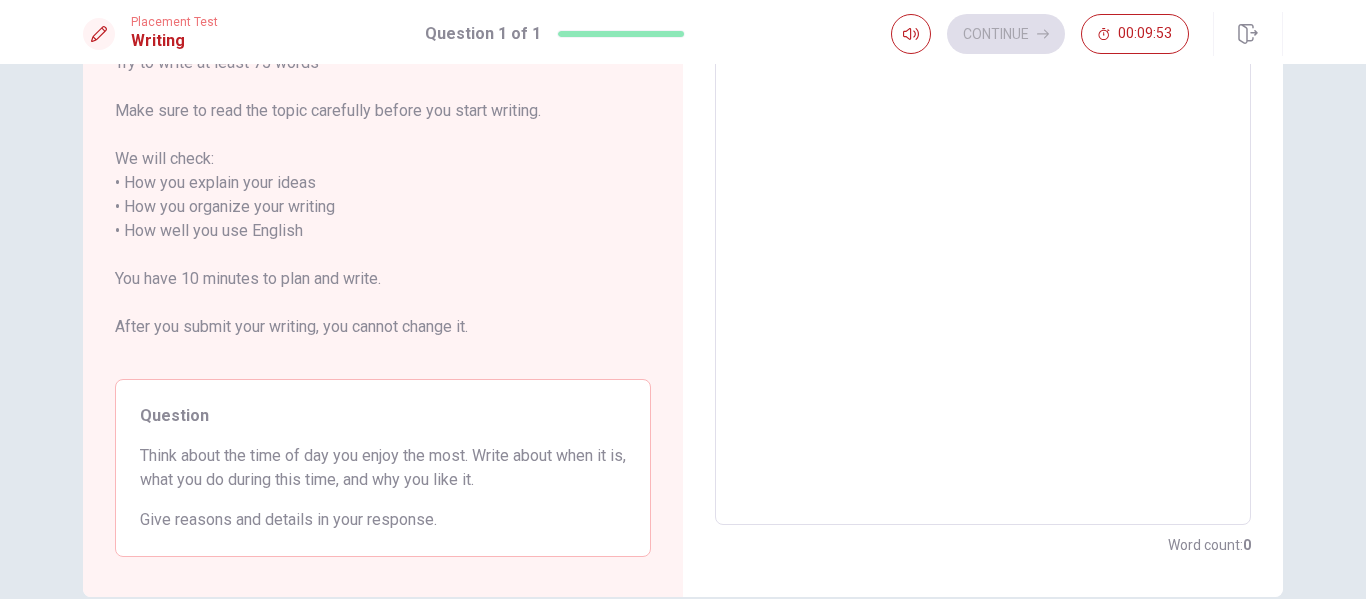 scroll, scrollTop: 6, scrollLeft: 0, axis: vertical 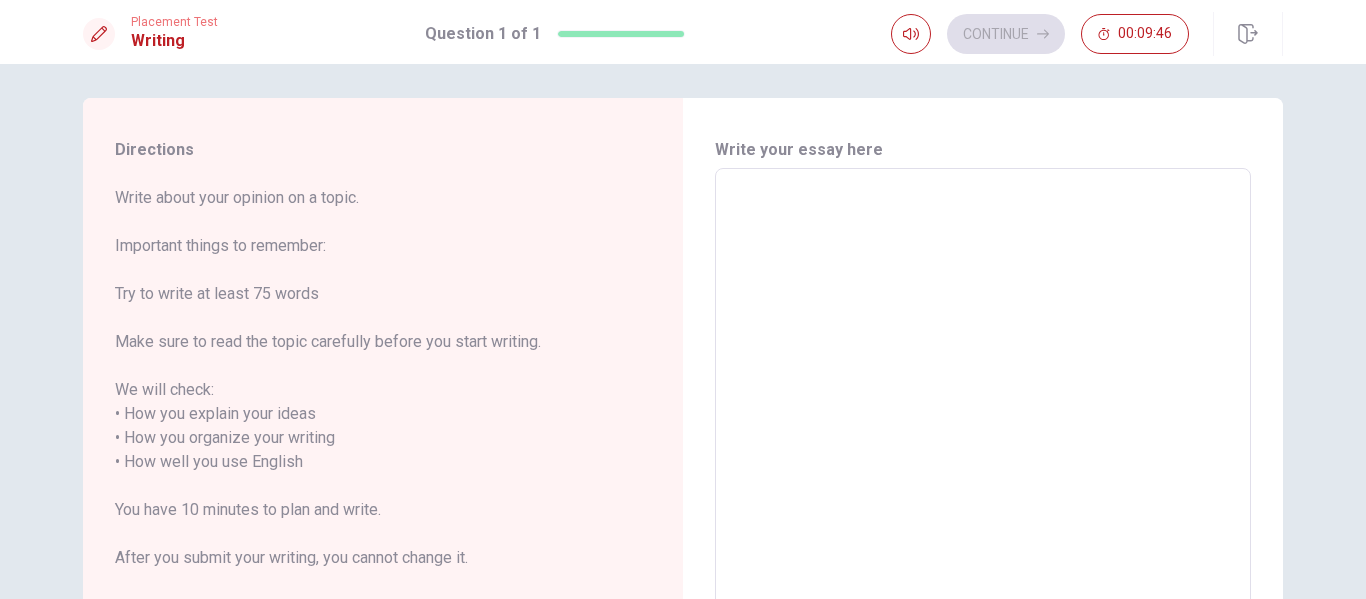 click at bounding box center [983, 462] 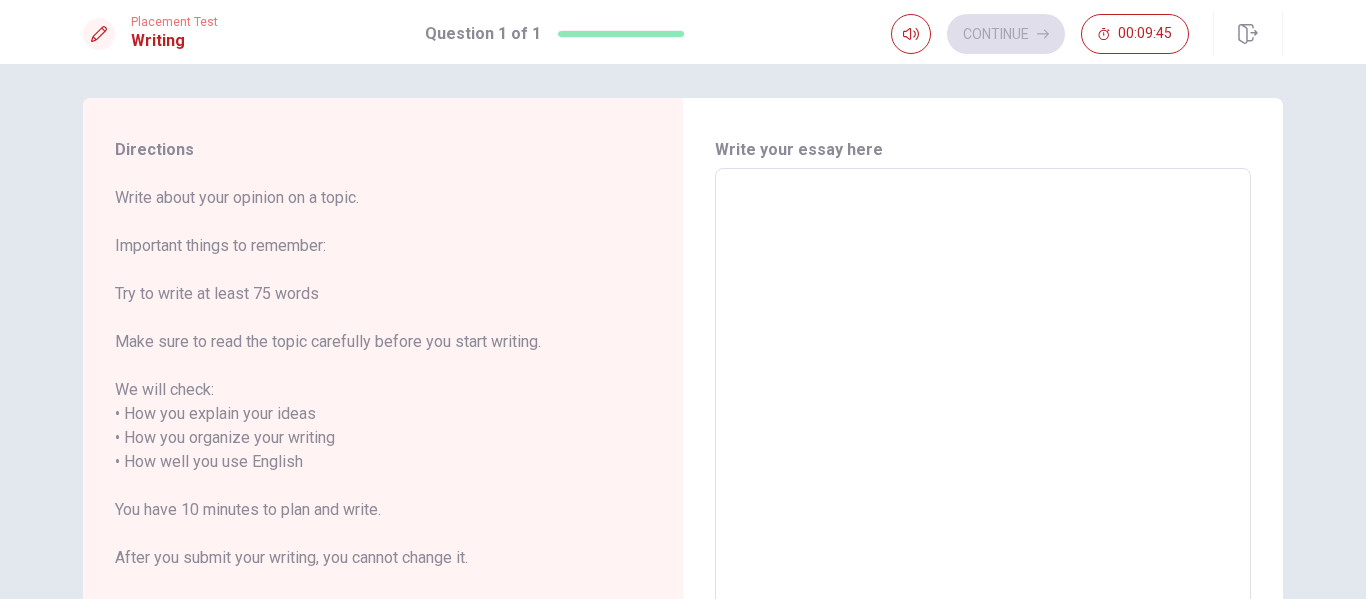 type on "N" 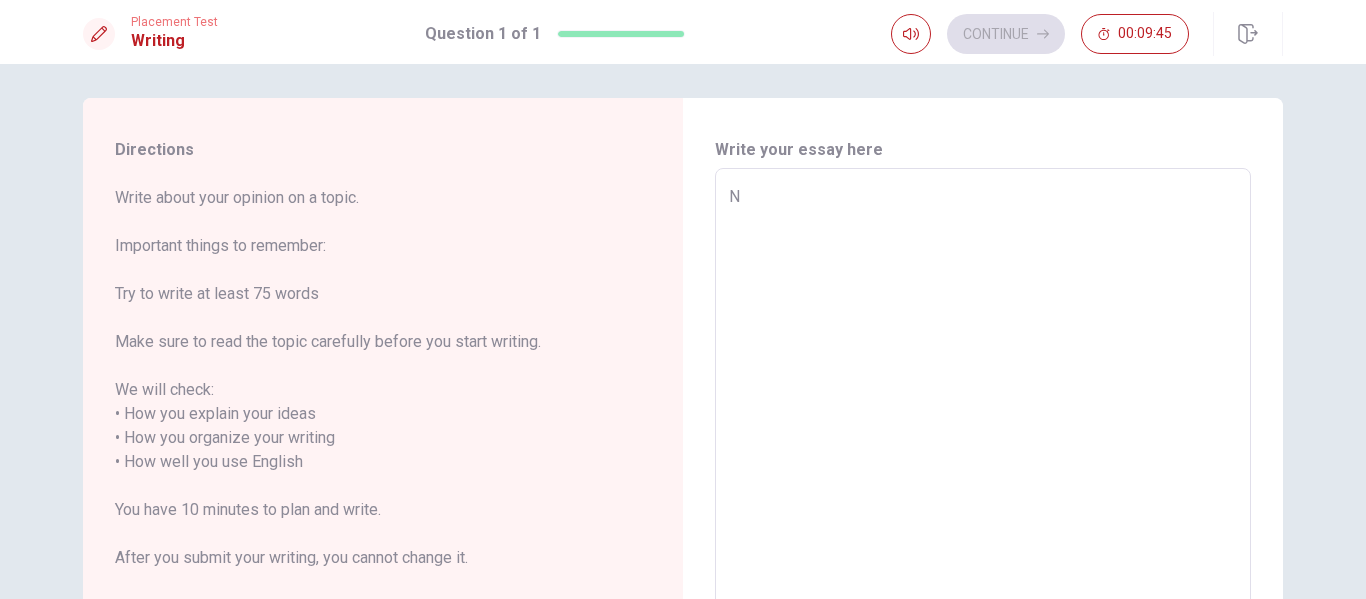 type on "x" 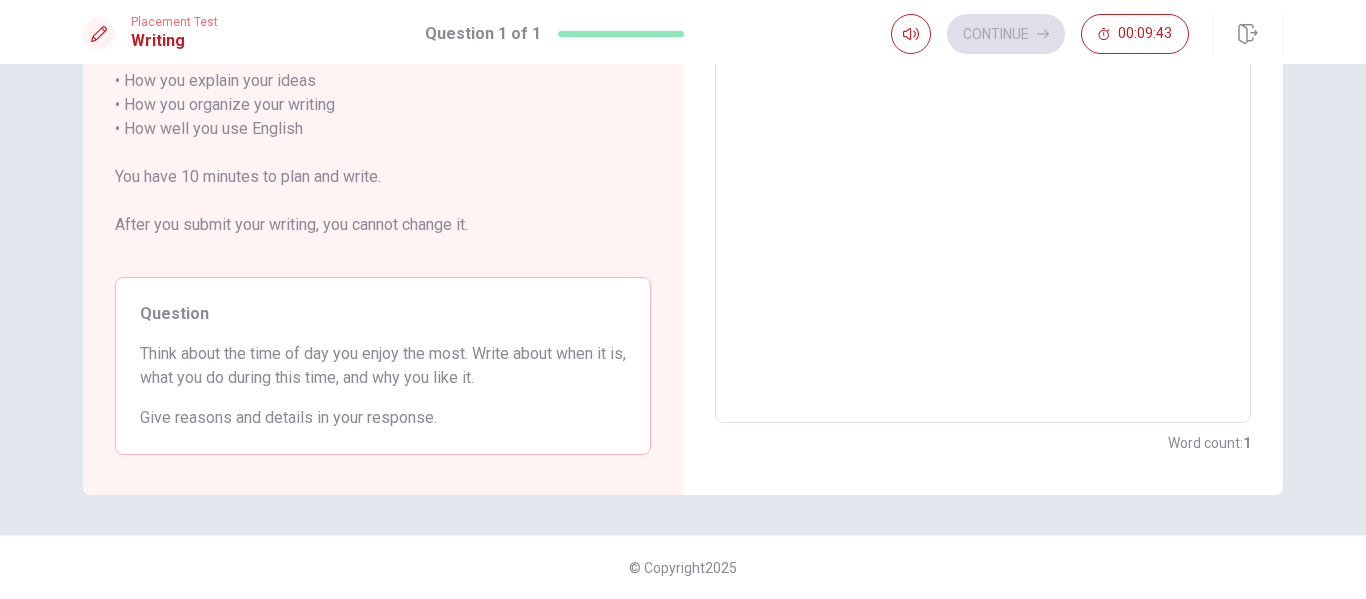scroll, scrollTop: 0, scrollLeft: 0, axis: both 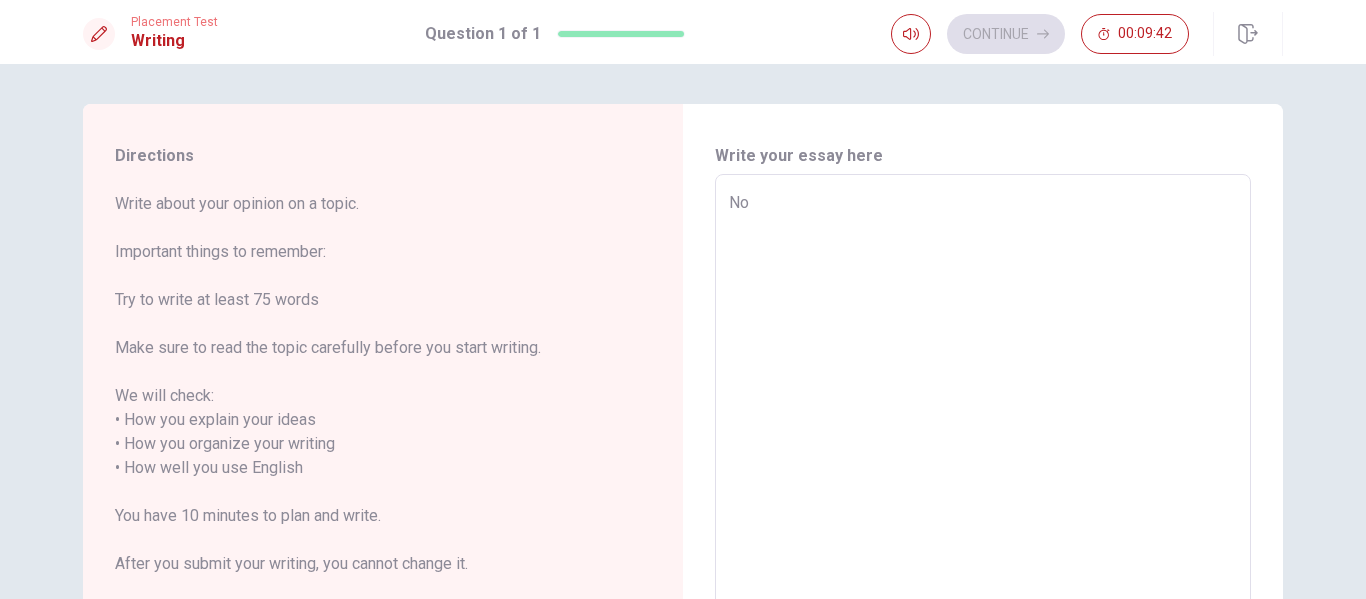 type on "x" 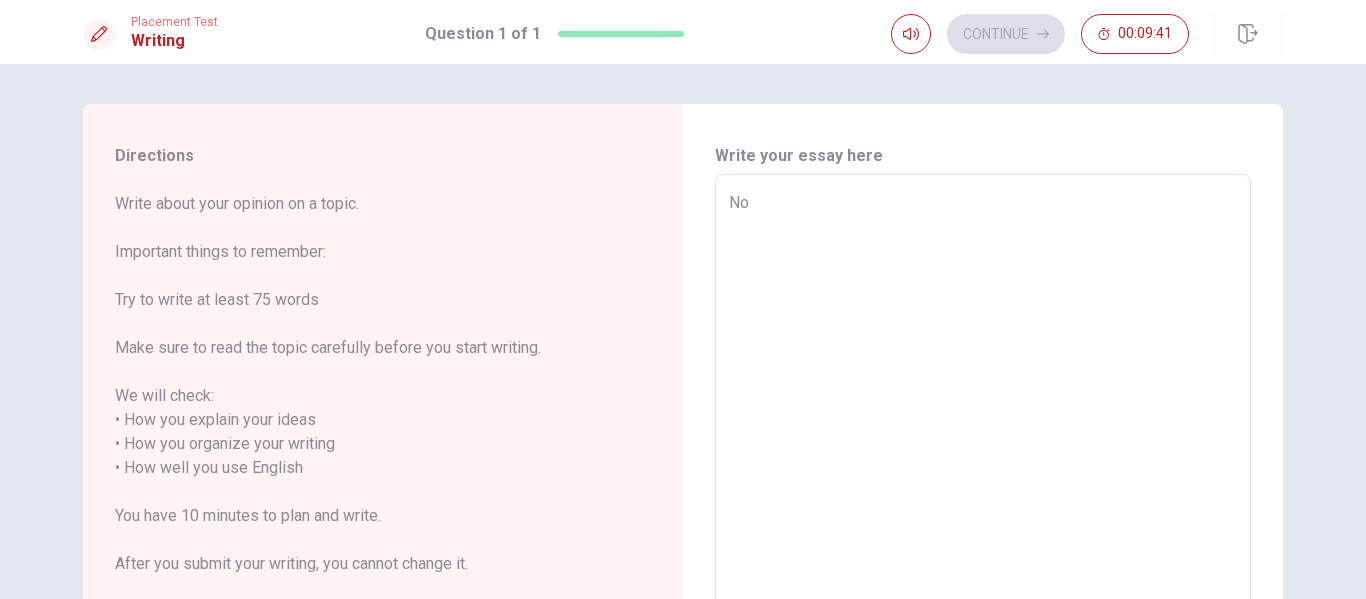 type on "No" 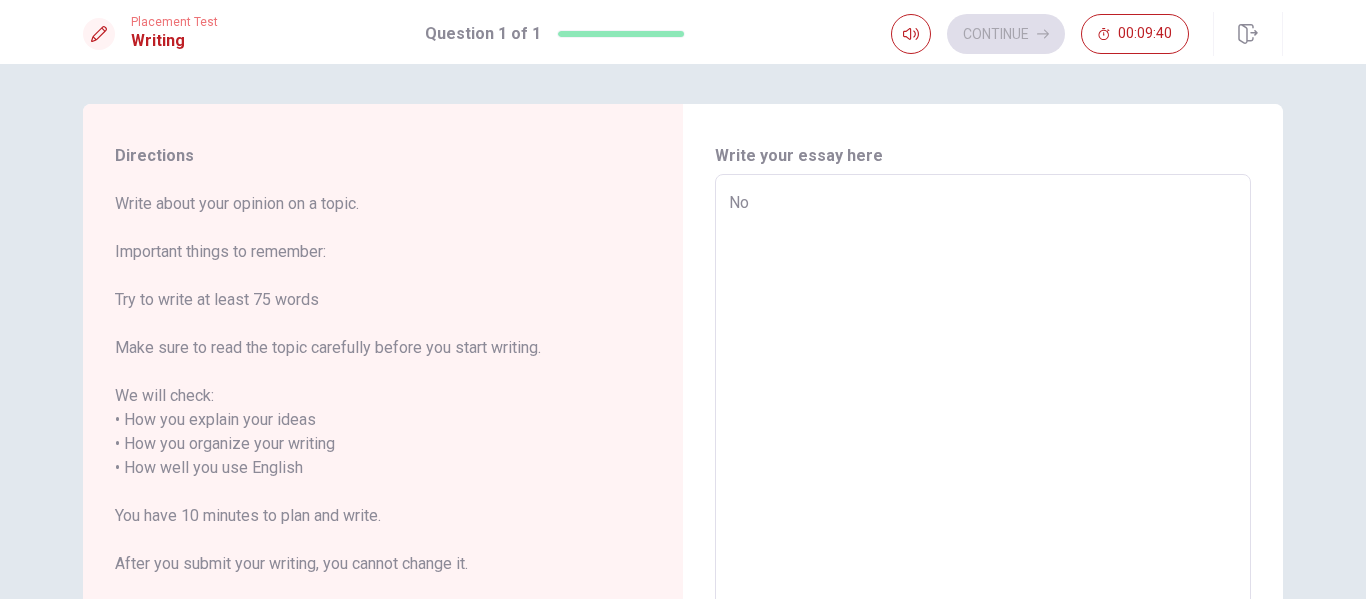 type on "x" 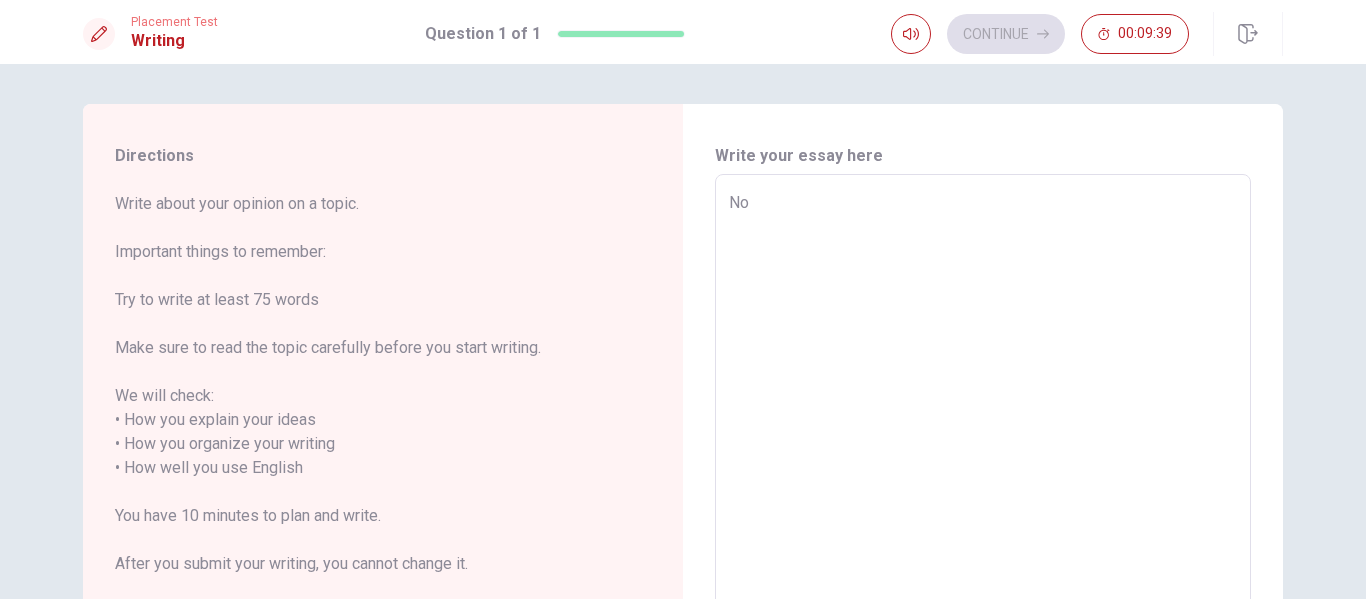type on "N" 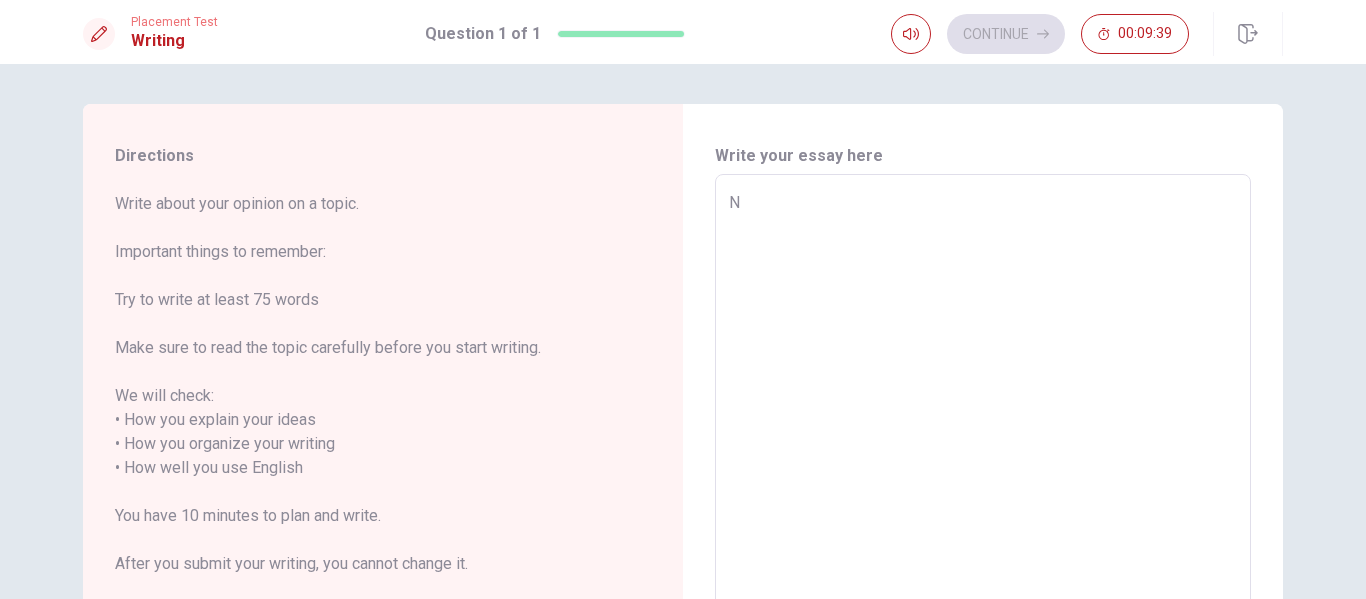 type on "x" 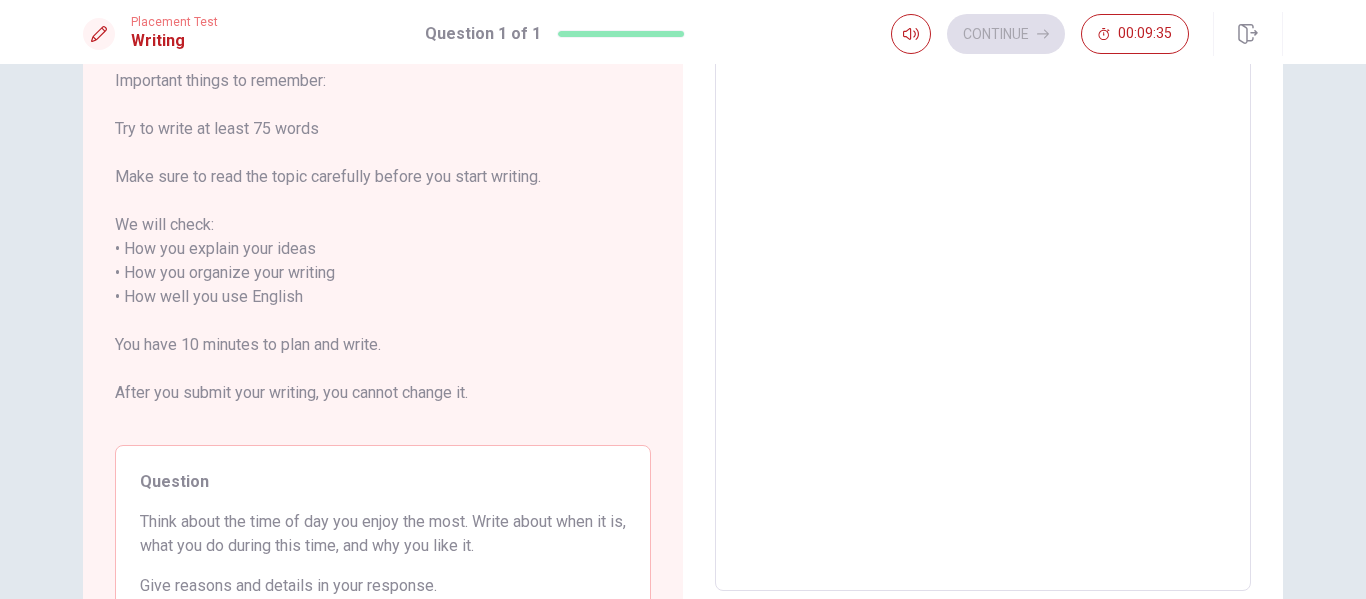 scroll, scrollTop: 0, scrollLeft: 0, axis: both 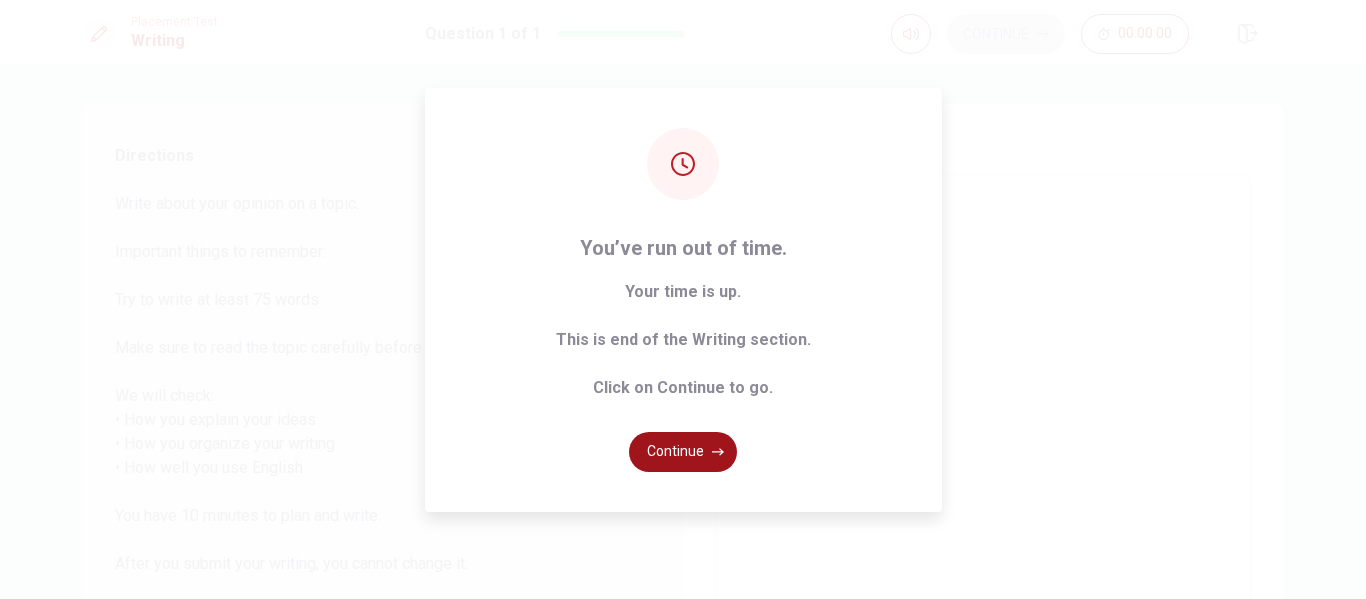 click on "Continue" at bounding box center [683, 452] 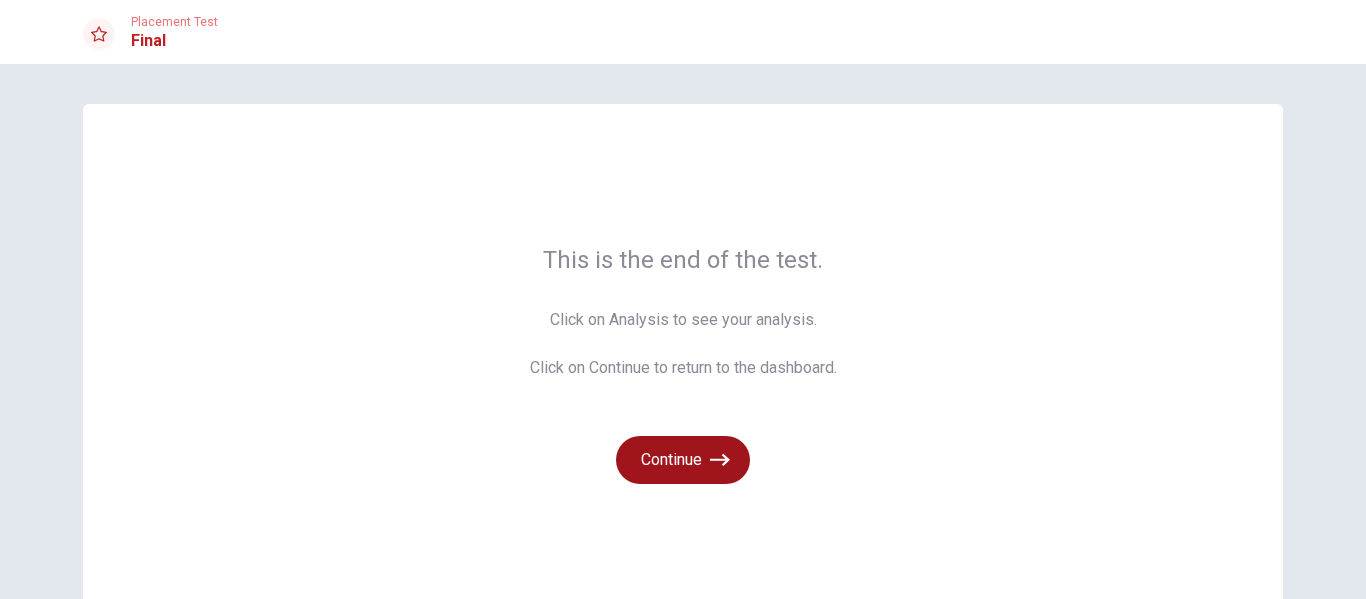 click on "Continue" at bounding box center [683, 460] 